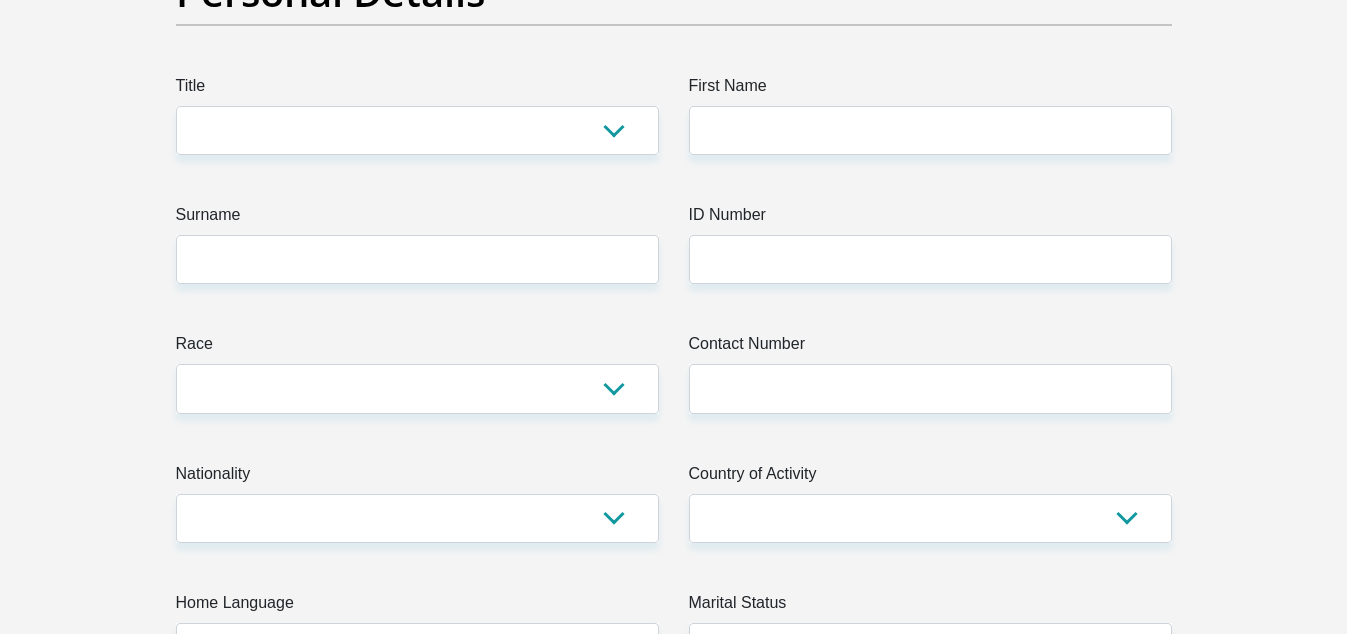 scroll, scrollTop: 200, scrollLeft: 0, axis: vertical 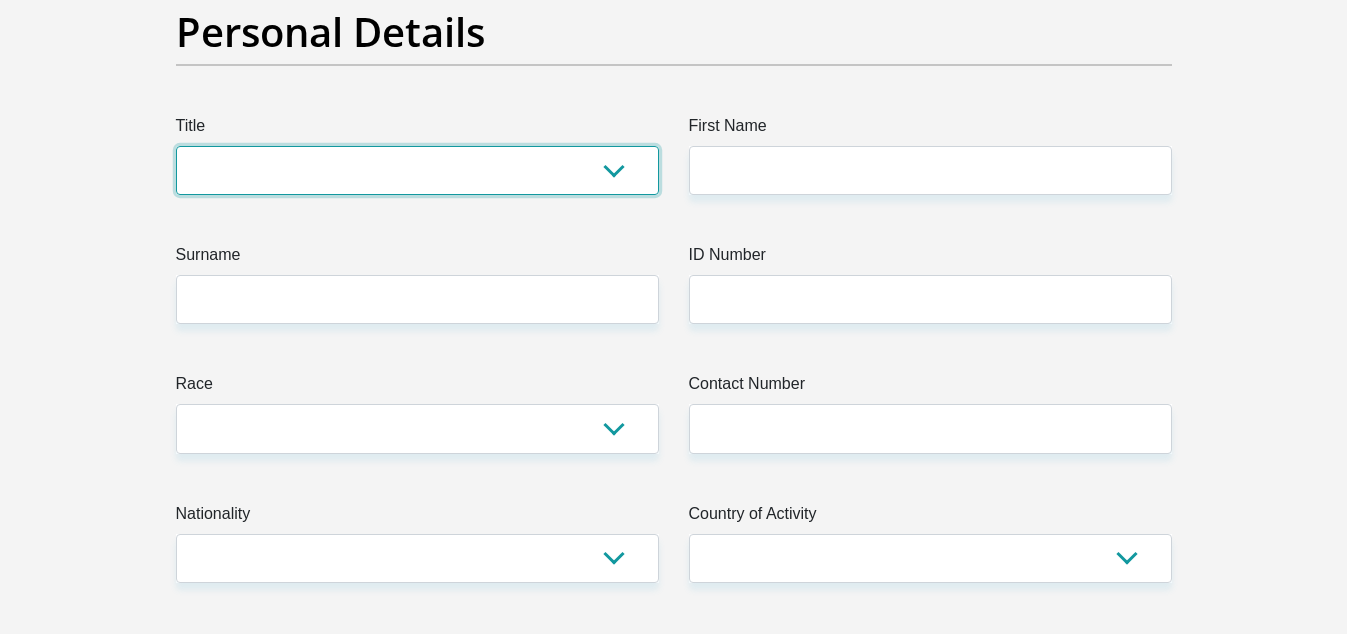 click on "Mr
Ms
Mrs
Dr
[PERSON_NAME]" at bounding box center (417, 170) 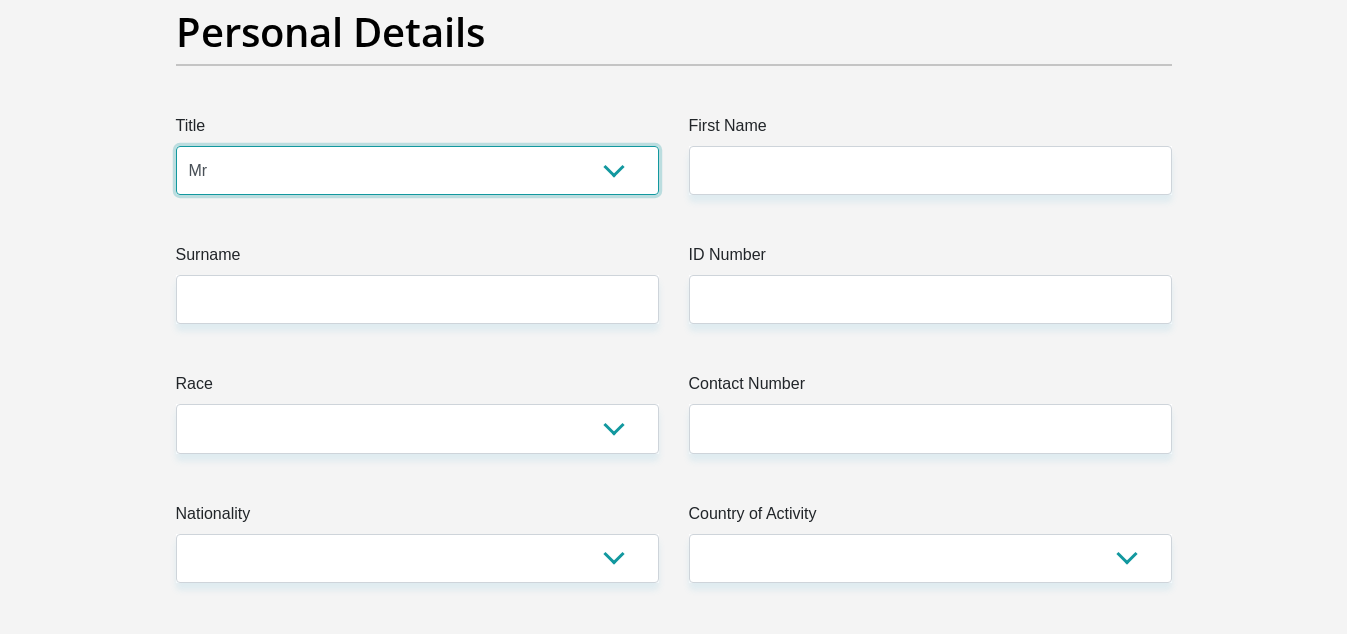 click on "Mr
Ms
Mrs
Dr
[PERSON_NAME]" at bounding box center (417, 170) 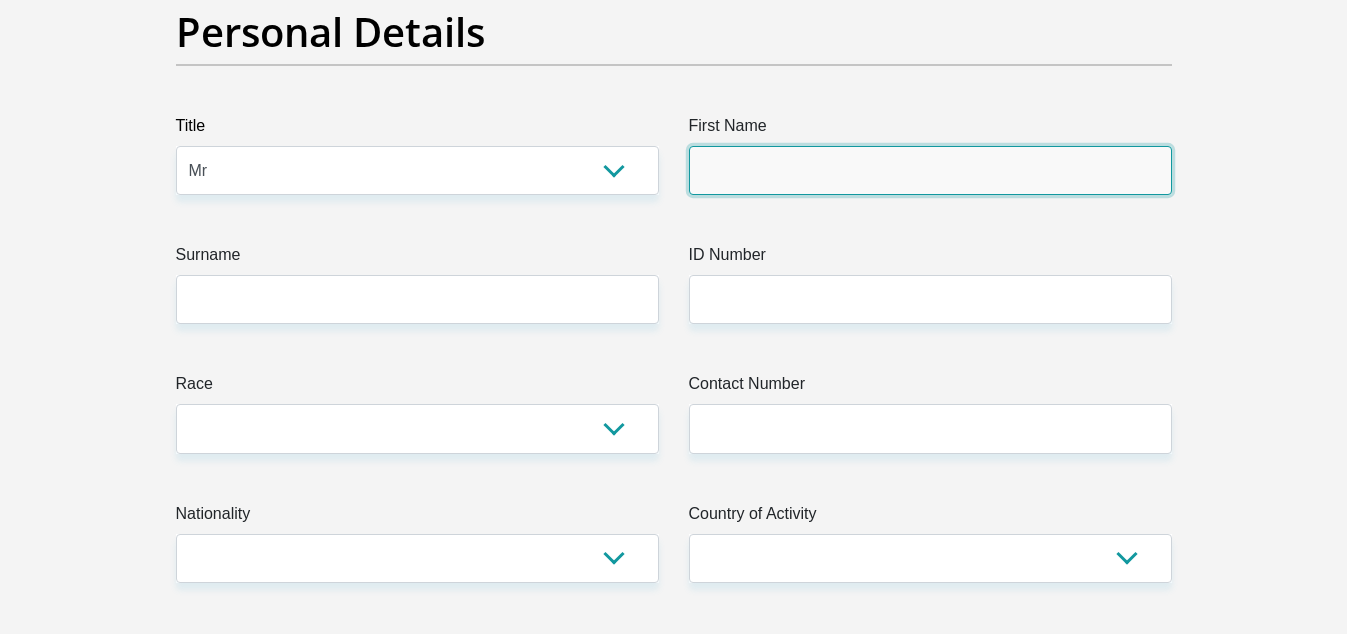 click on "First Name" at bounding box center (930, 170) 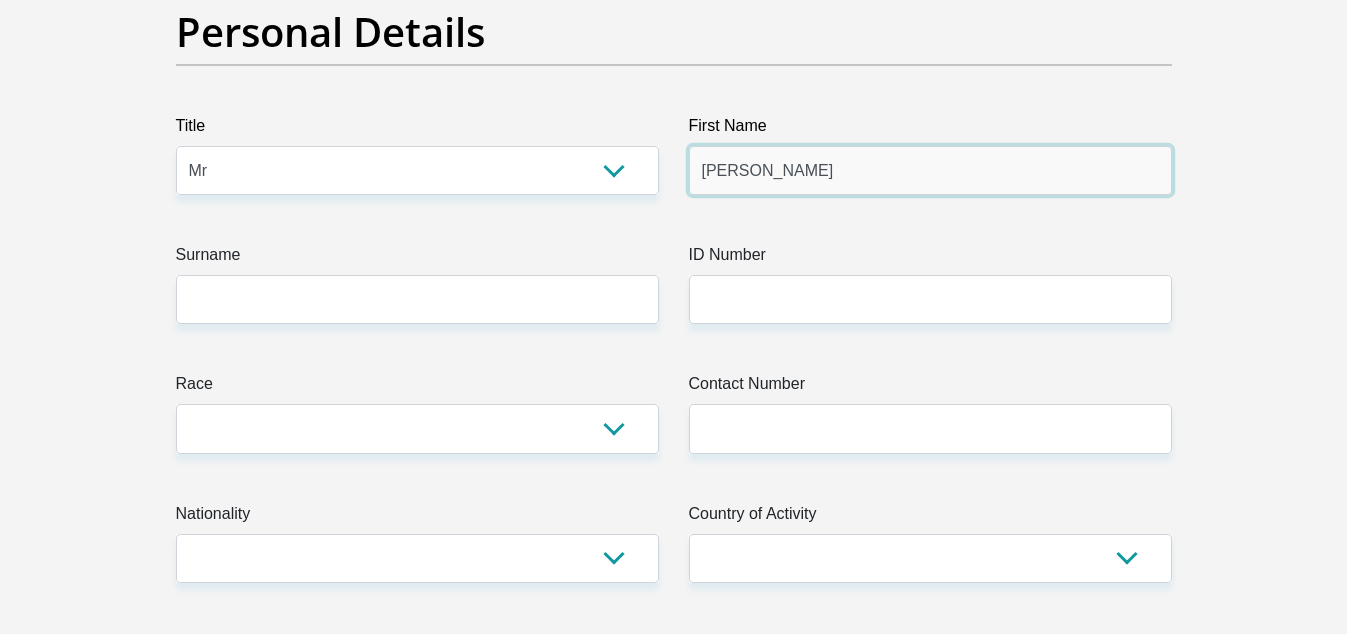 type on "[PERSON_NAME]" 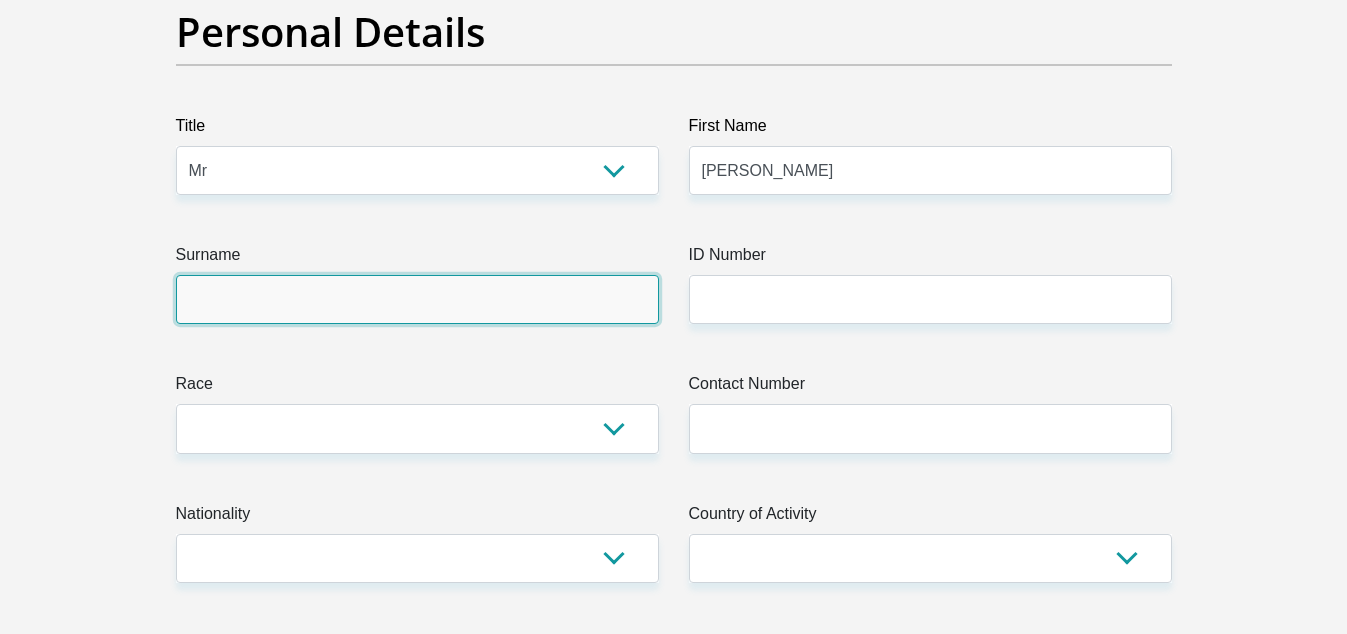 click on "Surname" at bounding box center (417, 299) 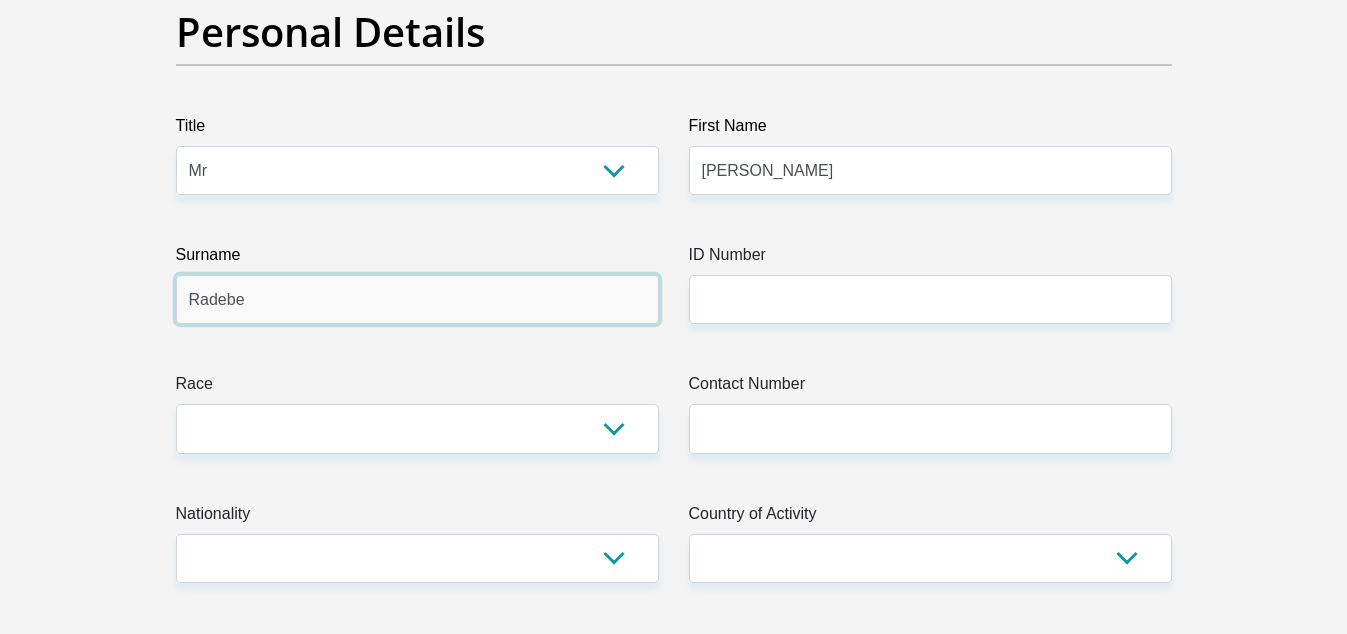 type on "Radebe" 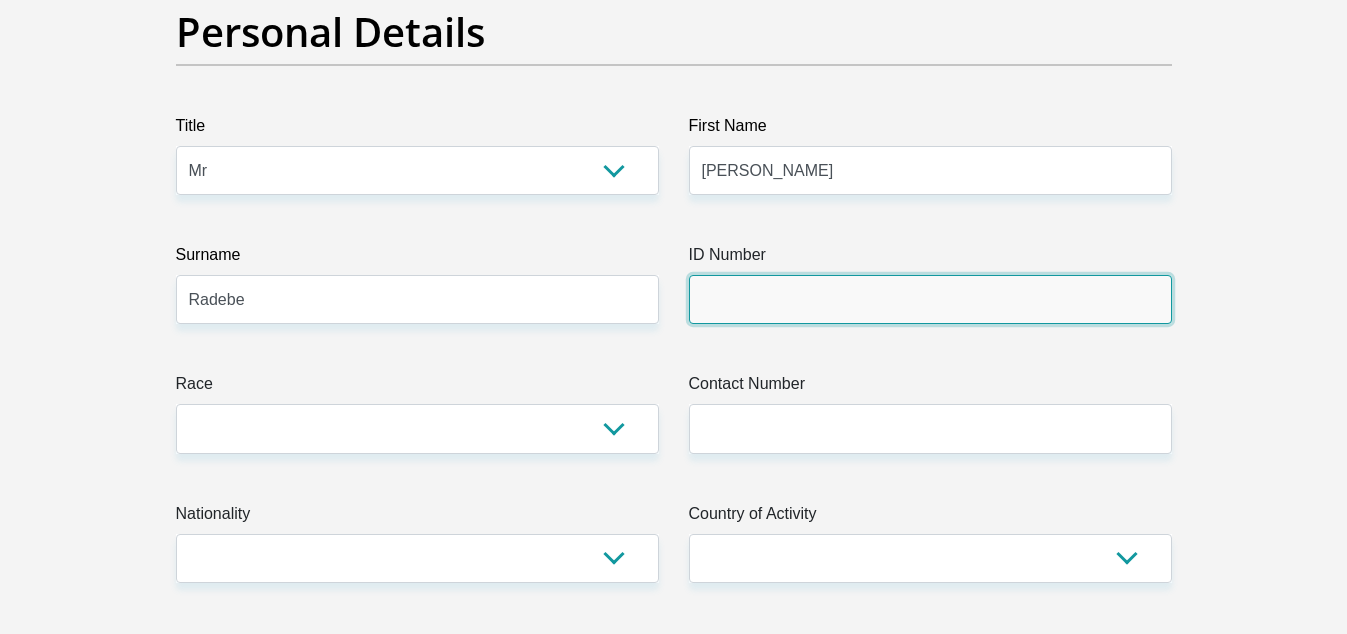 click on "ID Number" at bounding box center [930, 299] 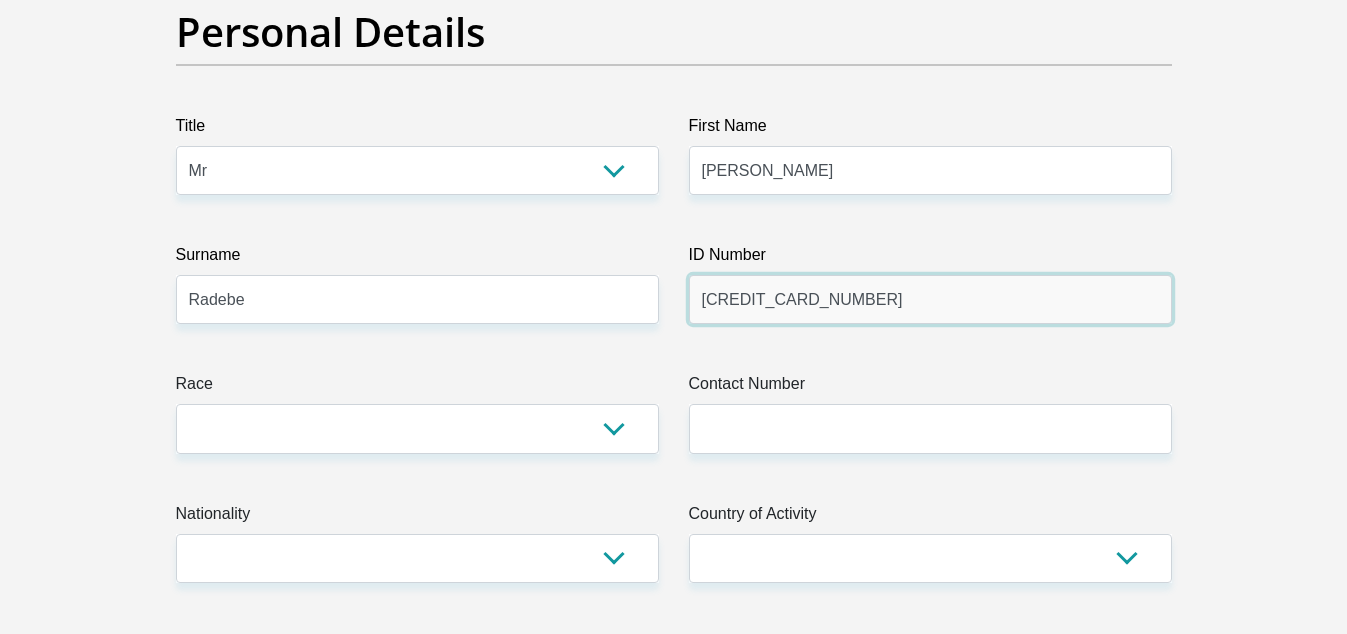 type on "[CREDIT_CARD_NUMBER]" 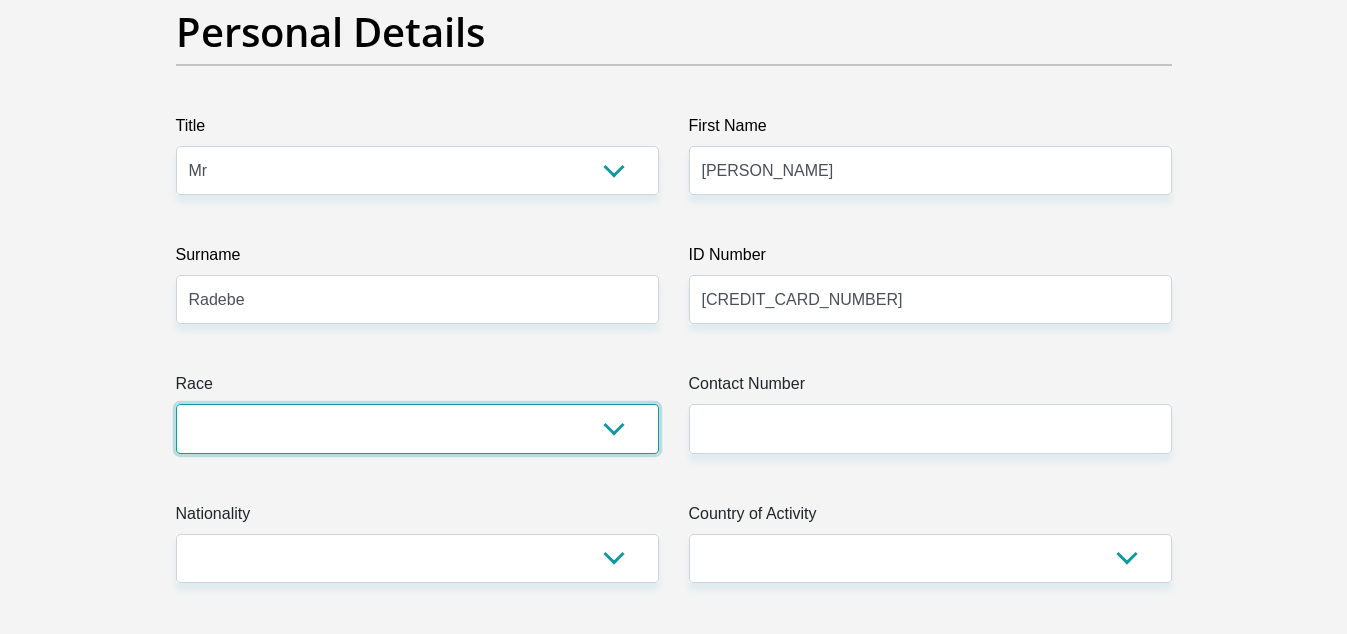 click on "Black
Coloured
Indian
White
Other" at bounding box center [417, 428] 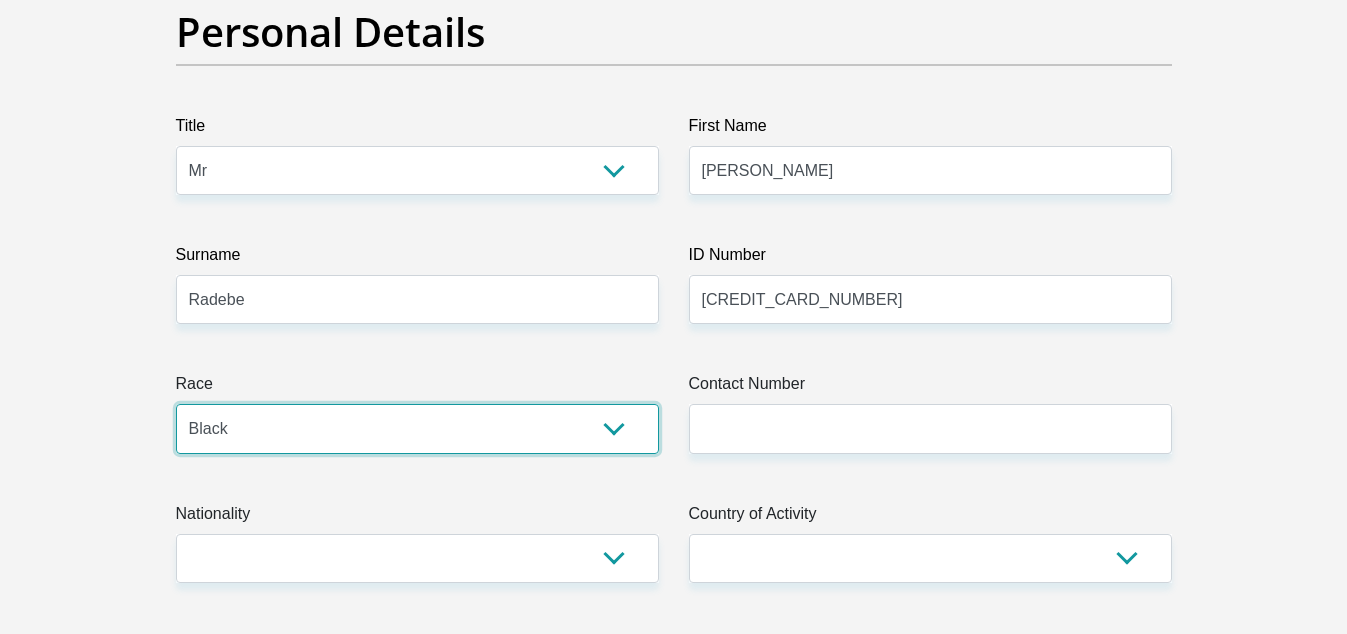 click on "Black
Coloured
Indian
White
Other" at bounding box center (417, 428) 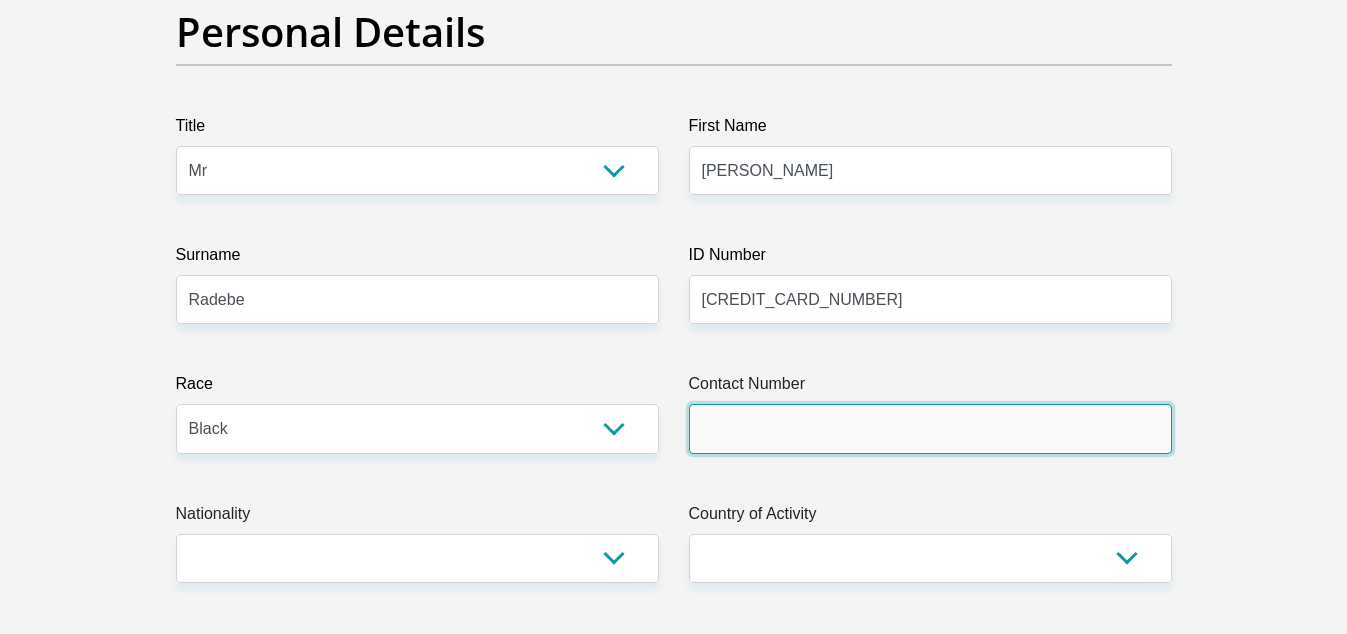 click on "Contact Number" at bounding box center (930, 428) 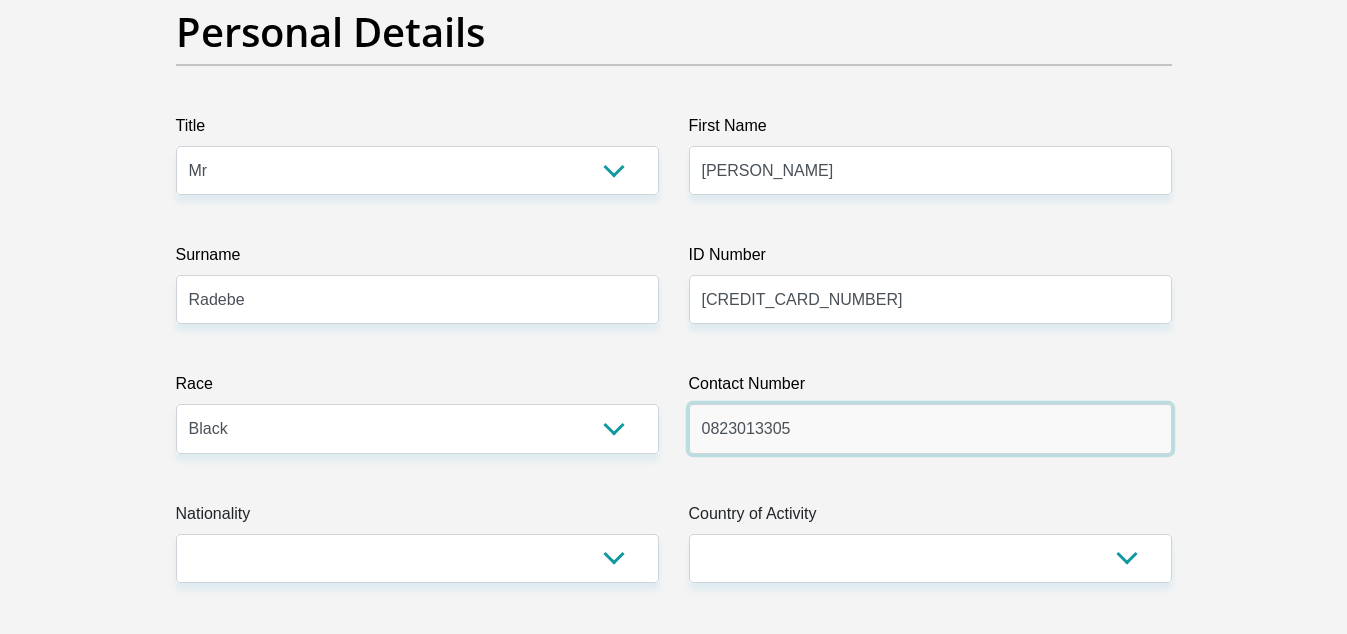 type on "0823013305" 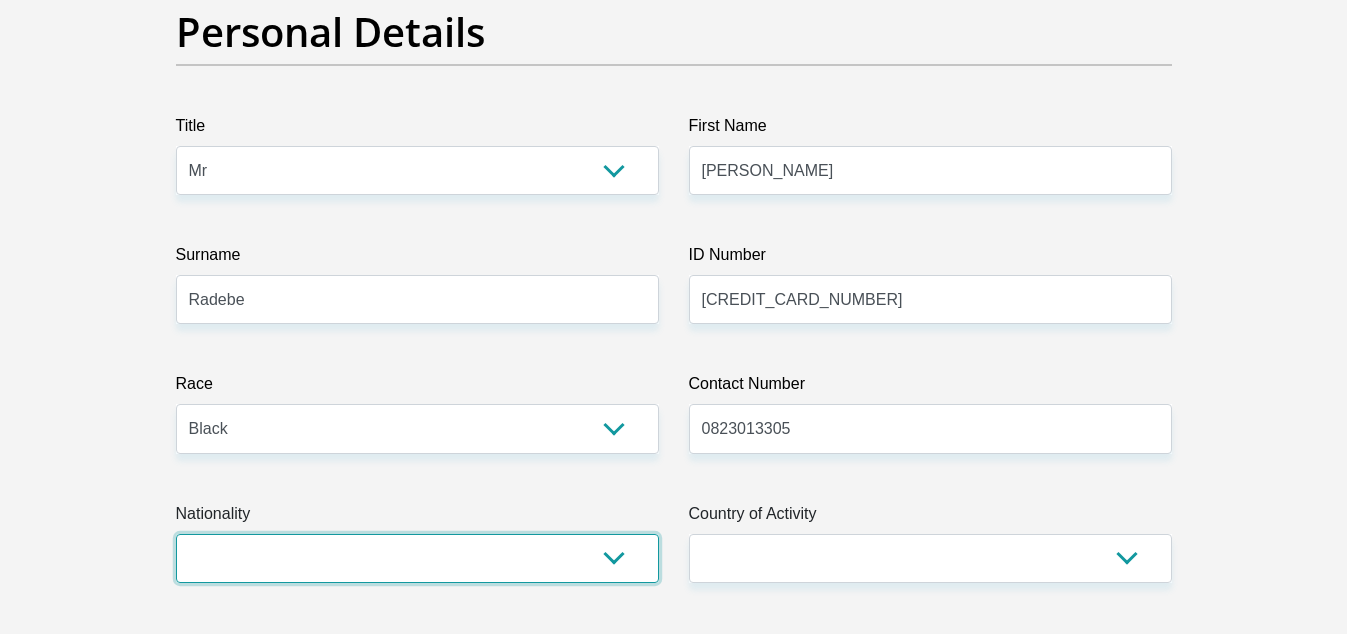 click on "[GEOGRAPHIC_DATA]
[GEOGRAPHIC_DATA]
[GEOGRAPHIC_DATA]
[GEOGRAPHIC_DATA]
[GEOGRAPHIC_DATA]
[GEOGRAPHIC_DATA] [GEOGRAPHIC_DATA]
[GEOGRAPHIC_DATA]
[GEOGRAPHIC_DATA]
[GEOGRAPHIC_DATA]
[GEOGRAPHIC_DATA]
[GEOGRAPHIC_DATA]
[GEOGRAPHIC_DATA]
[GEOGRAPHIC_DATA]
[GEOGRAPHIC_DATA]
[GEOGRAPHIC_DATA]
[DATE][GEOGRAPHIC_DATA]
[GEOGRAPHIC_DATA]
[GEOGRAPHIC_DATA]
[GEOGRAPHIC_DATA]
[GEOGRAPHIC_DATA]
[GEOGRAPHIC_DATA]
[GEOGRAPHIC_DATA]
[GEOGRAPHIC_DATA]
[GEOGRAPHIC_DATA]" at bounding box center (417, 558) 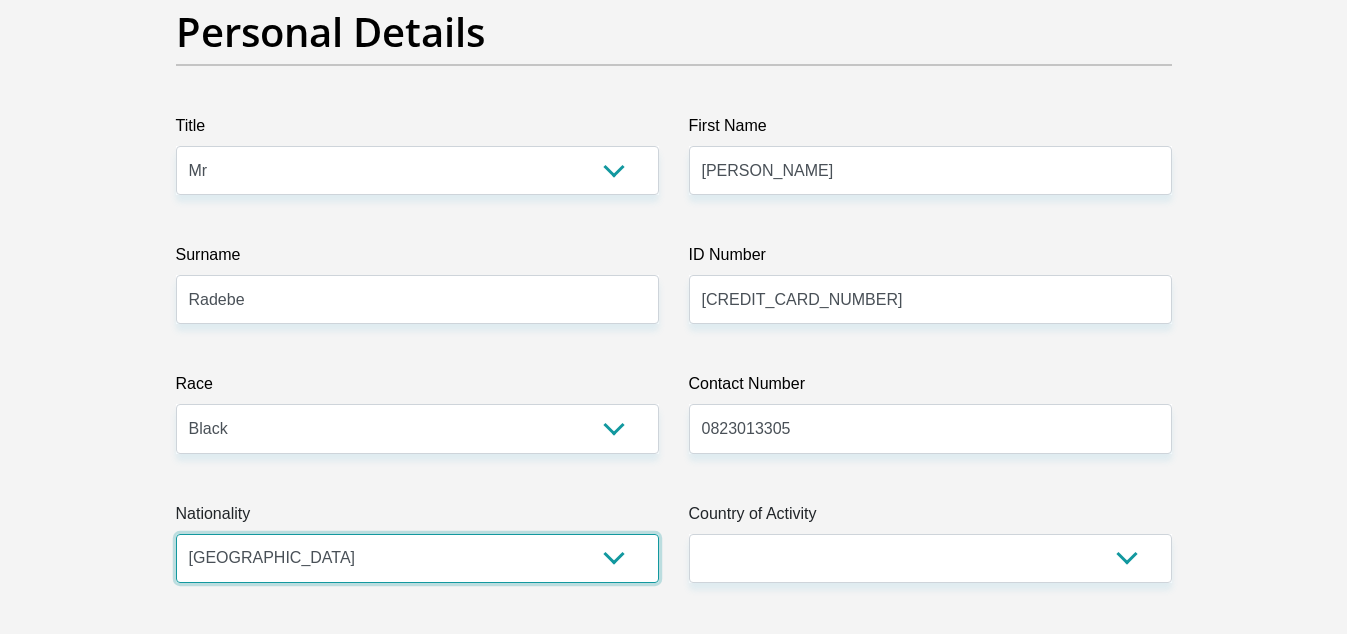 click on "[GEOGRAPHIC_DATA]
[GEOGRAPHIC_DATA]
[GEOGRAPHIC_DATA]
[GEOGRAPHIC_DATA]
[GEOGRAPHIC_DATA]
[GEOGRAPHIC_DATA] [GEOGRAPHIC_DATA]
[GEOGRAPHIC_DATA]
[GEOGRAPHIC_DATA]
[GEOGRAPHIC_DATA]
[GEOGRAPHIC_DATA]
[GEOGRAPHIC_DATA]
[GEOGRAPHIC_DATA]
[GEOGRAPHIC_DATA]
[GEOGRAPHIC_DATA]
[GEOGRAPHIC_DATA]
[DATE][GEOGRAPHIC_DATA]
[GEOGRAPHIC_DATA]
[GEOGRAPHIC_DATA]
[GEOGRAPHIC_DATA]
[GEOGRAPHIC_DATA]
[GEOGRAPHIC_DATA]
[GEOGRAPHIC_DATA]
[GEOGRAPHIC_DATA]
[GEOGRAPHIC_DATA]" at bounding box center [417, 558] 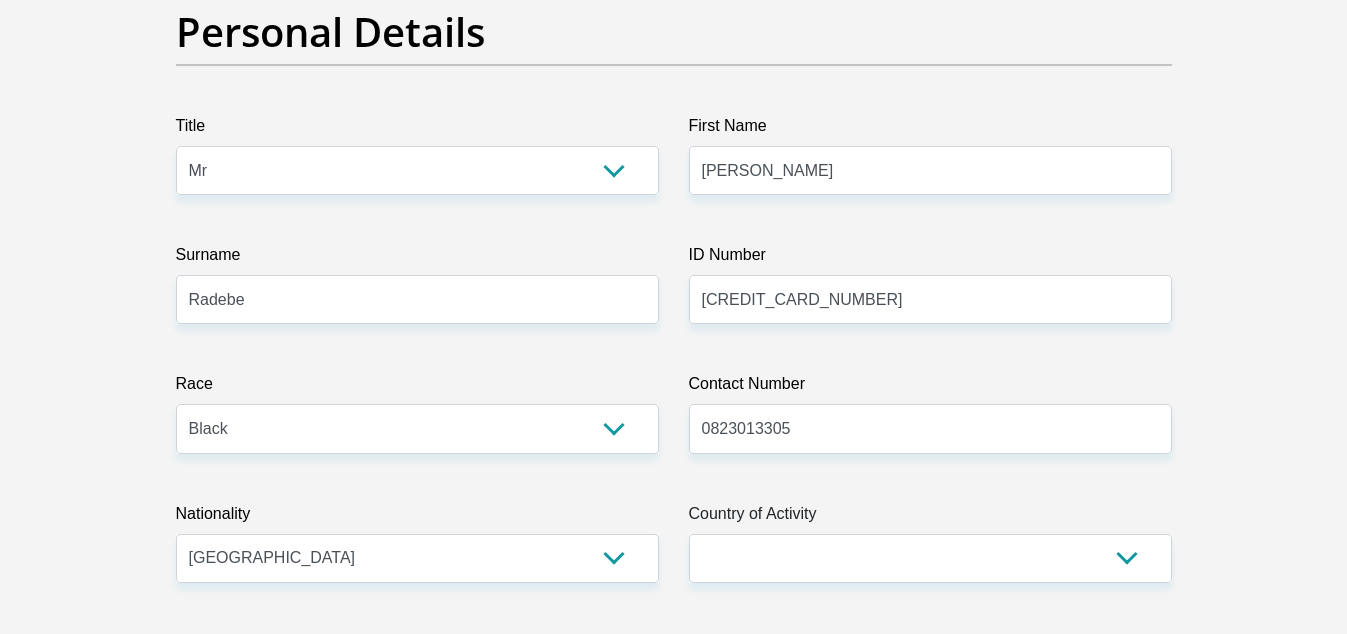 click on "Personal Details
Title
Mr
Ms
Mrs
Dr
[PERSON_NAME]
First Name
[PERSON_NAME]
Surname
[PERSON_NAME]
ID Number
[CREDIT_CARD_NUMBER]
Please input valid ID number
Race
Black
Coloured
Indian
White
Other
Contact Number
0823013305
Please input valid contact number
Nationality" at bounding box center (674, 3373) 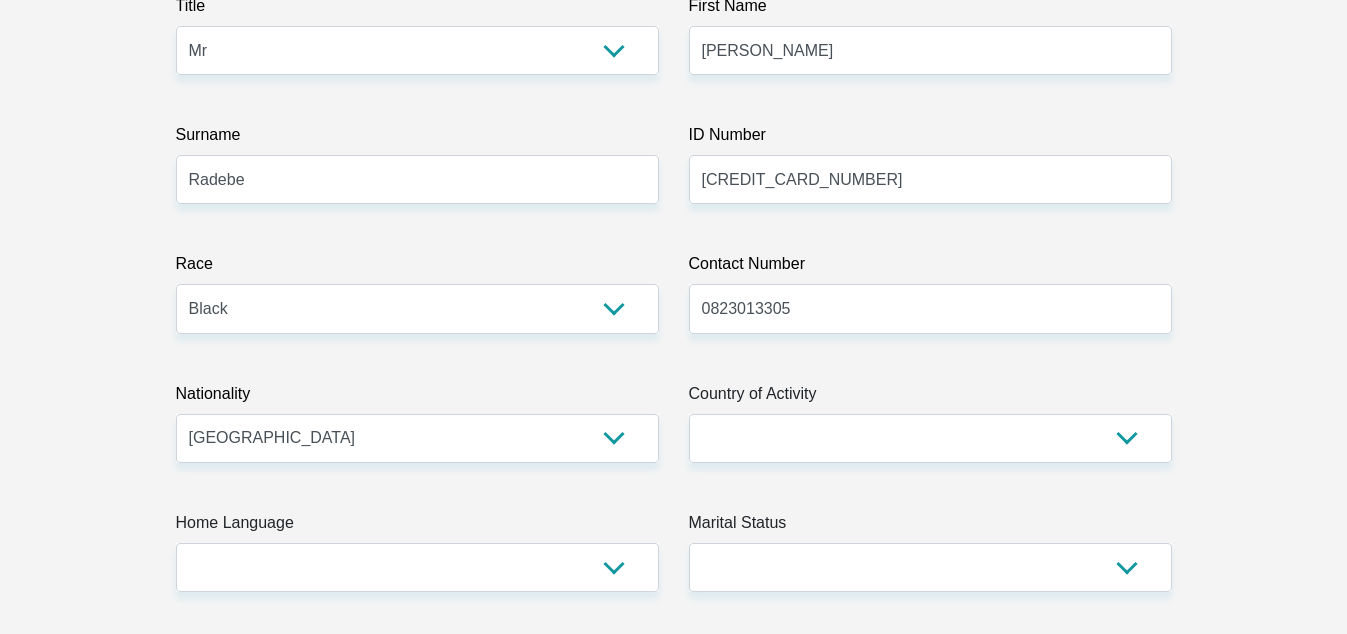 scroll, scrollTop: 360, scrollLeft: 0, axis: vertical 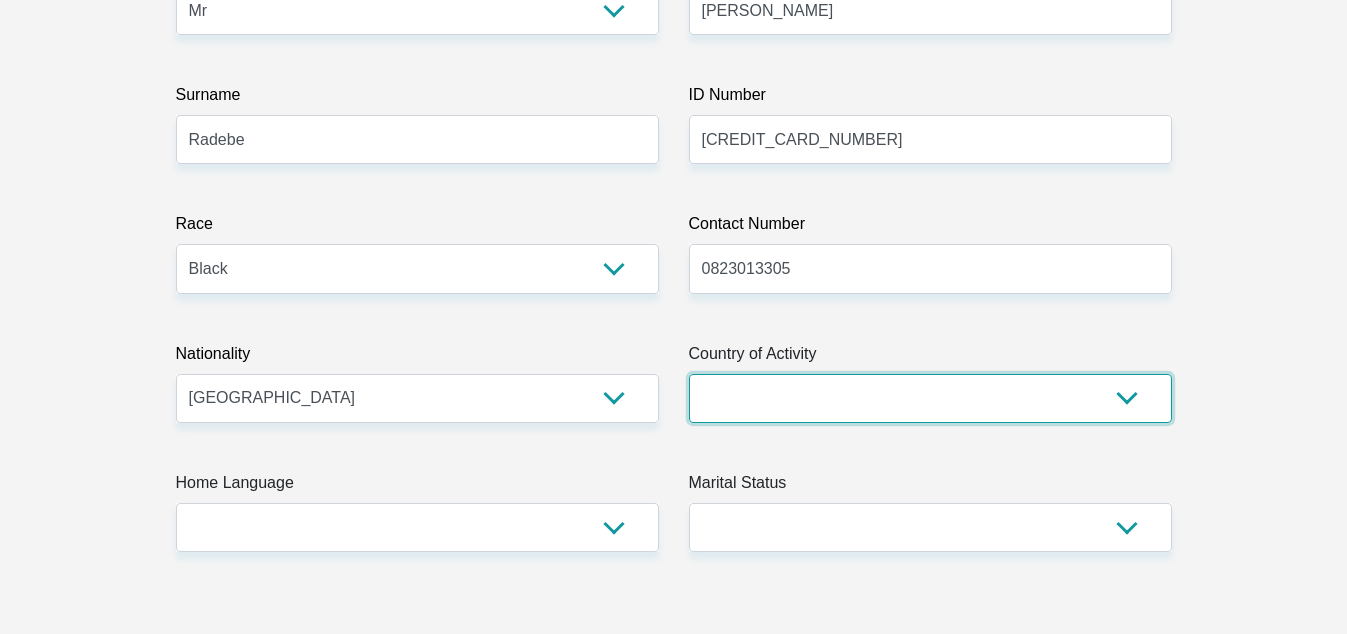 click on "[GEOGRAPHIC_DATA]
[GEOGRAPHIC_DATA]
[GEOGRAPHIC_DATA]
[GEOGRAPHIC_DATA]
[GEOGRAPHIC_DATA]
[GEOGRAPHIC_DATA] [GEOGRAPHIC_DATA]
[GEOGRAPHIC_DATA]
[GEOGRAPHIC_DATA]
[GEOGRAPHIC_DATA]
[GEOGRAPHIC_DATA]
[GEOGRAPHIC_DATA]
[GEOGRAPHIC_DATA]
[GEOGRAPHIC_DATA]
[GEOGRAPHIC_DATA]
[GEOGRAPHIC_DATA]
[DATE][GEOGRAPHIC_DATA]
[GEOGRAPHIC_DATA]
[GEOGRAPHIC_DATA]
[GEOGRAPHIC_DATA]
[GEOGRAPHIC_DATA]" at bounding box center (930, 398) 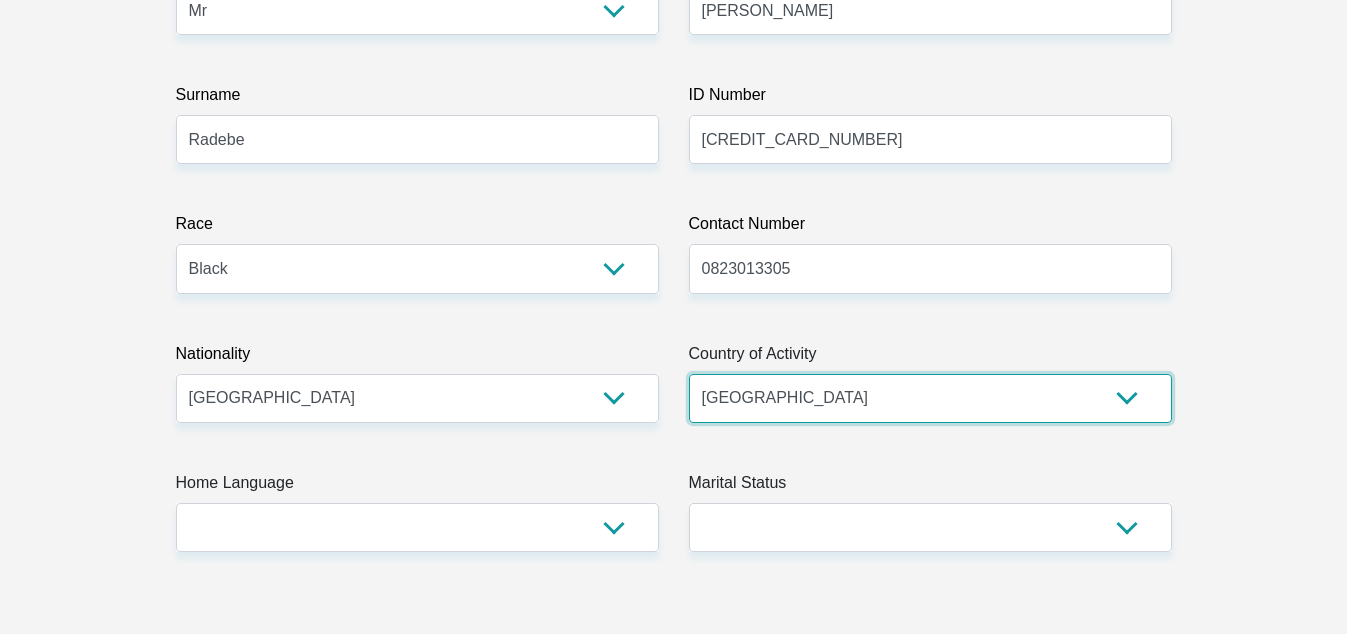 click on "[GEOGRAPHIC_DATA]
[GEOGRAPHIC_DATA]
[GEOGRAPHIC_DATA]
[GEOGRAPHIC_DATA]
[GEOGRAPHIC_DATA]
[GEOGRAPHIC_DATA] [GEOGRAPHIC_DATA]
[GEOGRAPHIC_DATA]
[GEOGRAPHIC_DATA]
[GEOGRAPHIC_DATA]
[GEOGRAPHIC_DATA]
[GEOGRAPHIC_DATA]
[GEOGRAPHIC_DATA]
[GEOGRAPHIC_DATA]
[GEOGRAPHIC_DATA]
[GEOGRAPHIC_DATA]
[DATE][GEOGRAPHIC_DATA]
[GEOGRAPHIC_DATA]
[GEOGRAPHIC_DATA]
[GEOGRAPHIC_DATA]
[GEOGRAPHIC_DATA]" at bounding box center (930, 398) 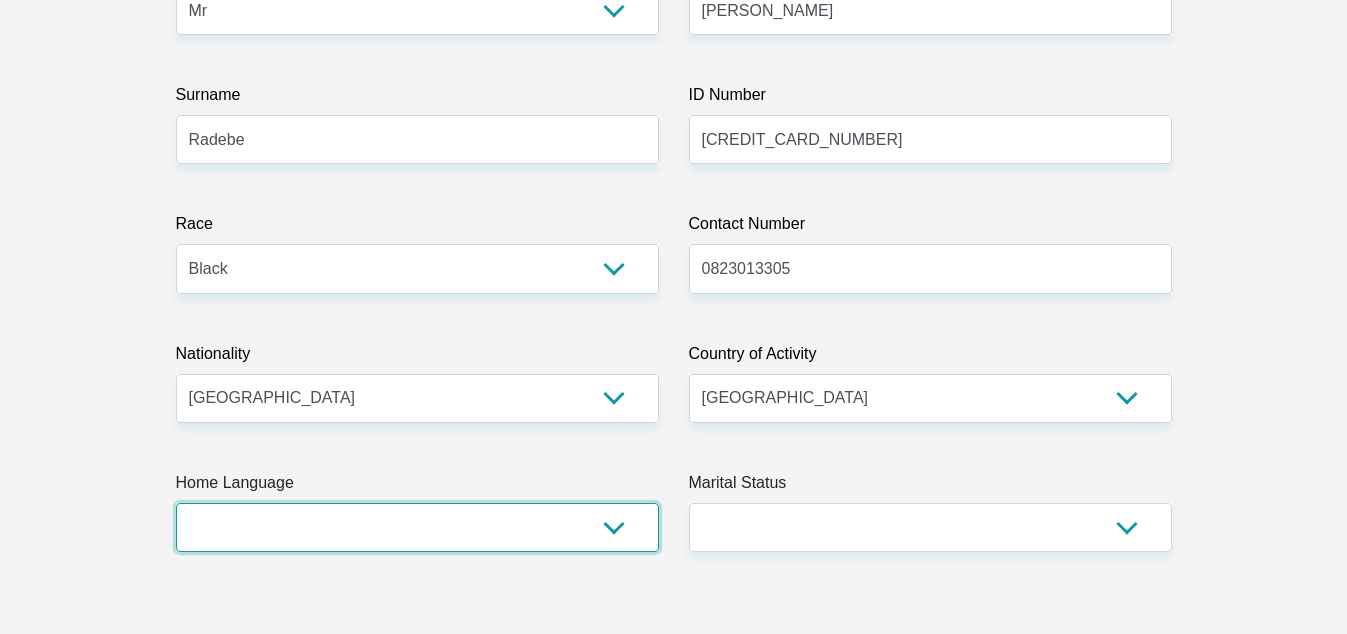 click on "Afrikaans
English
Sepedi
South Ndebele
Southern Sotho
Swati
Tsonga
Tswana
Venda
Xhosa
Zulu
Other" at bounding box center [417, 527] 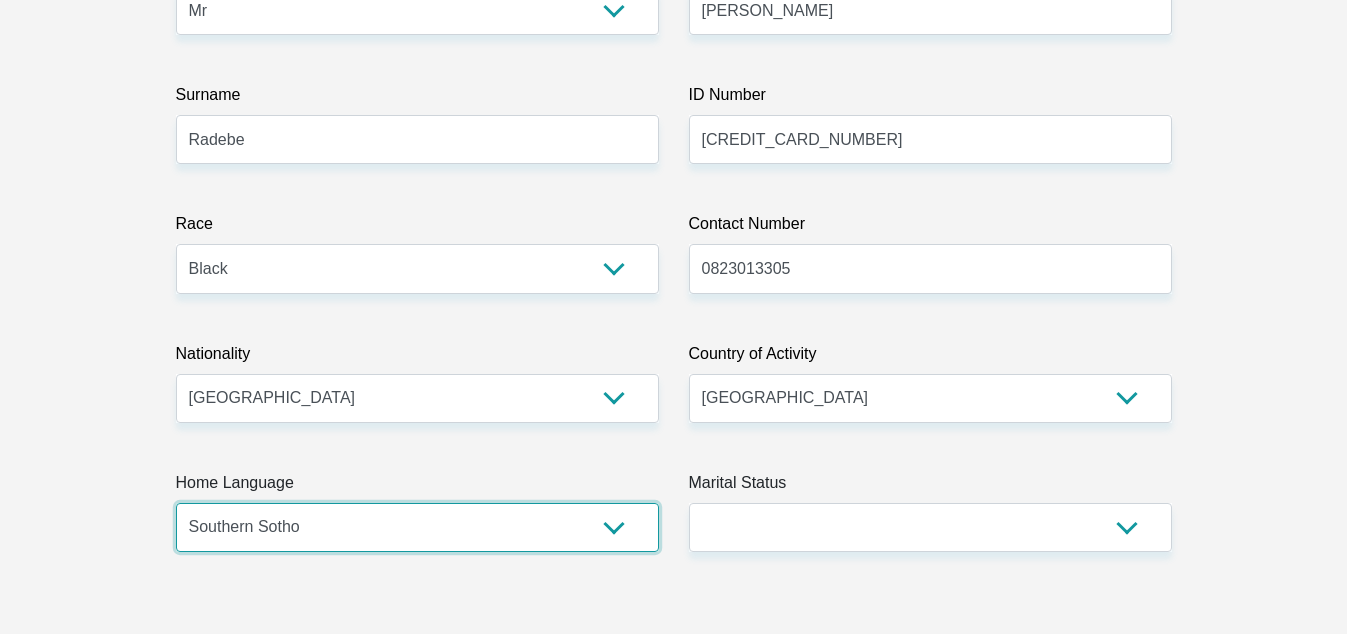 click on "Afrikaans
English
Sepedi
South Ndebele
Southern Sotho
Swati
Tsonga
Tswana
Venda
Xhosa
Zulu
Other" at bounding box center [417, 527] 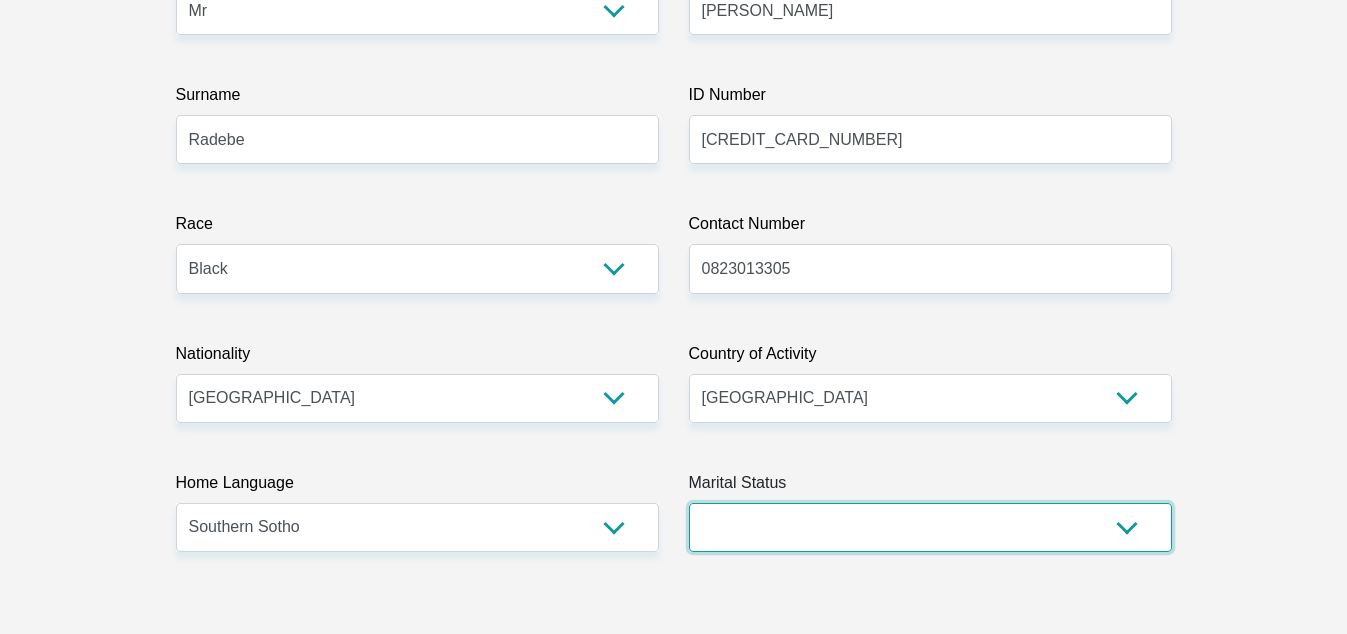 click on "Married ANC
Single
Divorced
Widowed
Married COP or Customary Law" at bounding box center (930, 527) 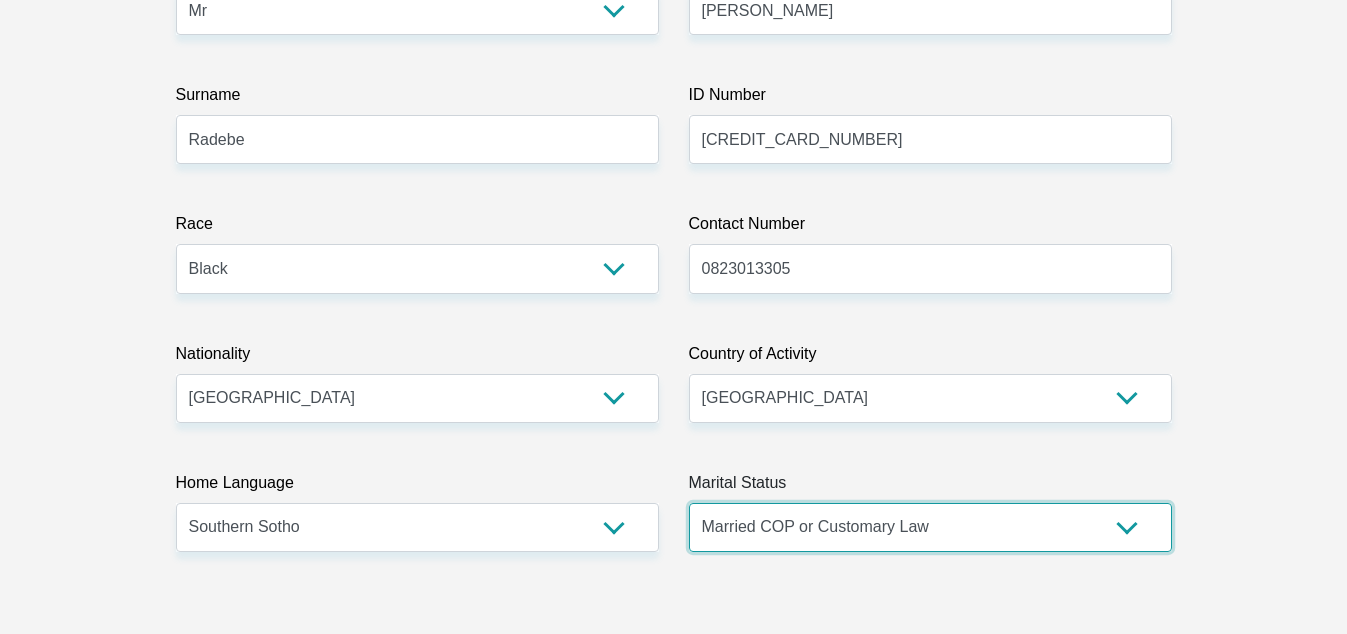 click on "Married ANC
Single
Divorced
Widowed
Married COP or Customary Law" at bounding box center [930, 527] 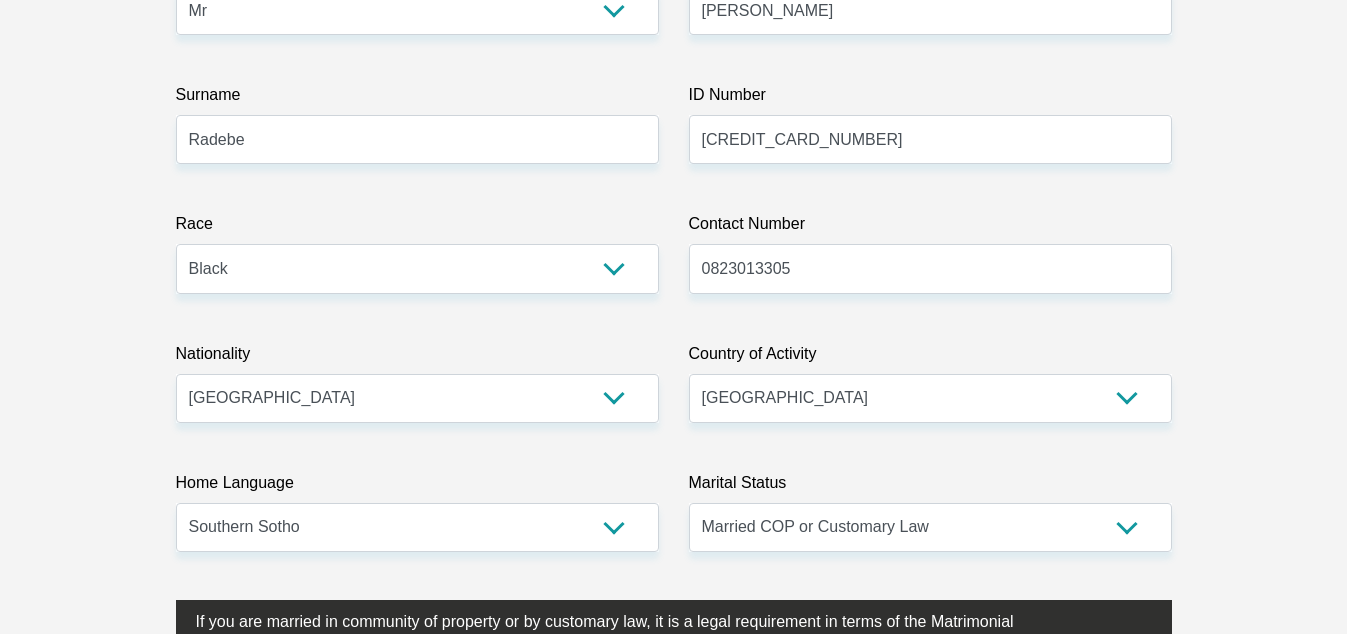 click on "Personal Details
Title
Mr
Ms
Mrs
Dr
[PERSON_NAME]
First Name
[PERSON_NAME]
Surname
[PERSON_NAME]
ID Number
[CREDIT_CARD_NUMBER]
Please input valid ID number
Race
Black
Coloured
Indian
White
Other
Contact Number
0823013305
Please input valid contact number" at bounding box center [673, 3261] 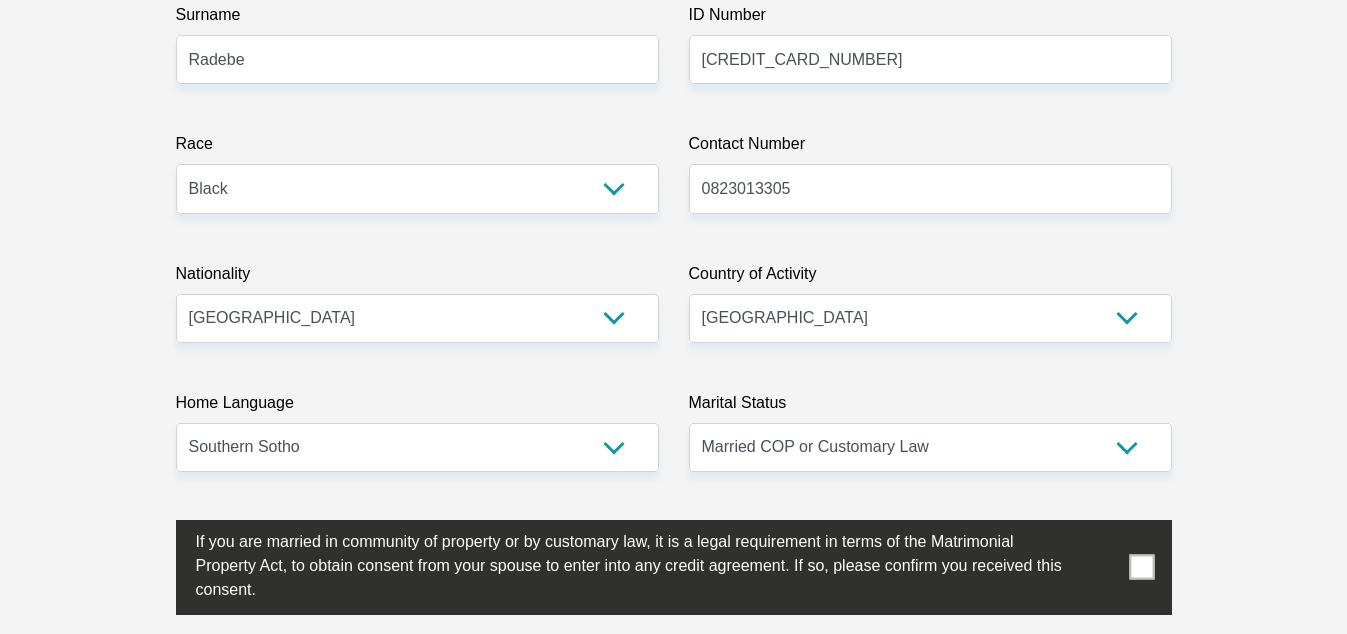 scroll, scrollTop: 480, scrollLeft: 0, axis: vertical 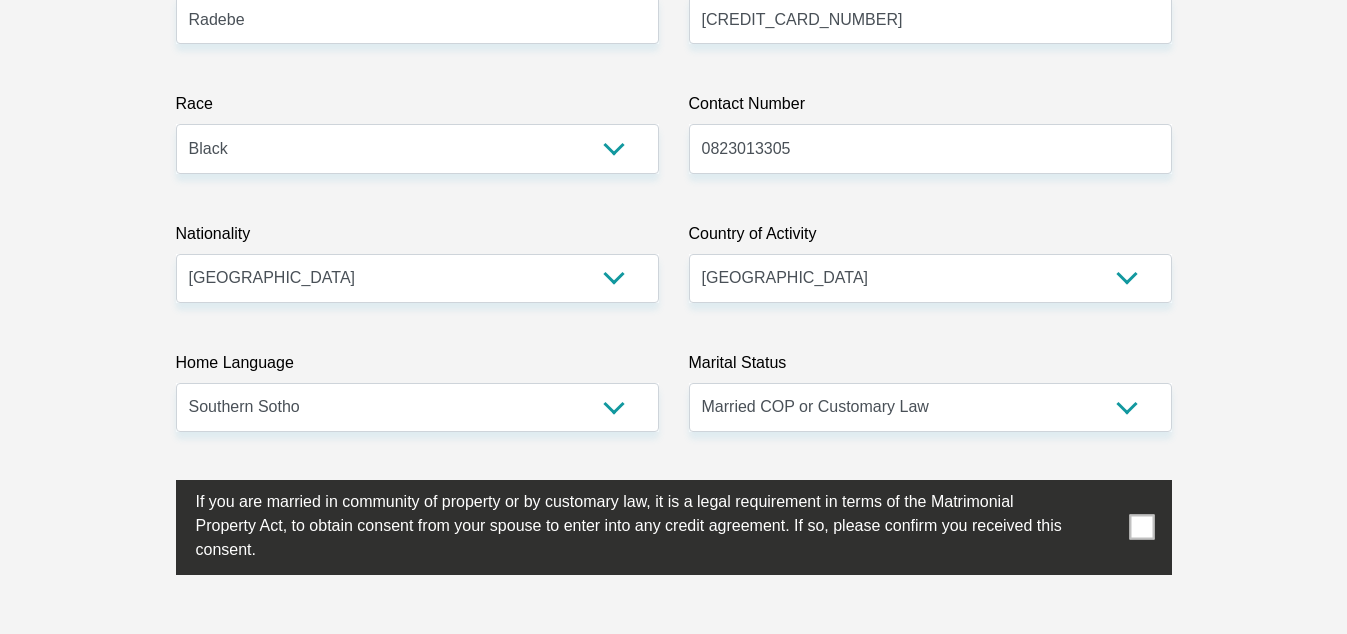 click at bounding box center [1141, 527] 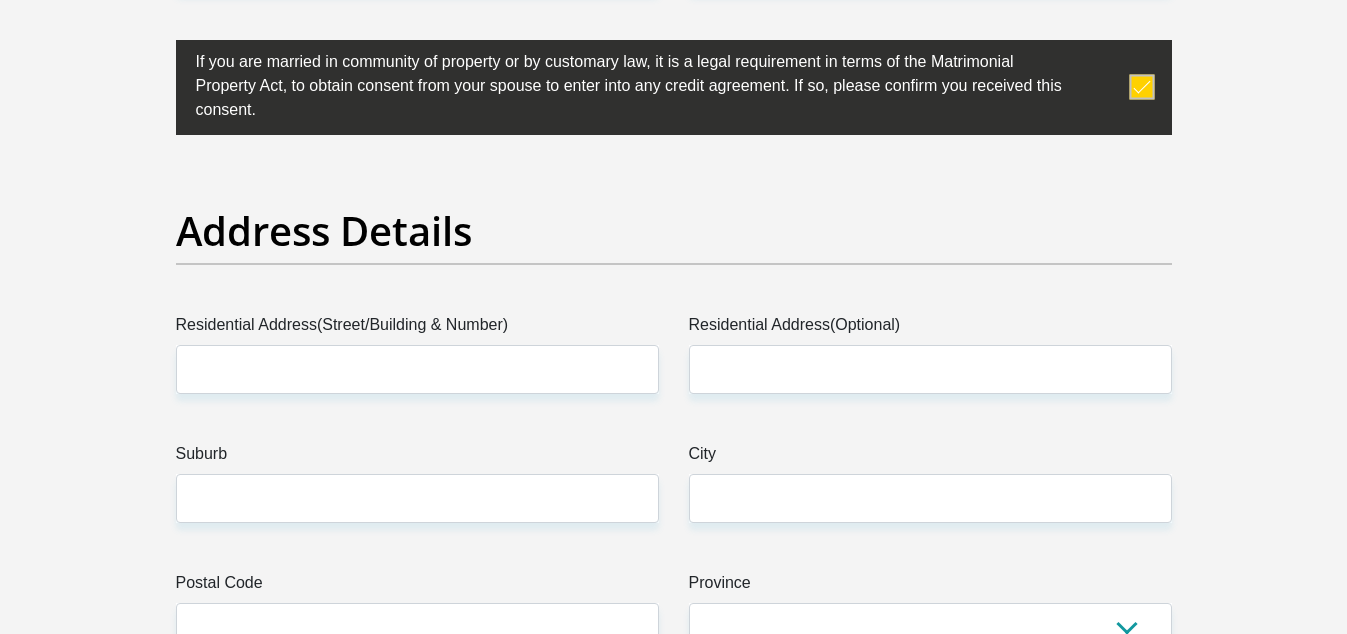 scroll, scrollTop: 960, scrollLeft: 0, axis: vertical 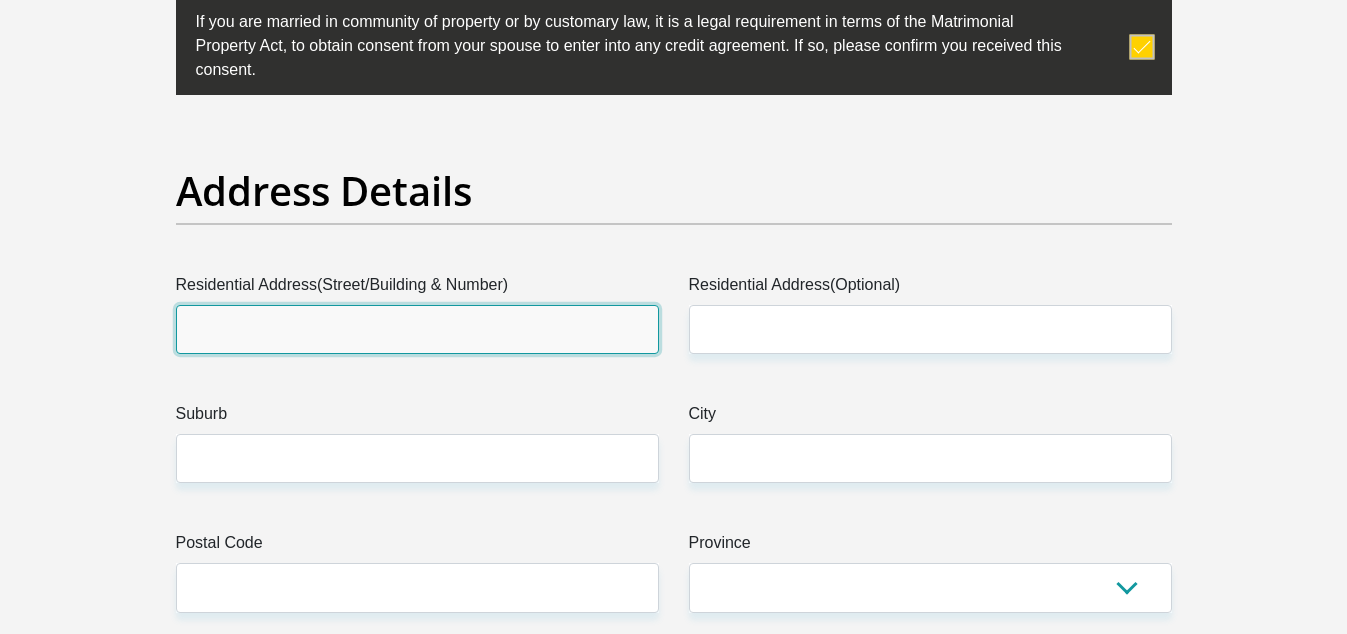 click on "Residential Address(Street/Building & Number)" at bounding box center [417, 329] 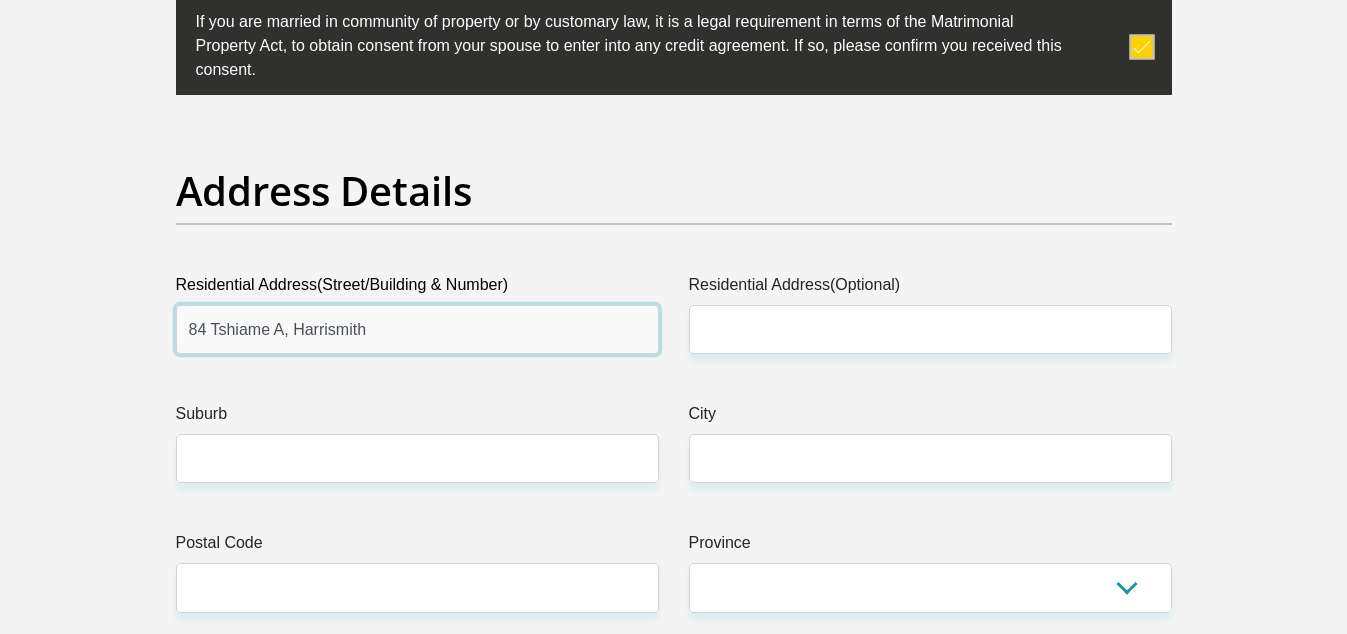 type on "84 Tshiame A, Harrismith" 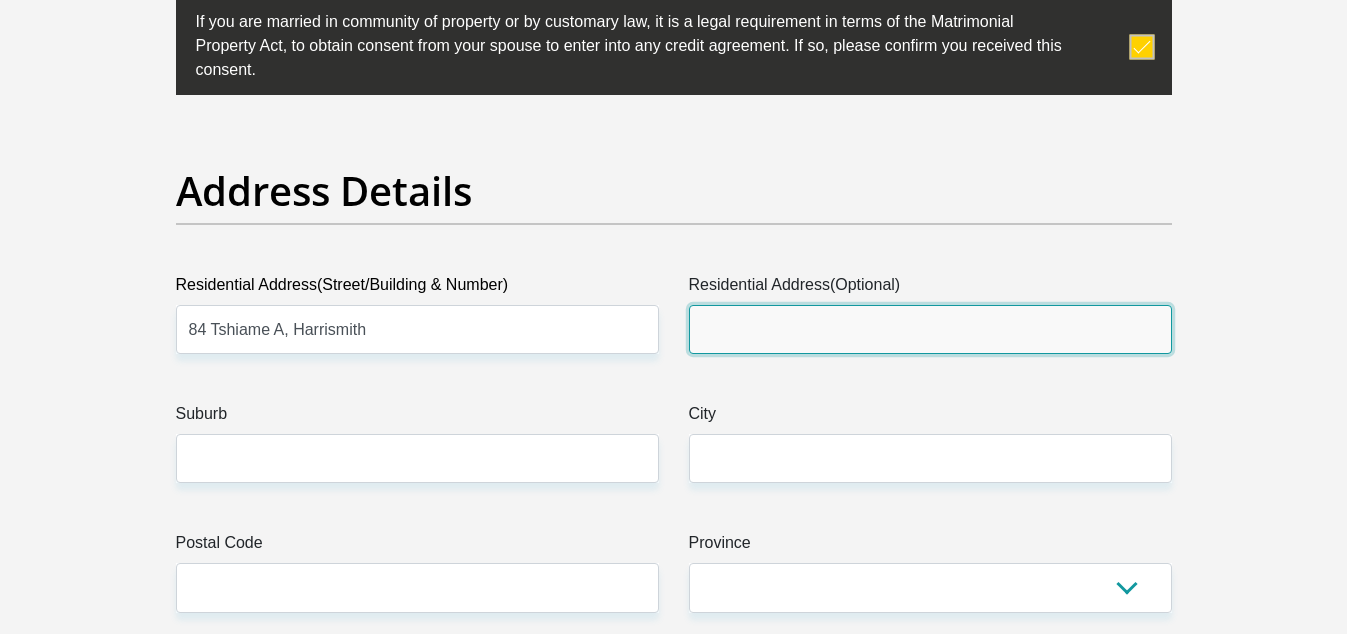 click on "Residential Address(Optional)" at bounding box center (930, 329) 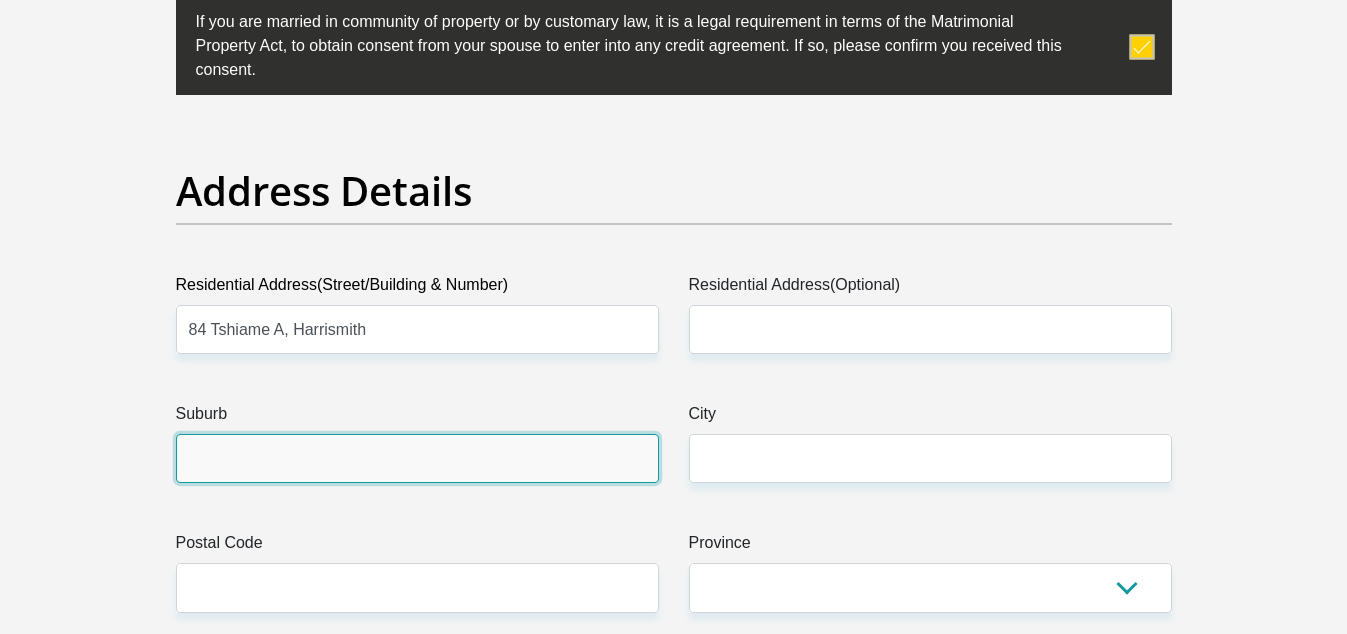 click on "Suburb" at bounding box center (417, 458) 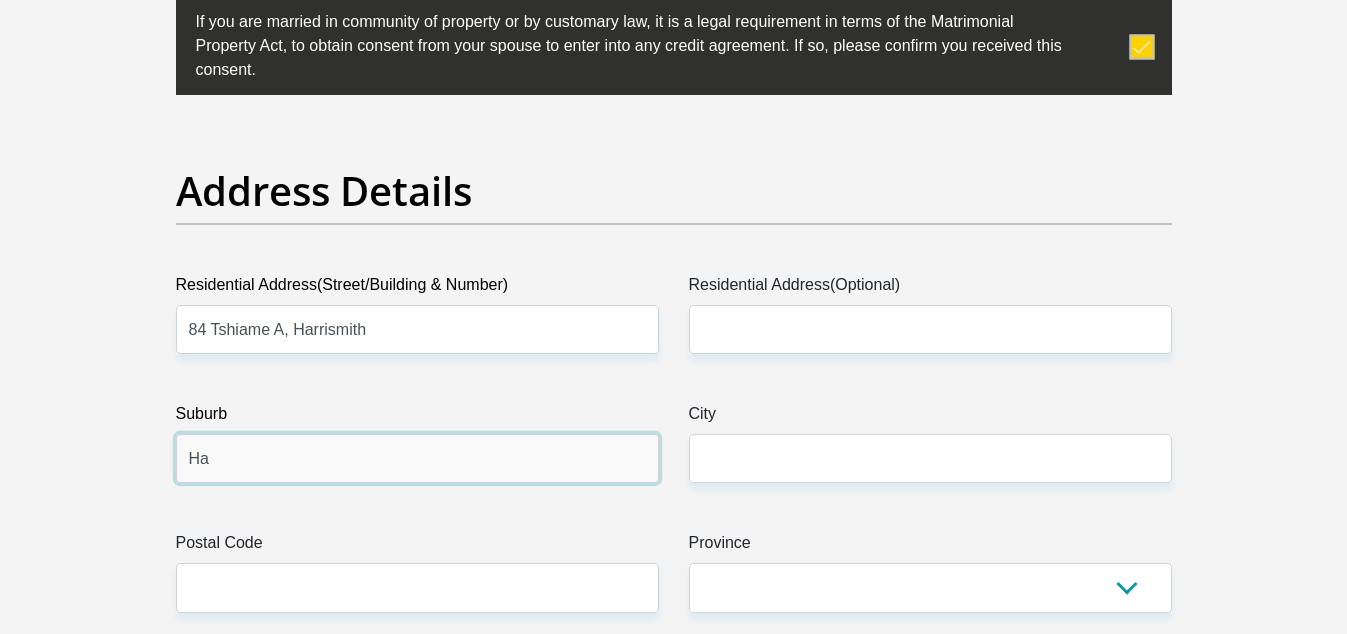 type on "H" 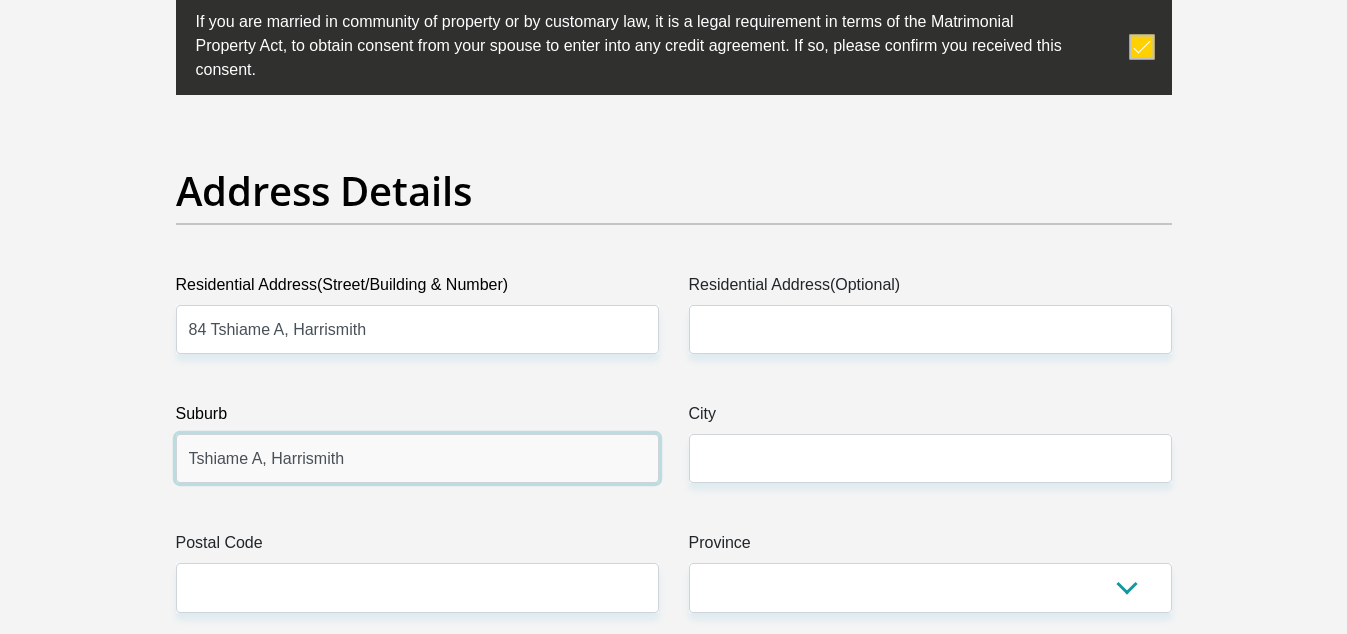 type on "Tshiame A, Harrismith" 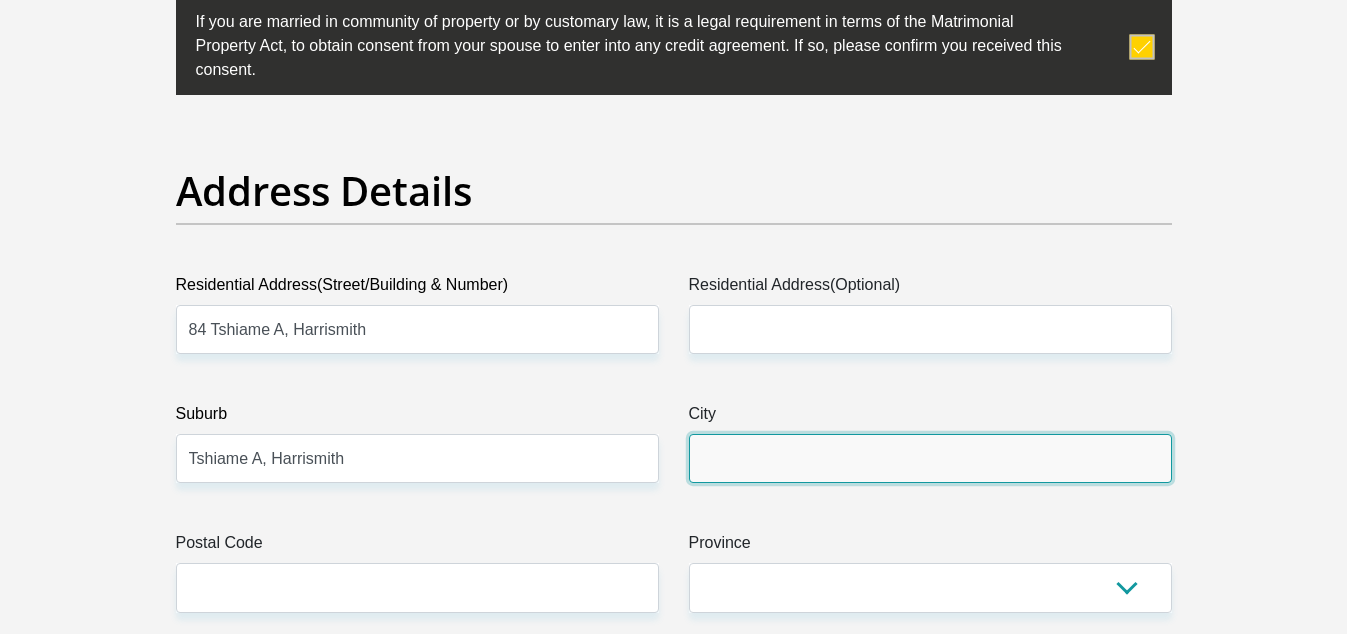 click on "City" at bounding box center (930, 458) 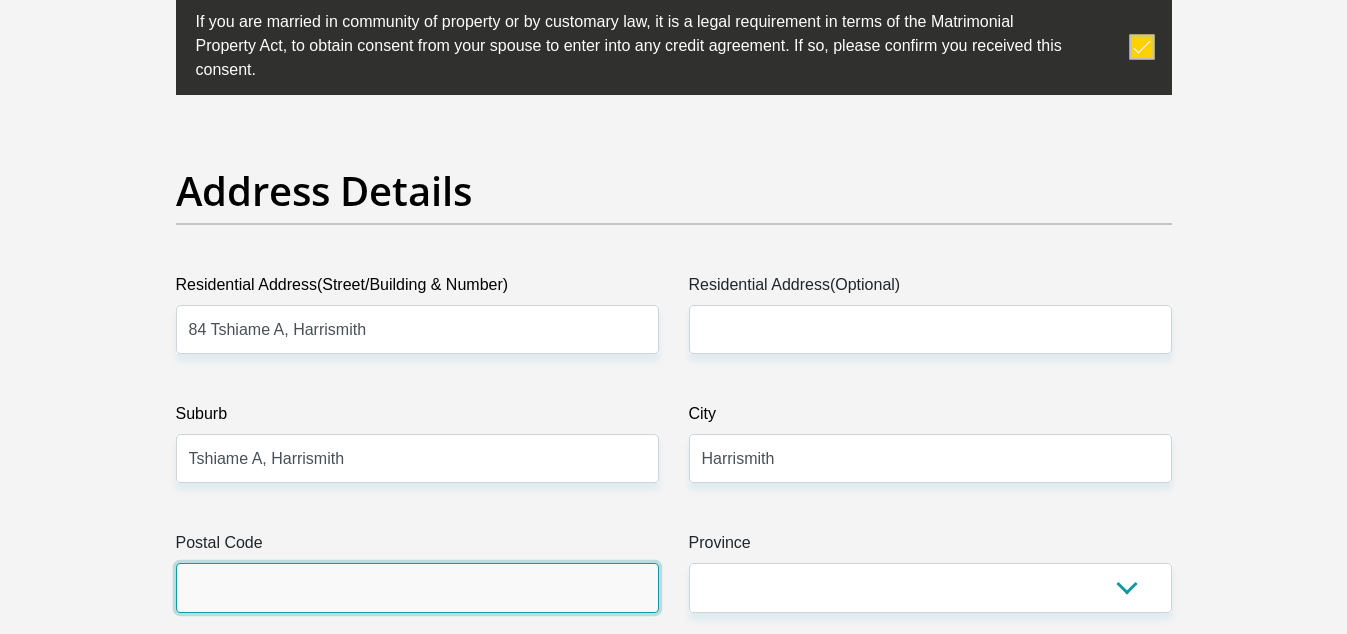 click on "Postal Code" at bounding box center [417, 587] 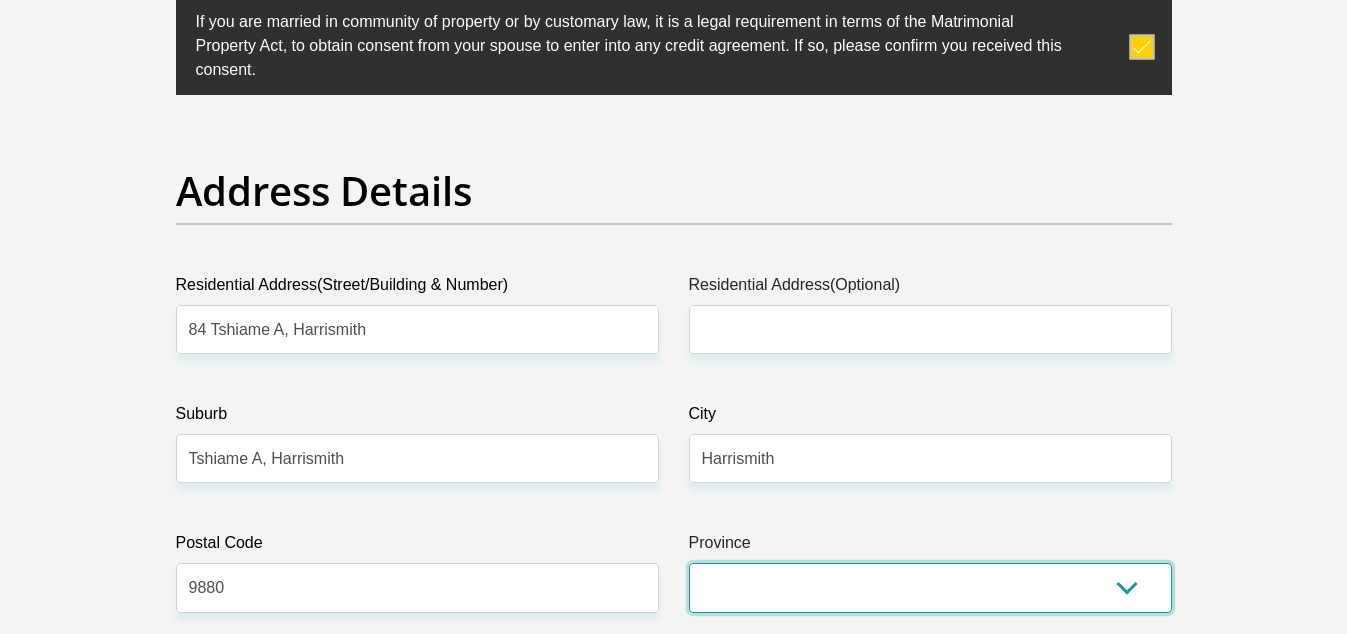 click on "Eastern Cape
Free State
[GEOGRAPHIC_DATA]
[GEOGRAPHIC_DATA][DATE]
[GEOGRAPHIC_DATA]
[GEOGRAPHIC_DATA]
[GEOGRAPHIC_DATA]
[GEOGRAPHIC_DATA]" at bounding box center (930, 587) 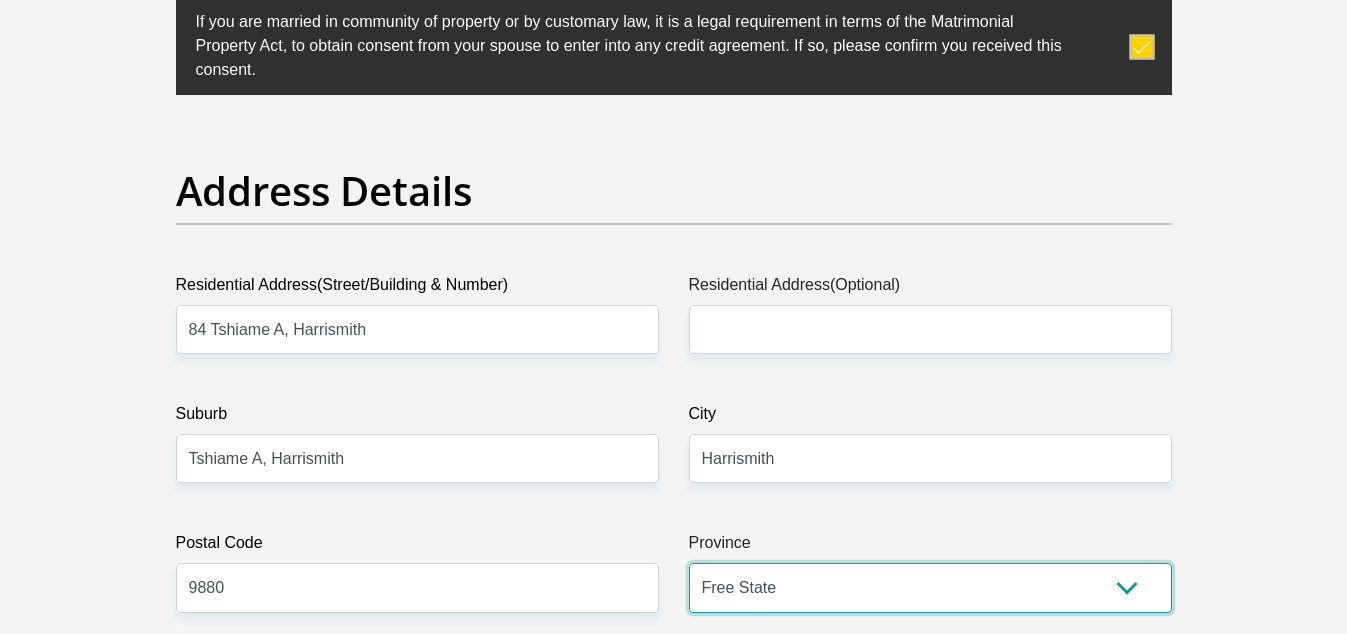click on "Eastern Cape
Free State
[GEOGRAPHIC_DATA]
[GEOGRAPHIC_DATA][DATE]
[GEOGRAPHIC_DATA]
[GEOGRAPHIC_DATA]
[GEOGRAPHIC_DATA]
[GEOGRAPHIC_DATA]" at bounding box center [930, 587] 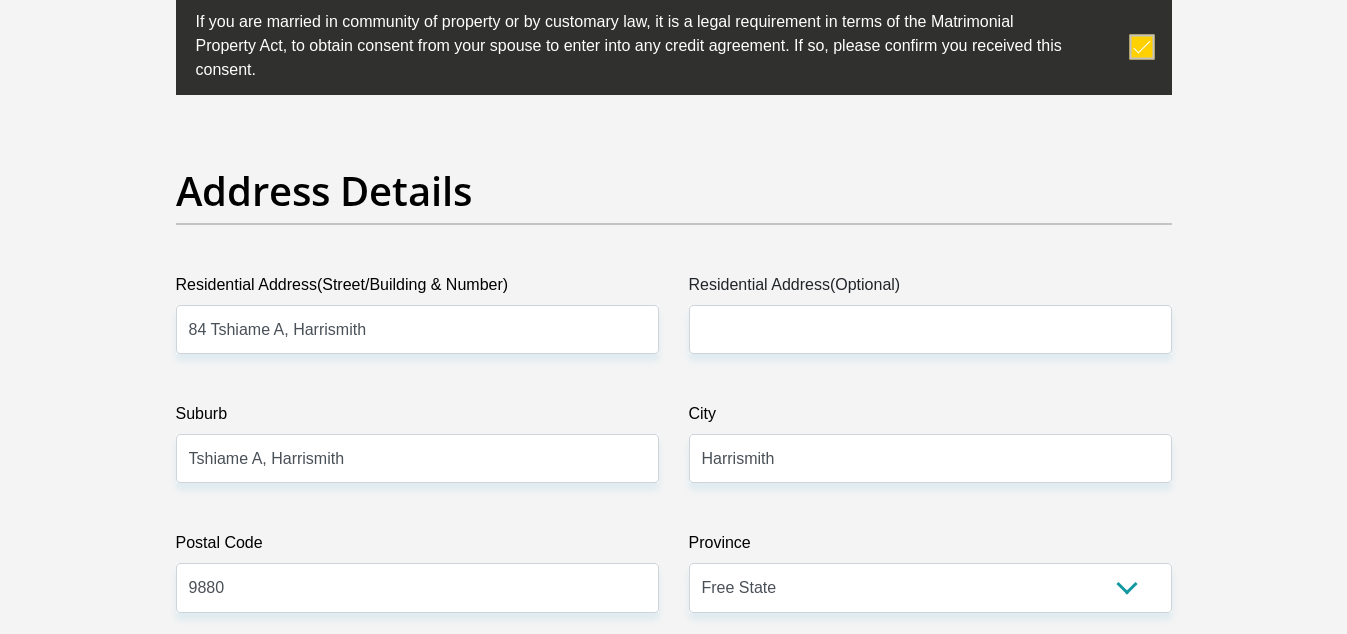 click on "Personal Details
Title
Mr
Ms
Mrs
Dr
[PERSON_NAME]
First Name
[PERSON_NAME]
Surname
[PERSON_NAME]
ID Number
[CREDIT_CARD_NUMBER]
Please input valid ID number
Race
Black
Coloured
Indian
White
Other
Contact Number
0823013305
Please input valid contact number" at bounding box center (673, 2661) 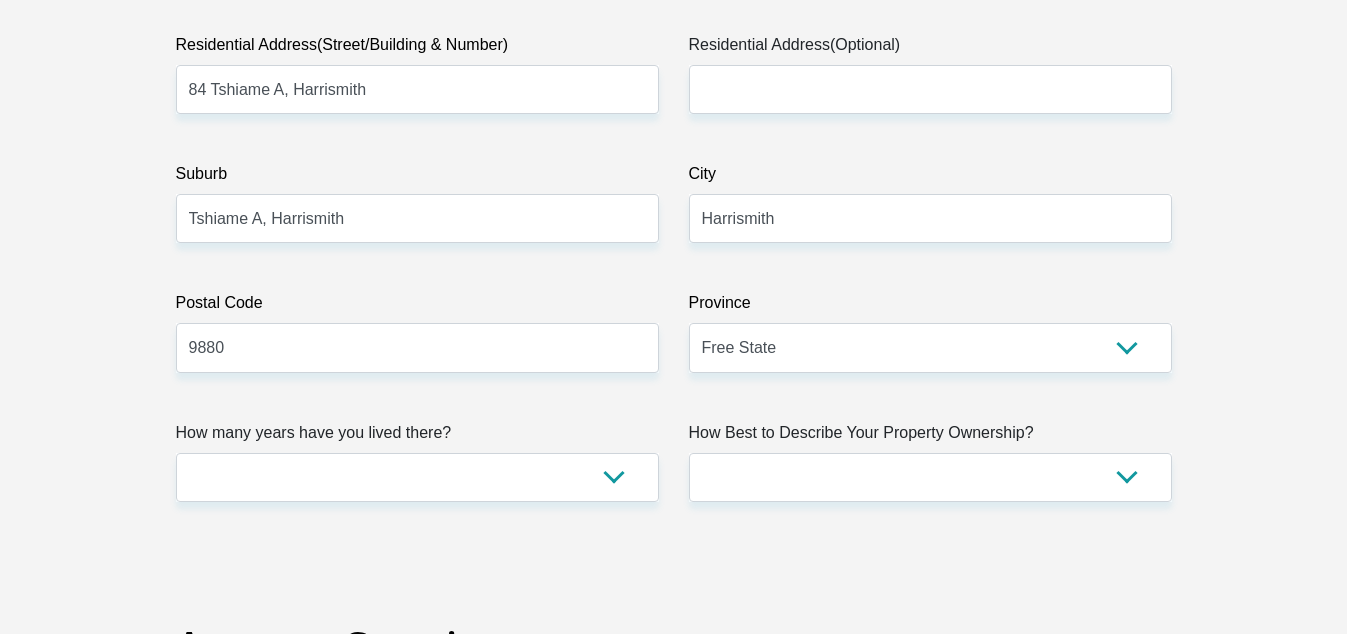 scroll, scrollTop: 1240, scrollLeft: 0, axis: vertical 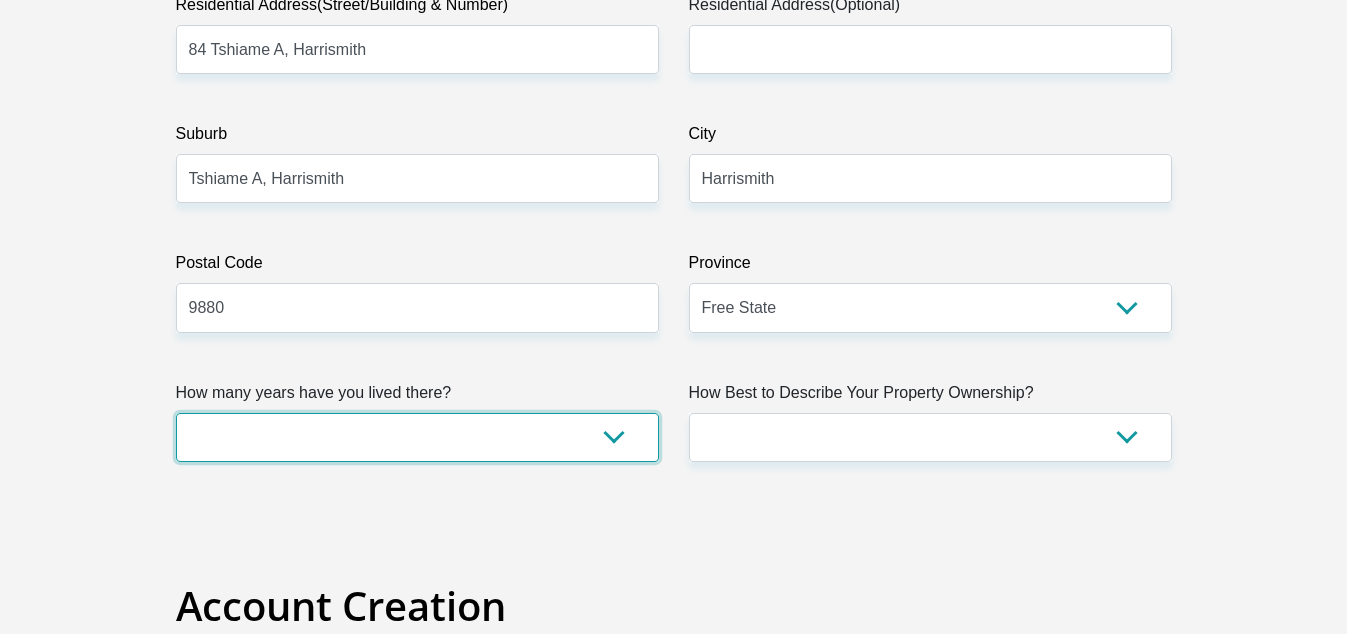 click on "less than 1 year
1-3 years
3-5 years
5+ years" at bounding box center (417, 437) 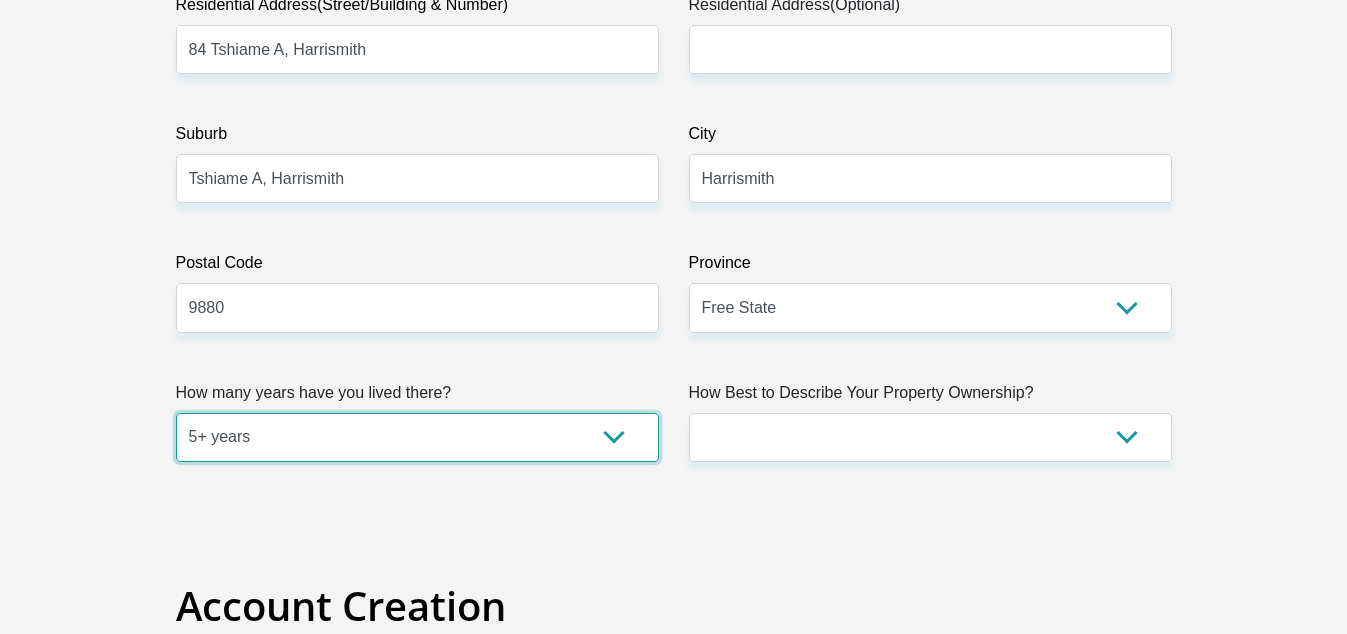click on "less than 1 year
1-3 years
3-5 years
5+ years" at bounding box center (417, 437) 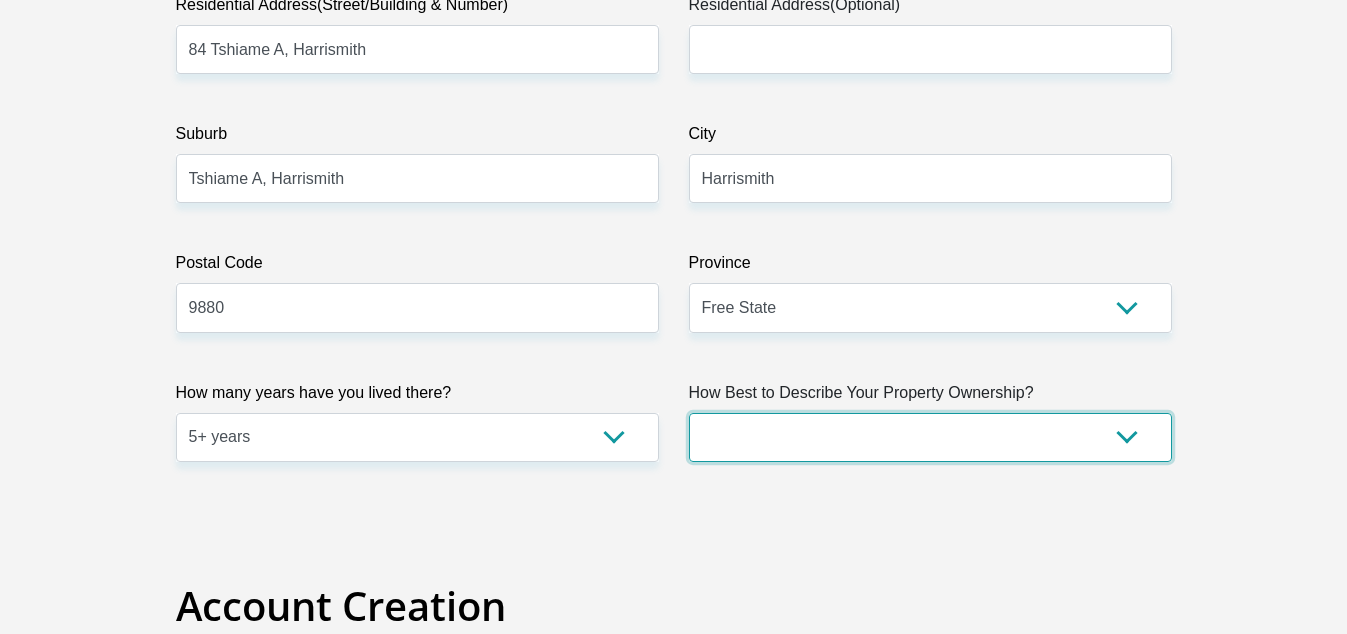 click on "Owned
Rented
Family Owned
Company Dwelling" at bounding box center (930, 437) 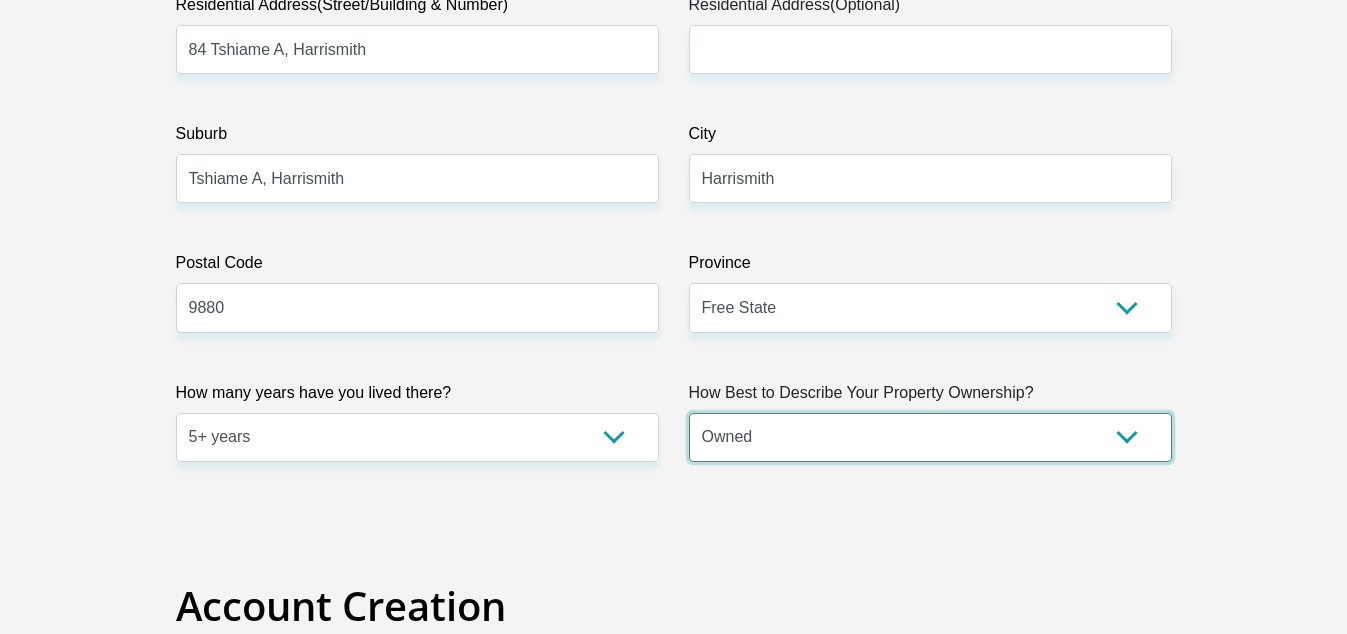 click on "Owned
Rented
Family Owned
Company Dwelling" at bounding box center [930, 437] 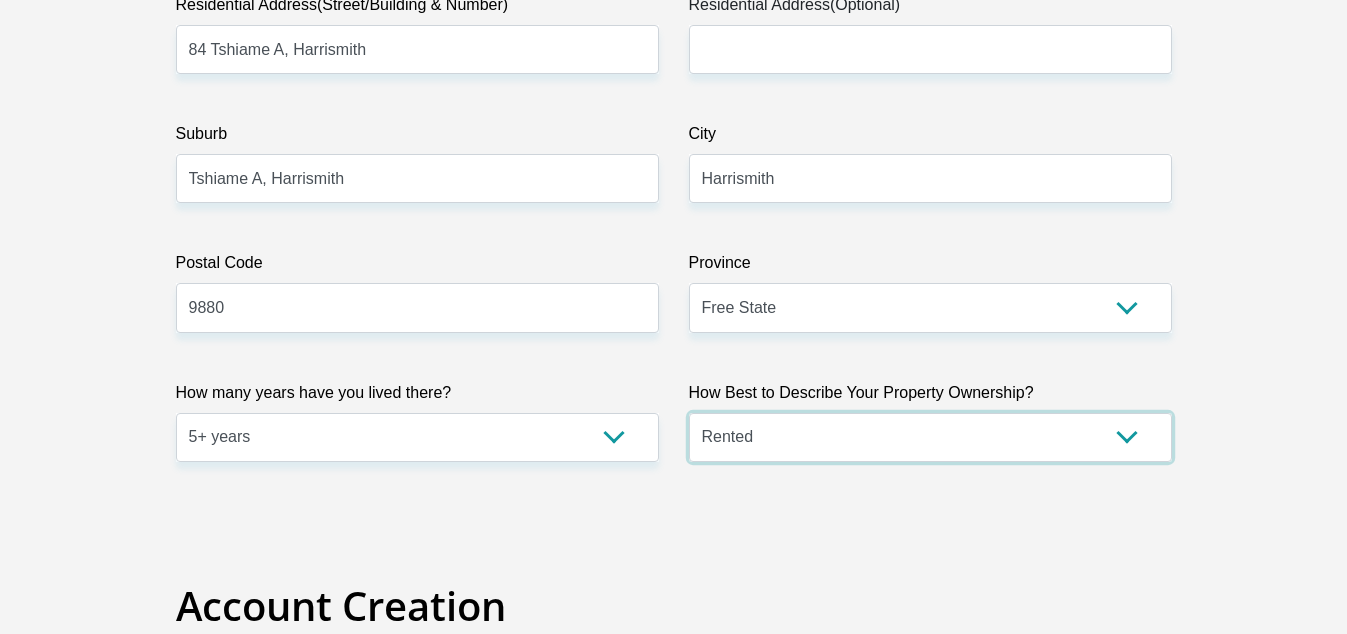 select on "Owned" 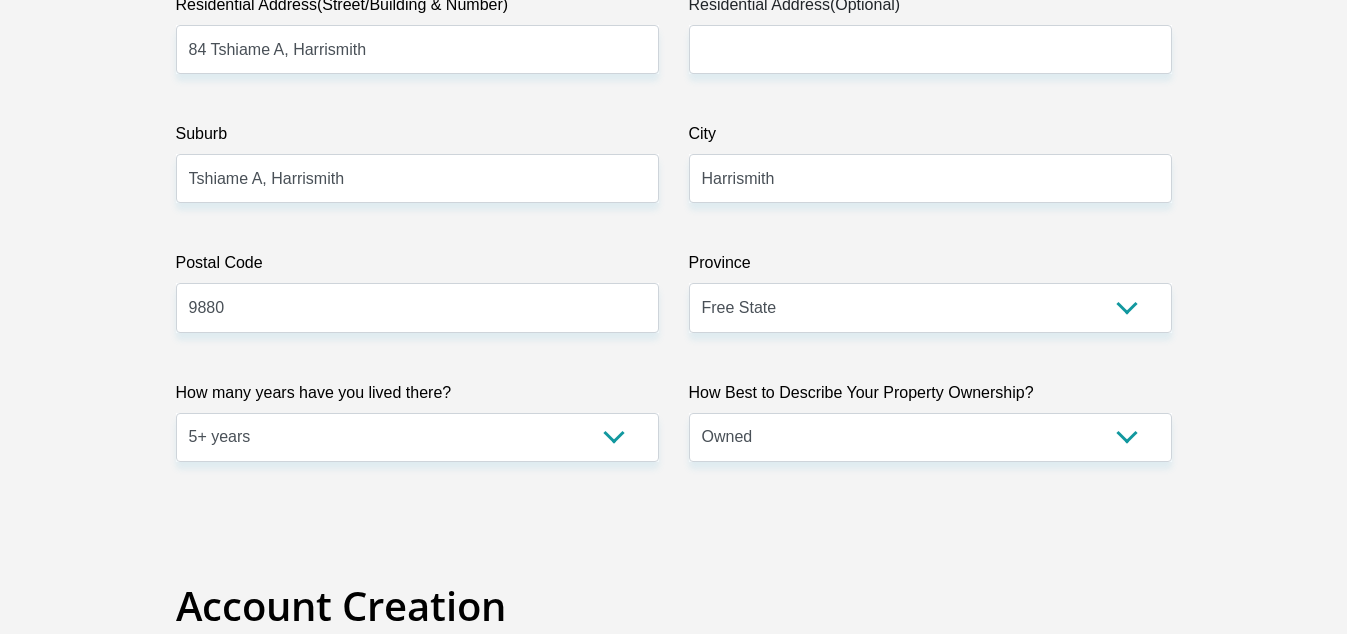 click on "Account Creation" at bounding box center [674, 606] 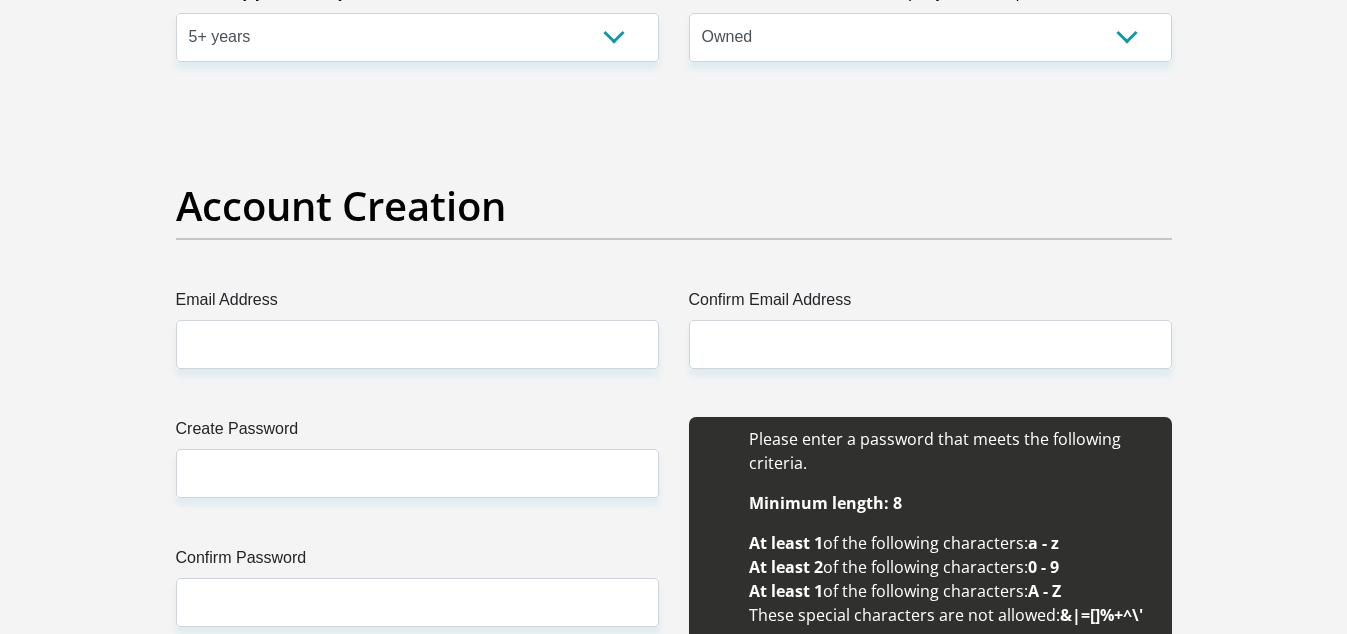 scroll, scrollTop: 1680, scrollLeft: 0, axis: vertical 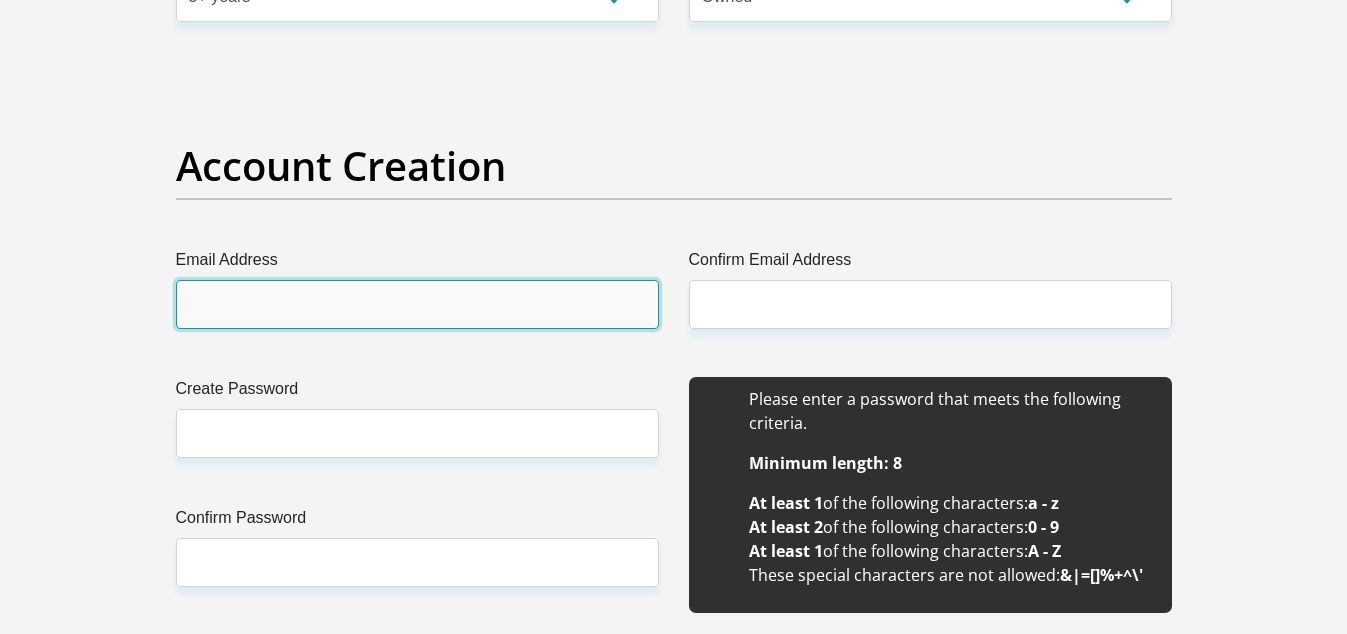 click on "Email Address" at bounding box center (417, 304) 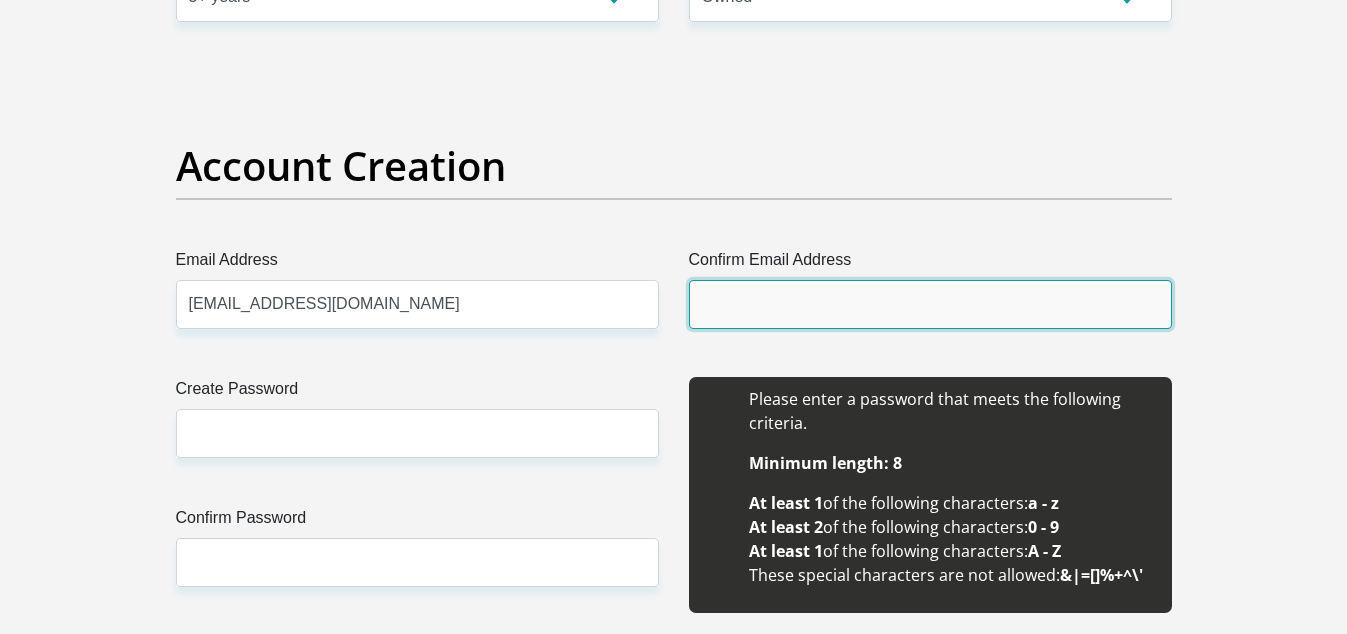 type on "[EMAIL_ADDRESS][DOMAIN_NAME]" 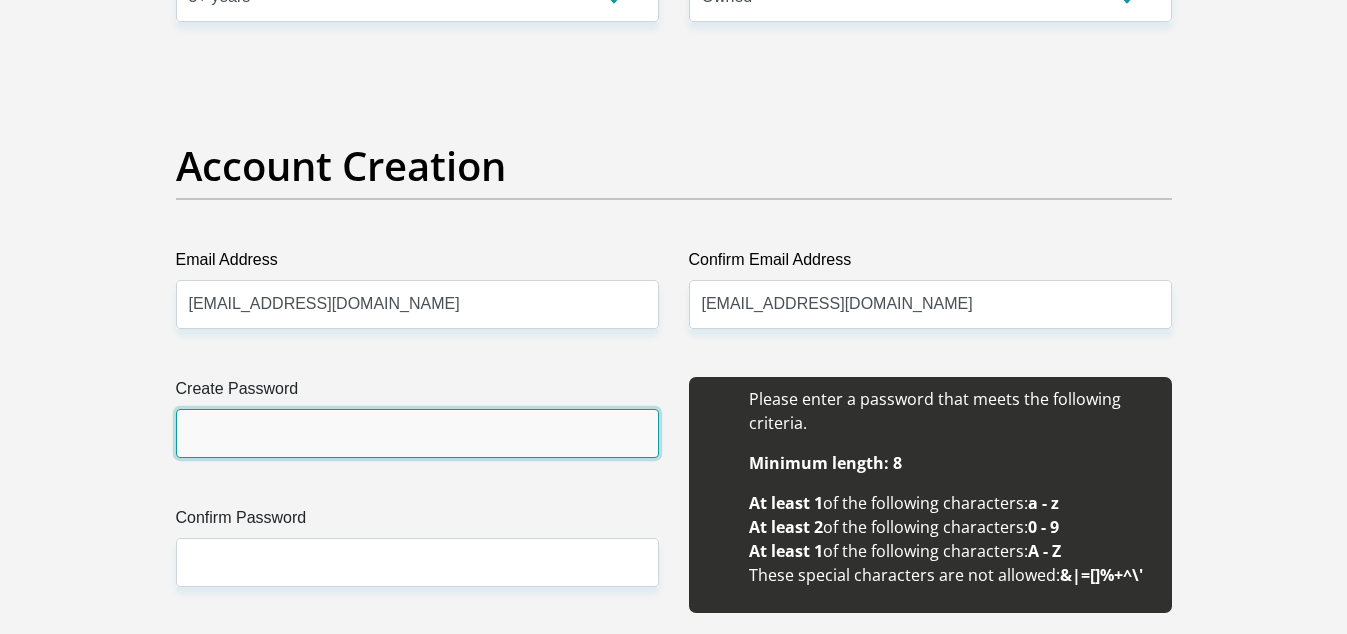 click on "Create Password" at bounding box center [417, 433] 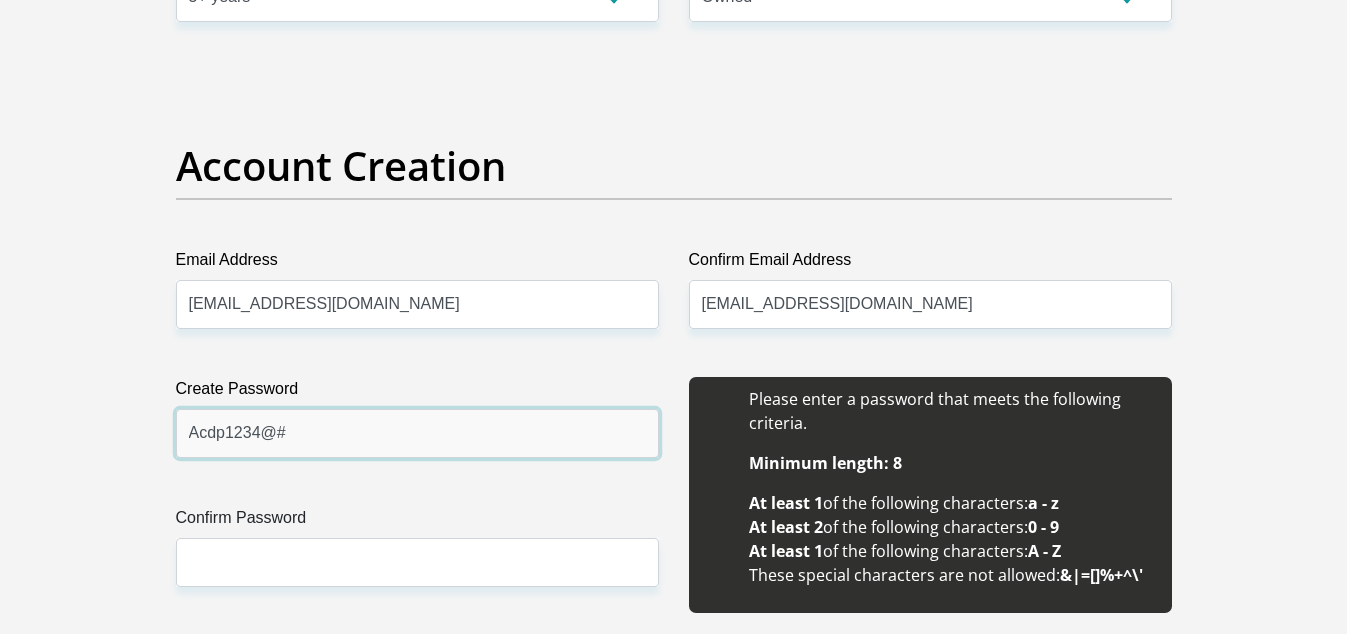 type on "Acdp1234@#" 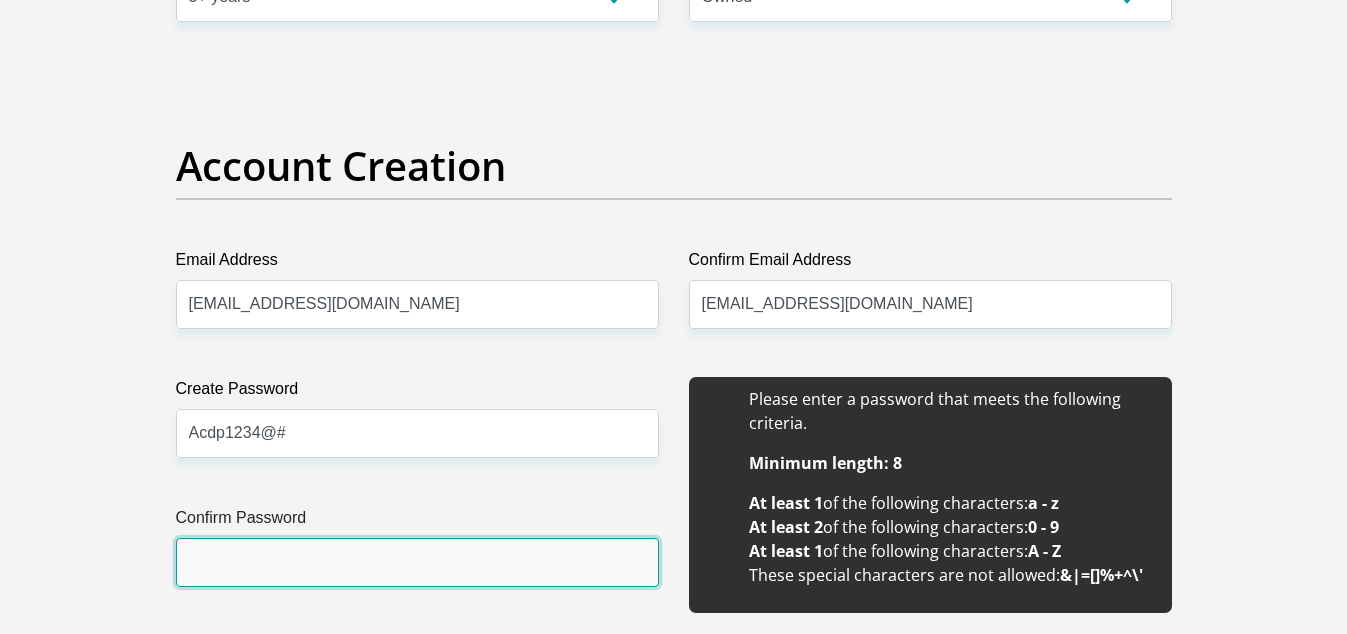 click on "Confirm Password" at bounding box center (417, 562) 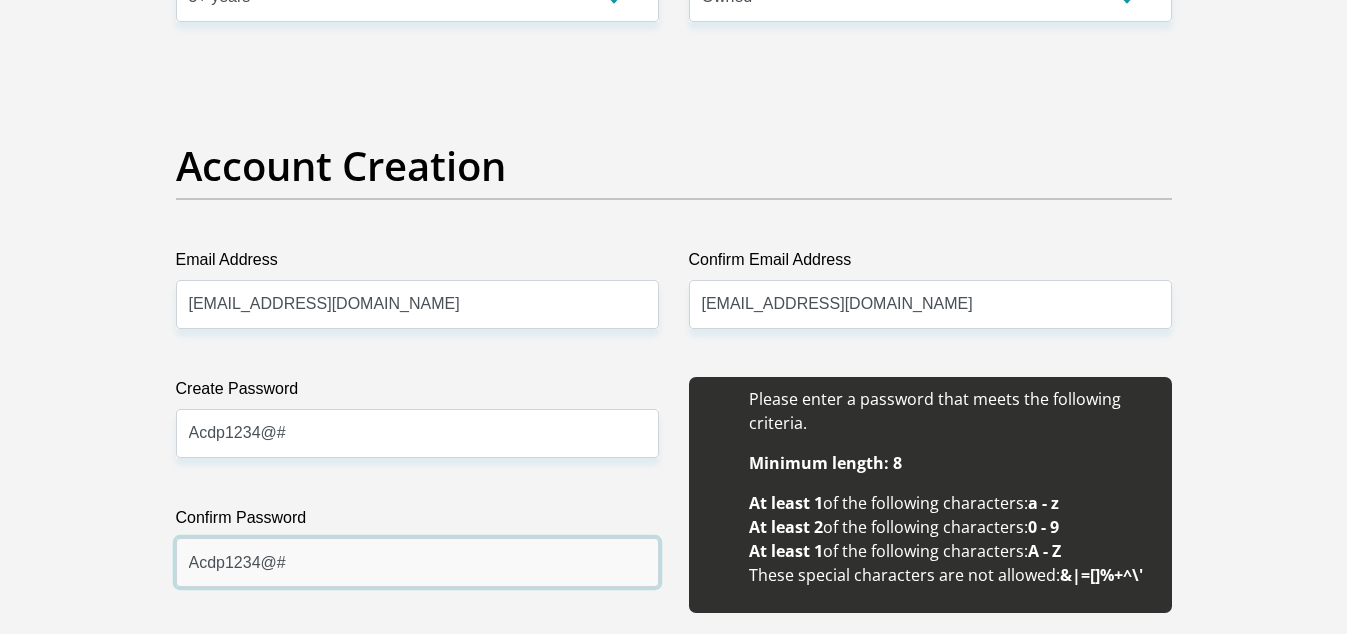 type on "Acdp1234@#" 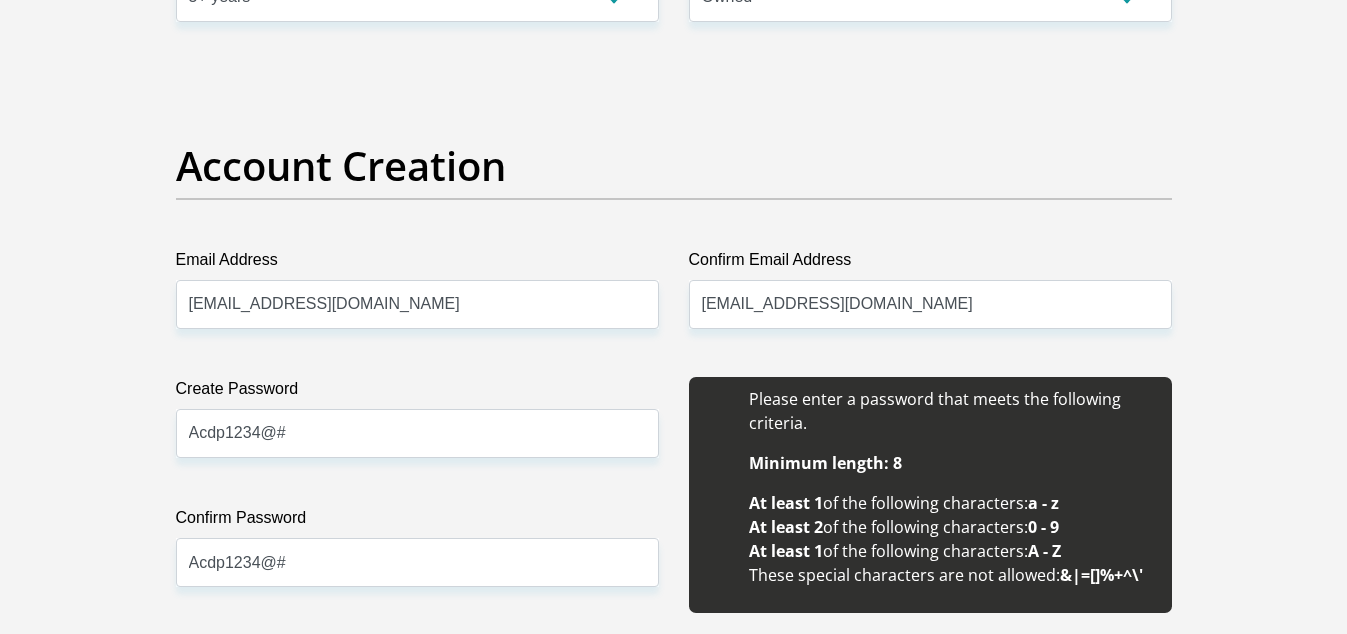 click on "Personal Details
Title
Mr
Ms
Mrs
Dr
[PERSON_NAME]
First Name
[PERSON_NAME]
Surname
[PERSON_NAME]
ID Number
[CREDIT_CARD_NUMBER]
Please input valid ID number
Race
Black
Coloured
Indian
White
Other
Contact Number
0823013305
Please input valid contact number" at bounding box center (673, 1941) 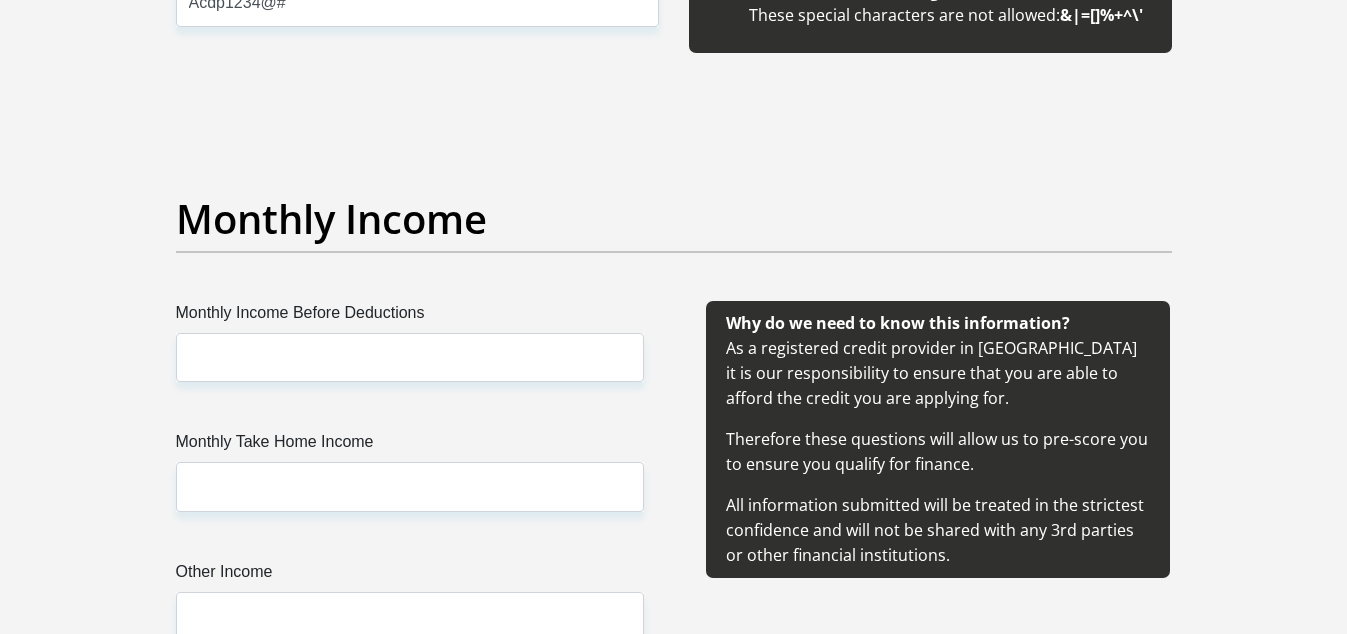 scroll, scrollTop: 2320, scrollLeft: 0, axis: vertical 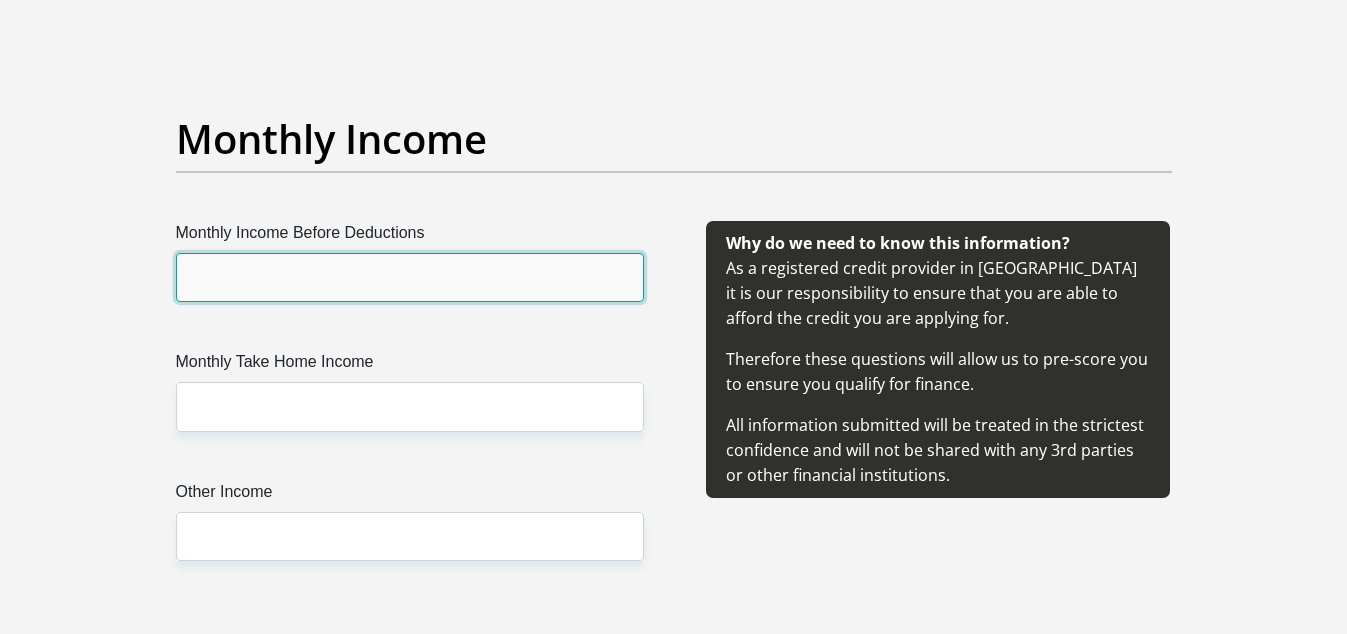 click on "Monthly Income Before Deductions" at bounding box center [410, 277] 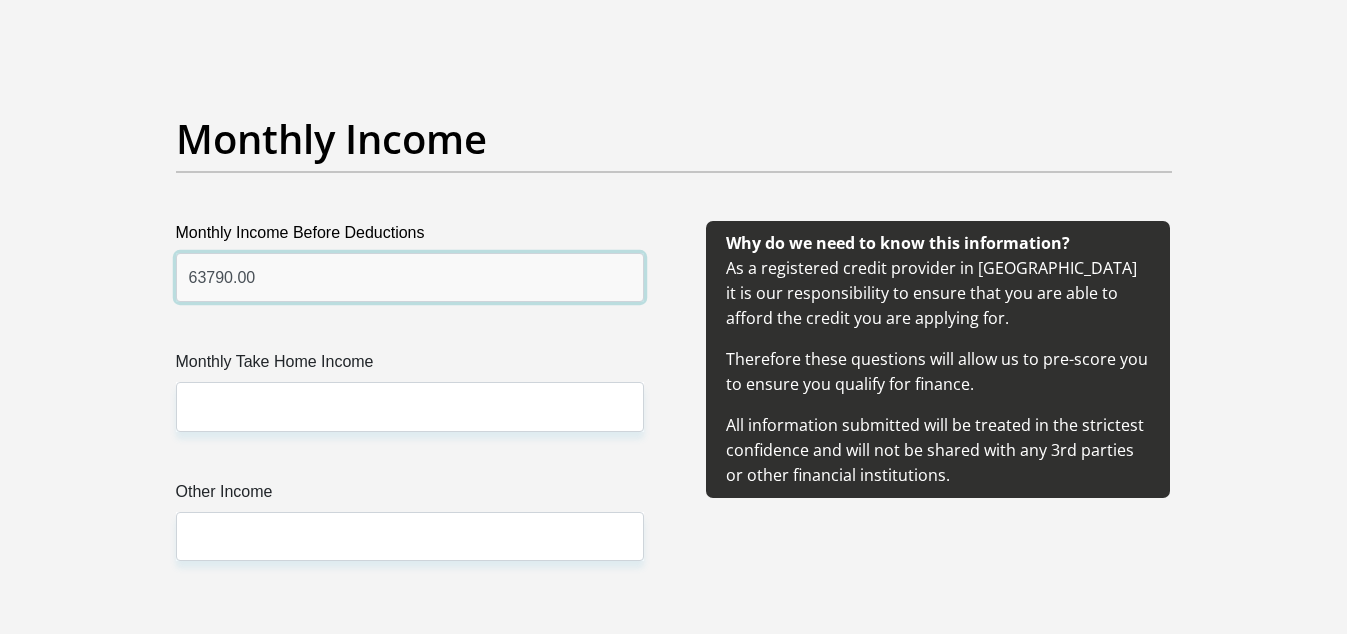 type on "63790.00" 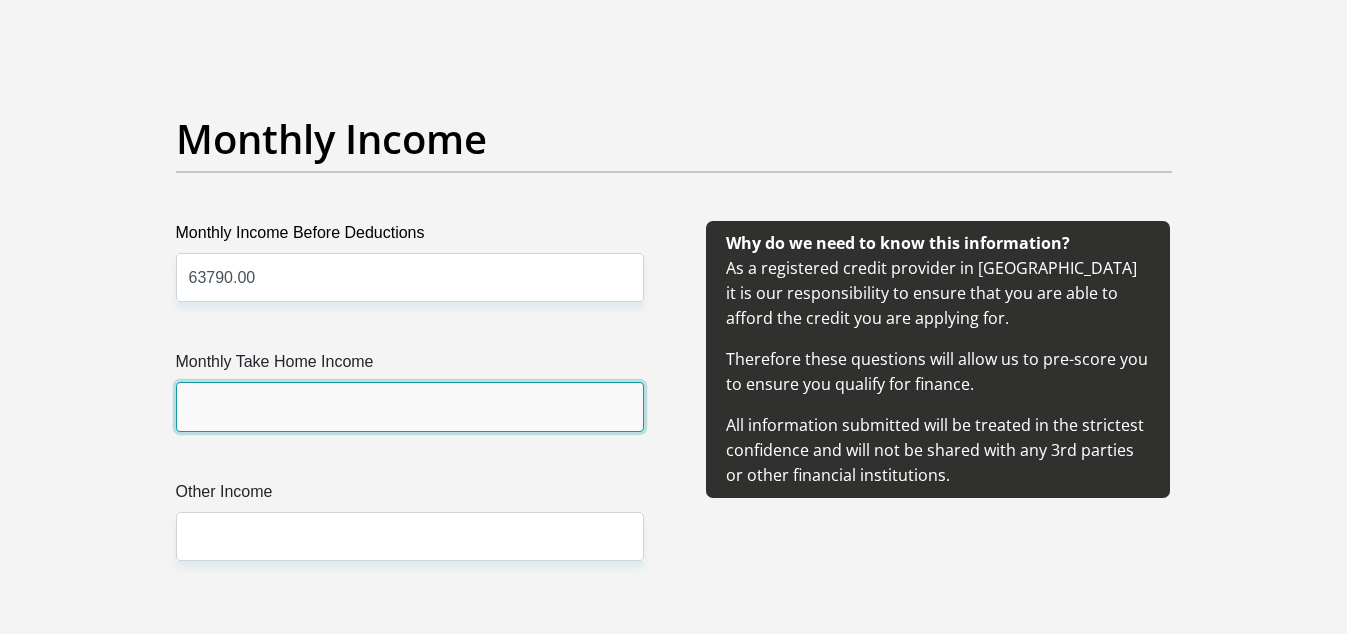 click on "Monthly Take Home Income" at bounding box center [410, 406] 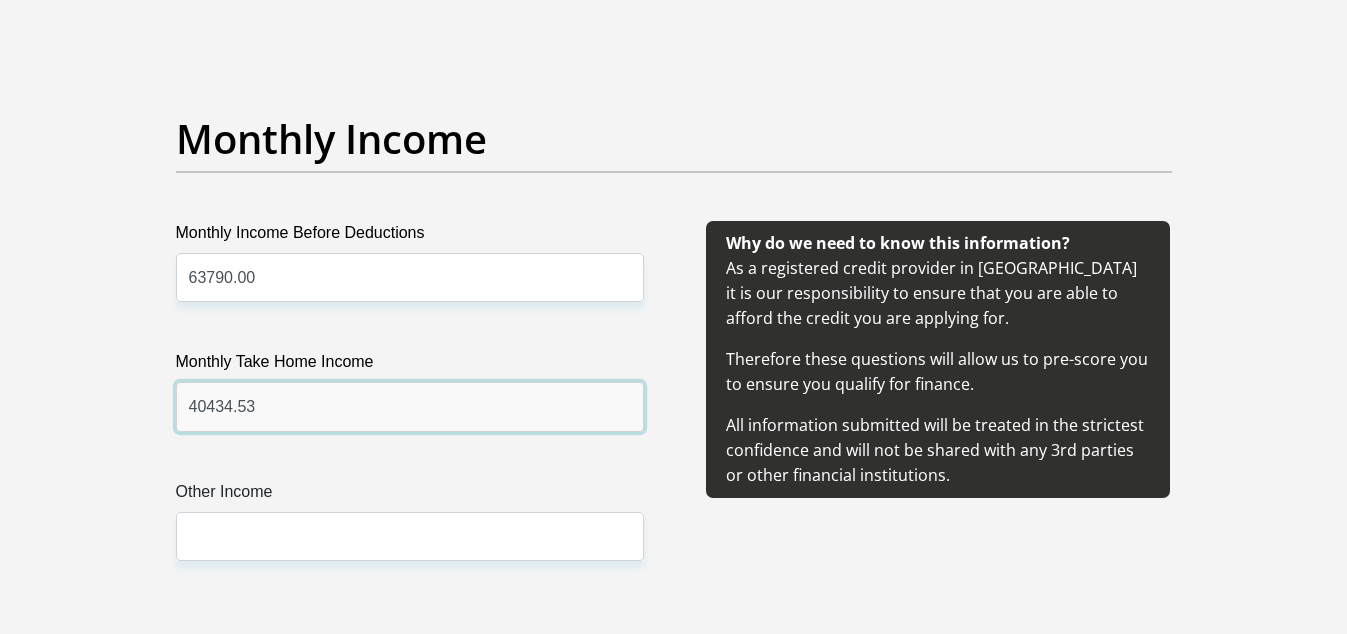type on "40434.53" 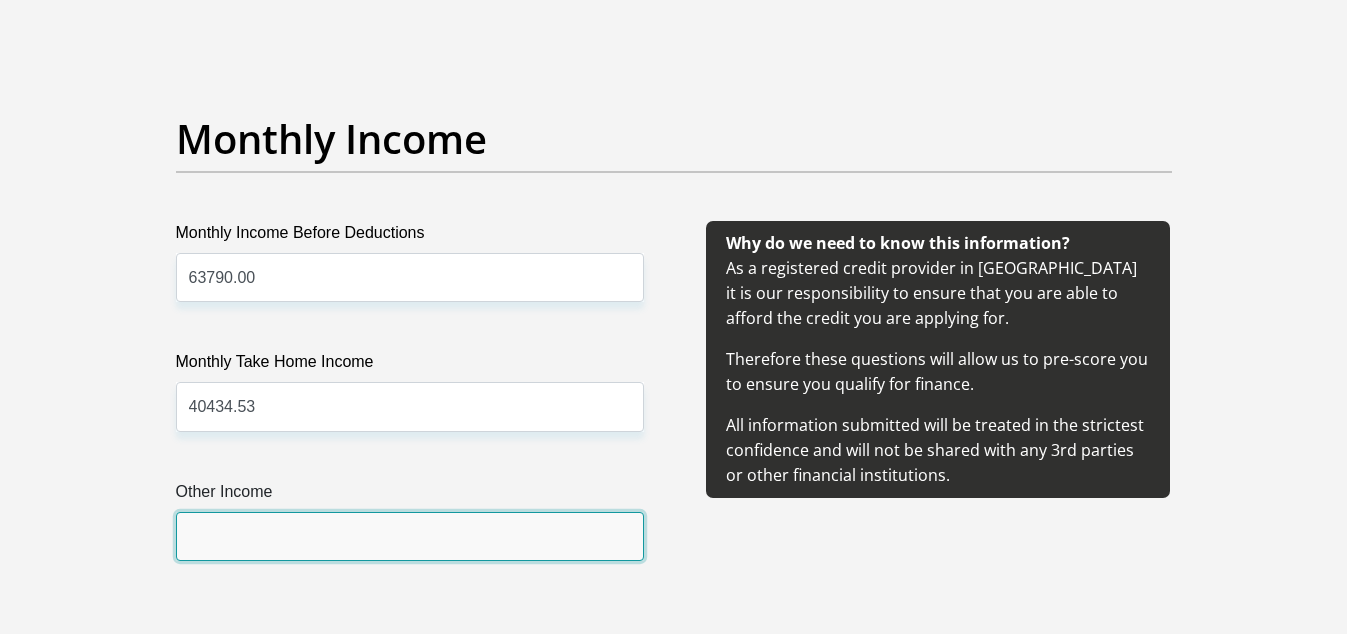 click on "Other Income" at bounding box center (410, 536) 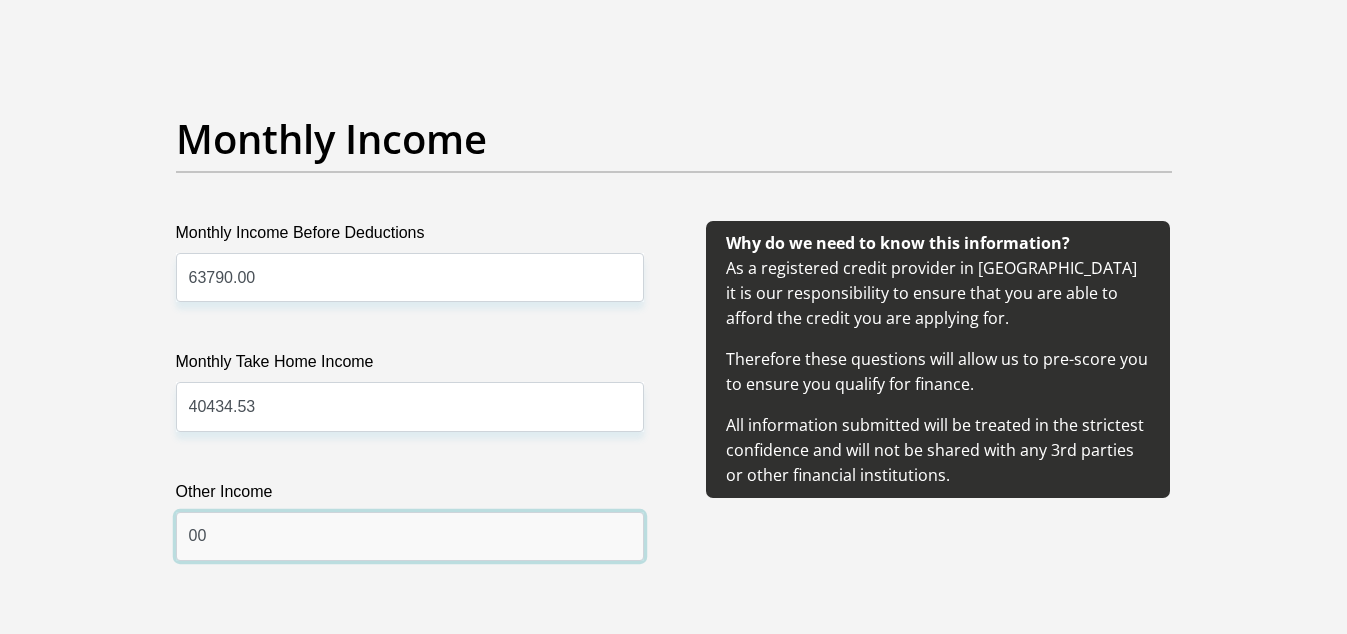 type on "0" 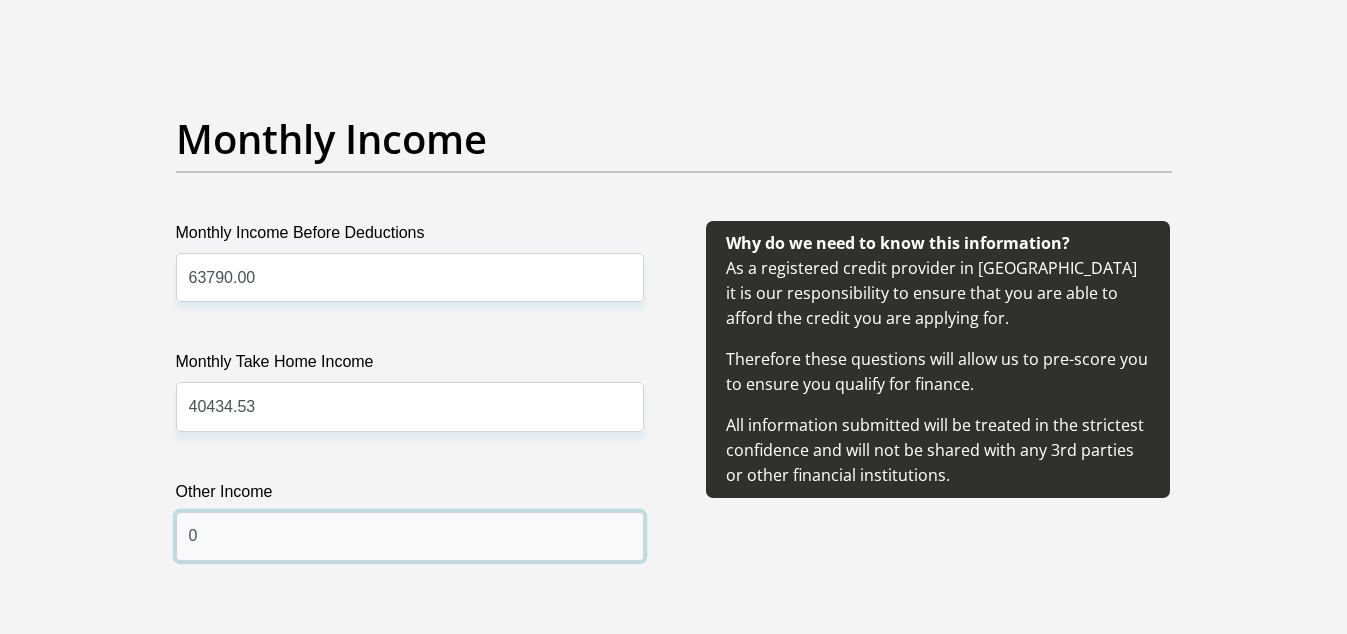 type on "0" 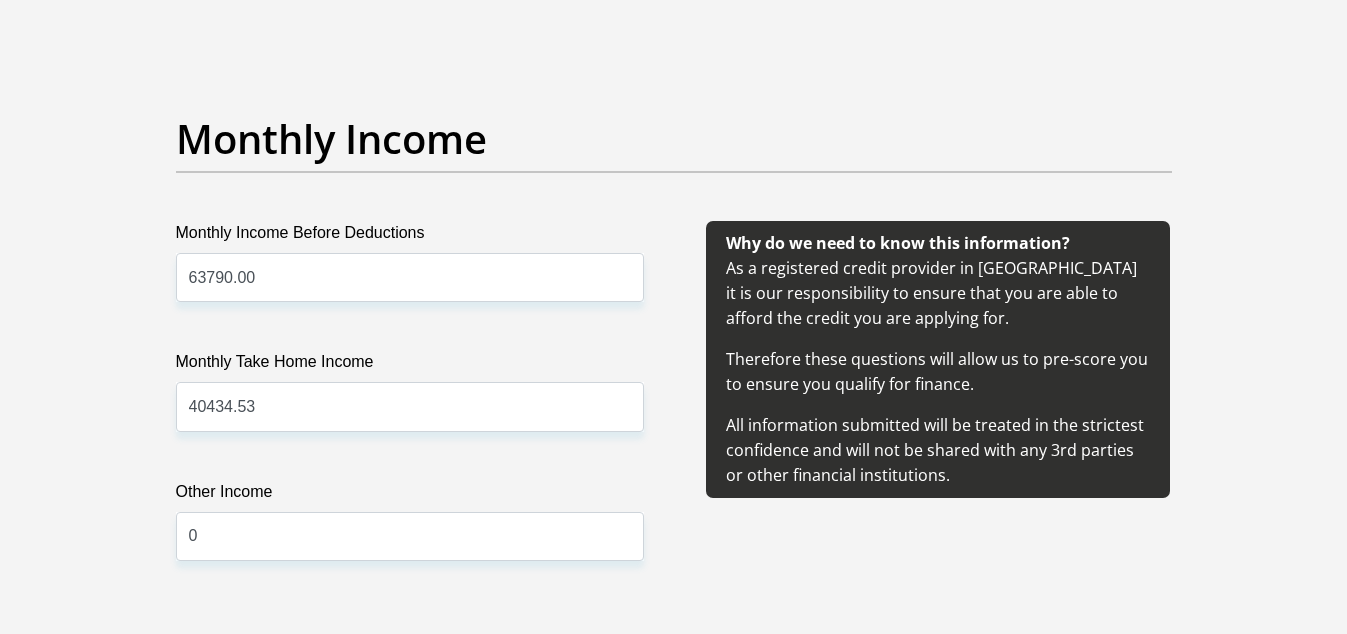 click on "Why do we need to know this information?
As a registered credit provider in [GEOGRAPHIC_DATA] it is our responsibility
to ensure that you are able to afford the credit you are applying for.
Therefore these questions will allow us to pre-score you to ensure you qualify for finance.
All information submitted will be treated in the strictest confidence
and will not be shared with any 3rd parties or other financial institutions." at bounding box center (938, 415) 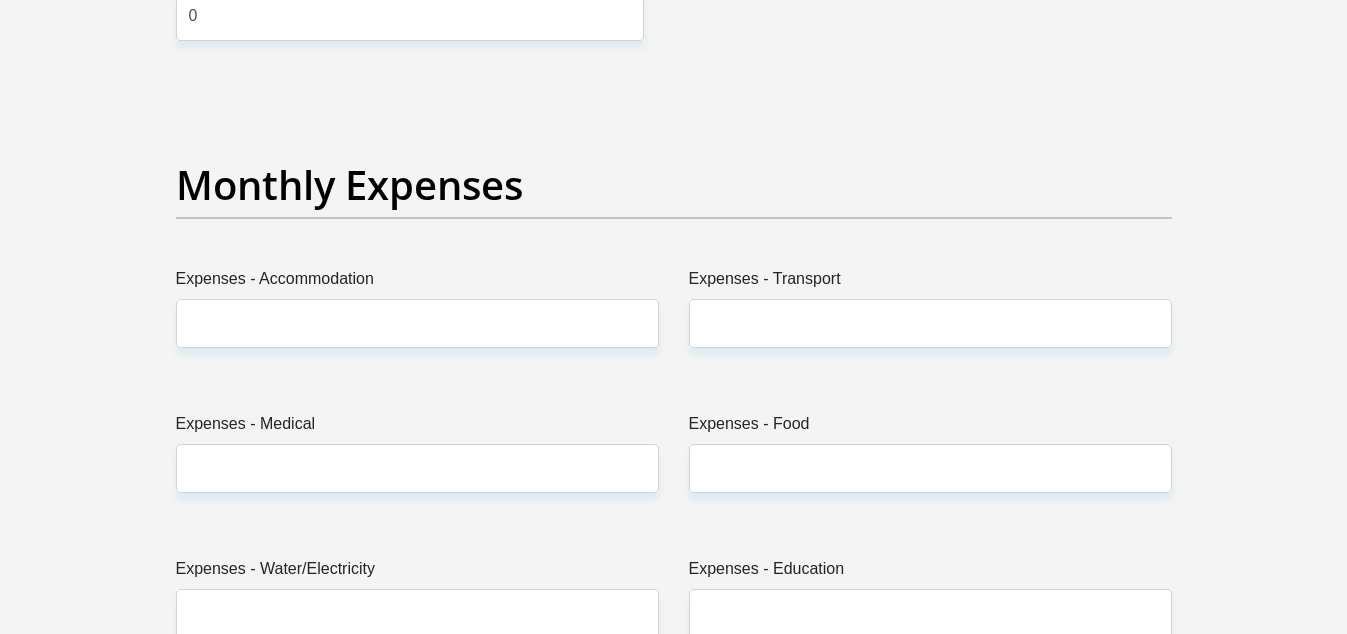 scroll, scrollTop: 2880, scrollLeft: 0, axis: vertical 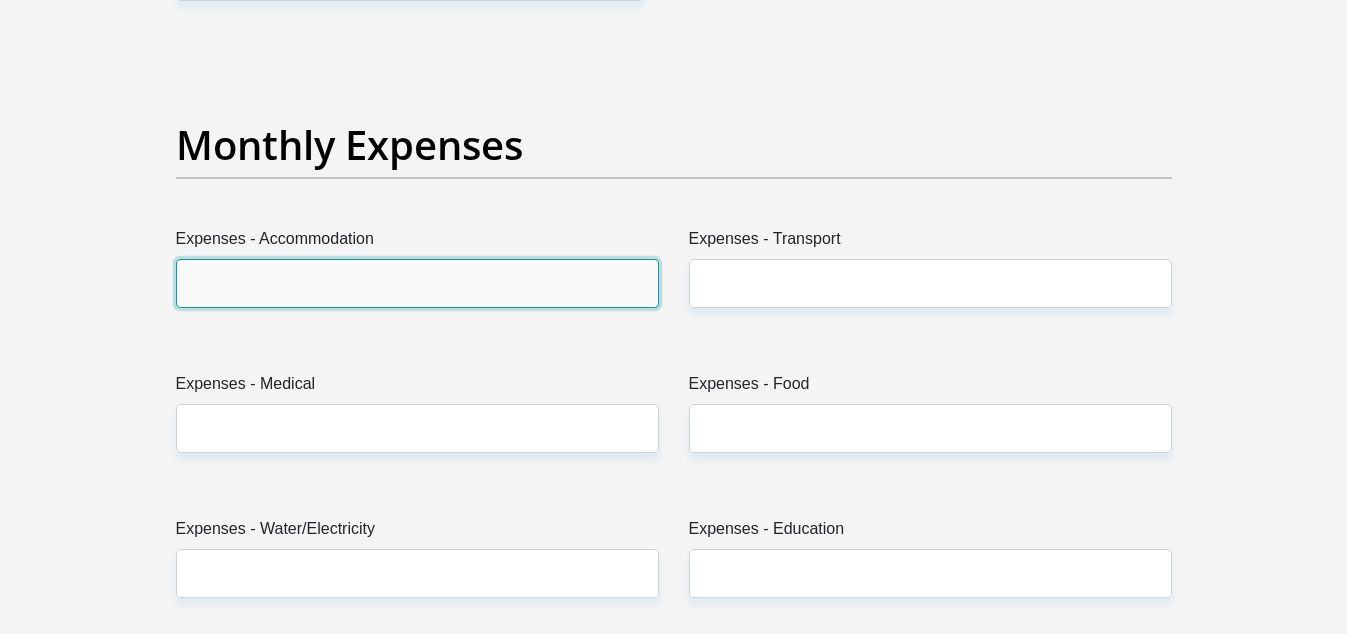 click on "Expenses - Accommodation" at bounding box center [417, 283] 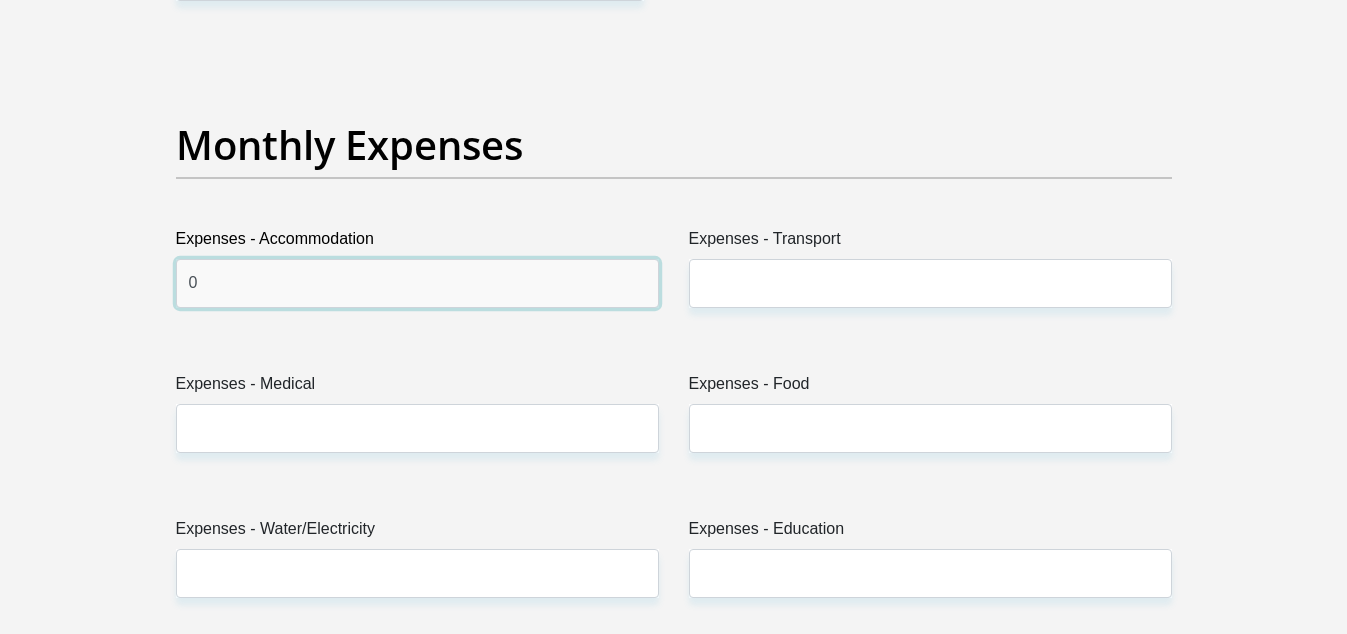 type on "0" 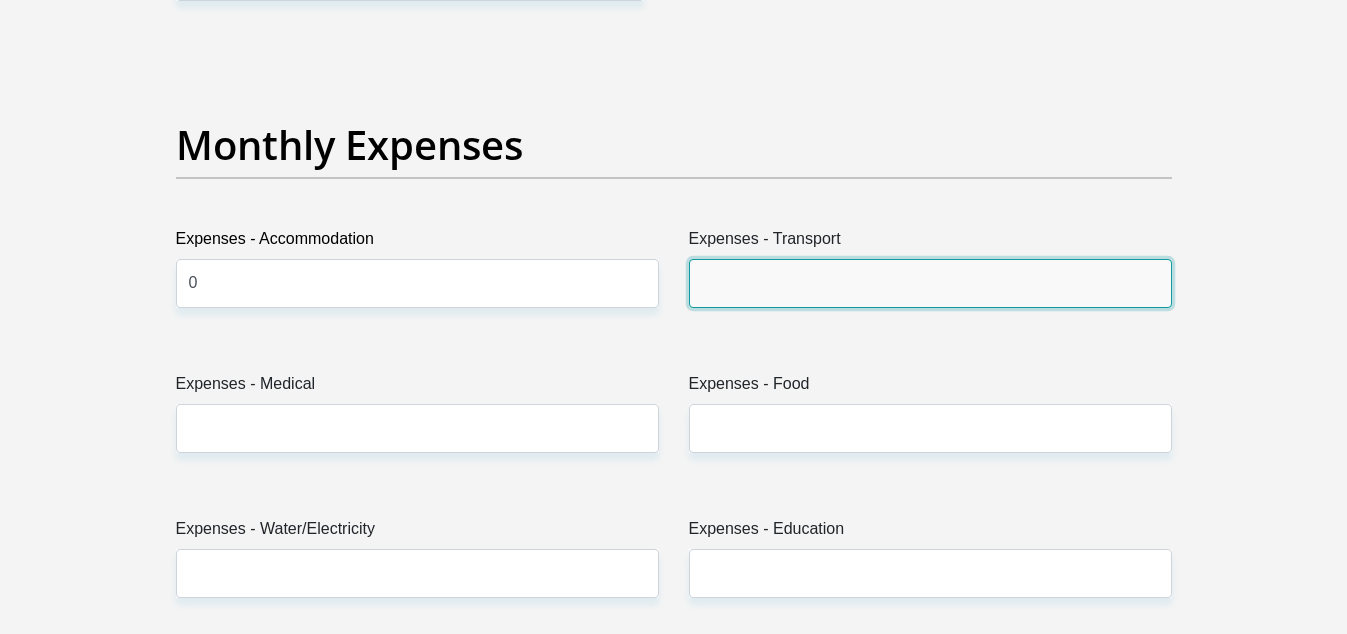 click on "Expenses - Transport" at bounding box center [930, 283] 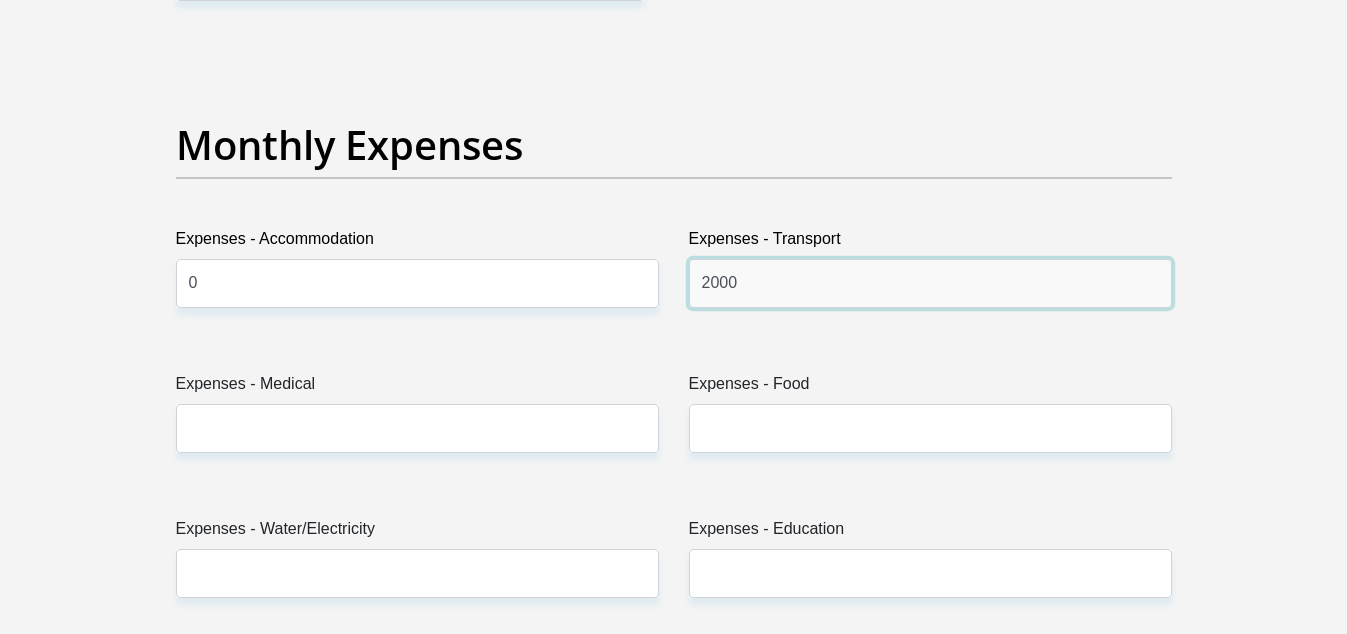 type on "2000" 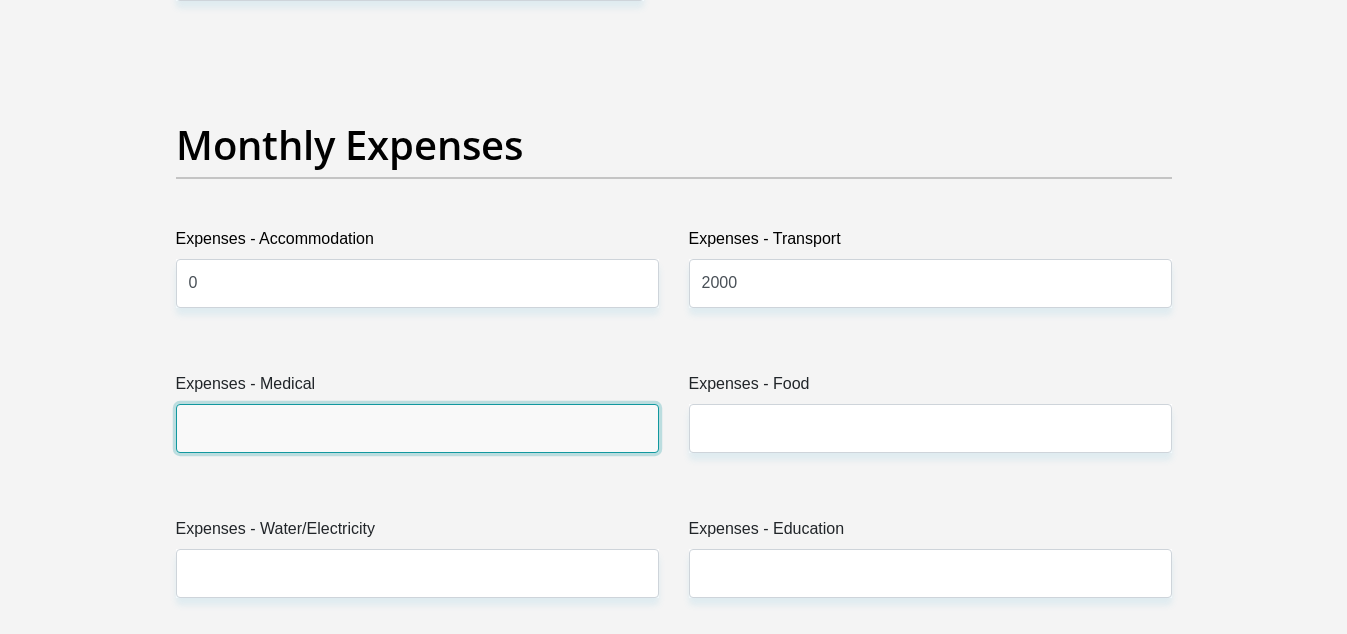 click on "Expenses - Medical" at bounding box center [417, 428] 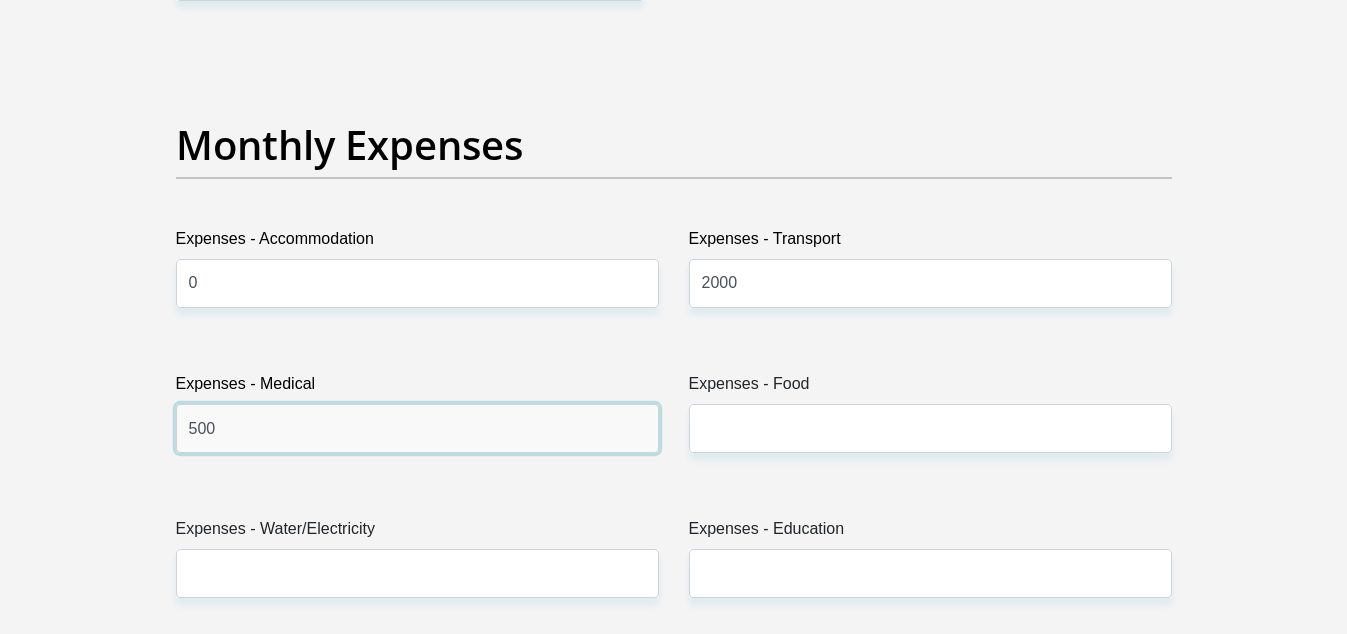 type on "500" 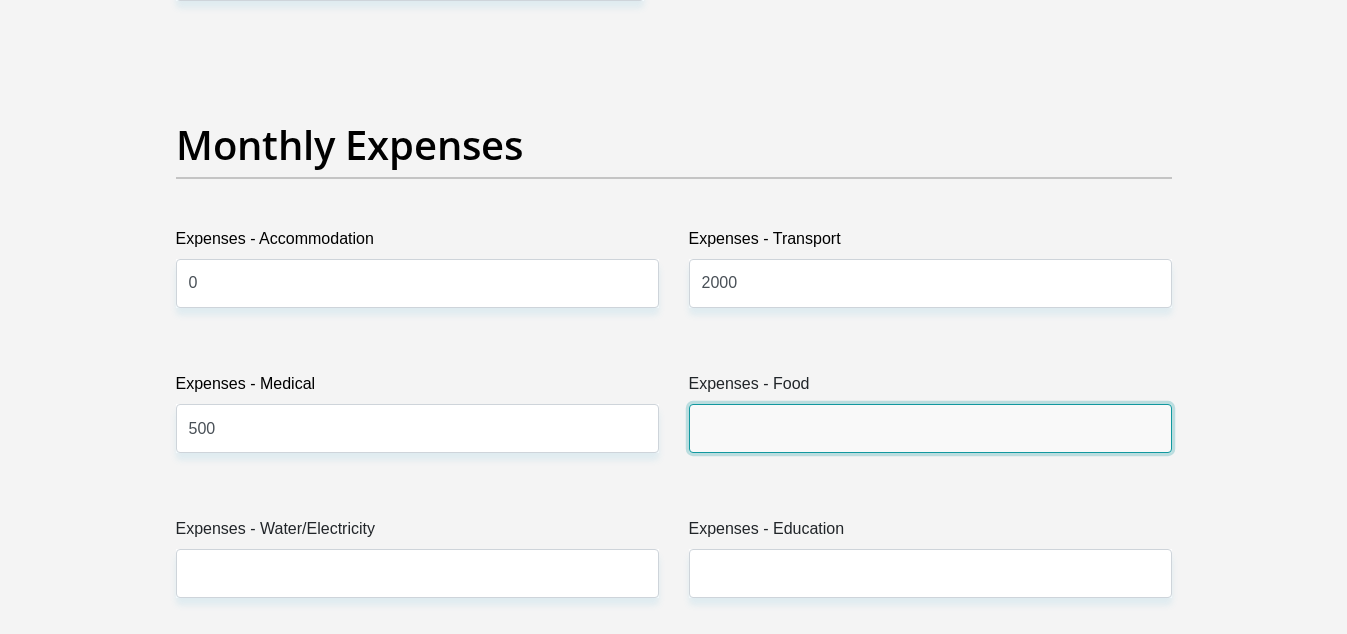 click on "Expenses - Food" at bounding box center (930, 428) 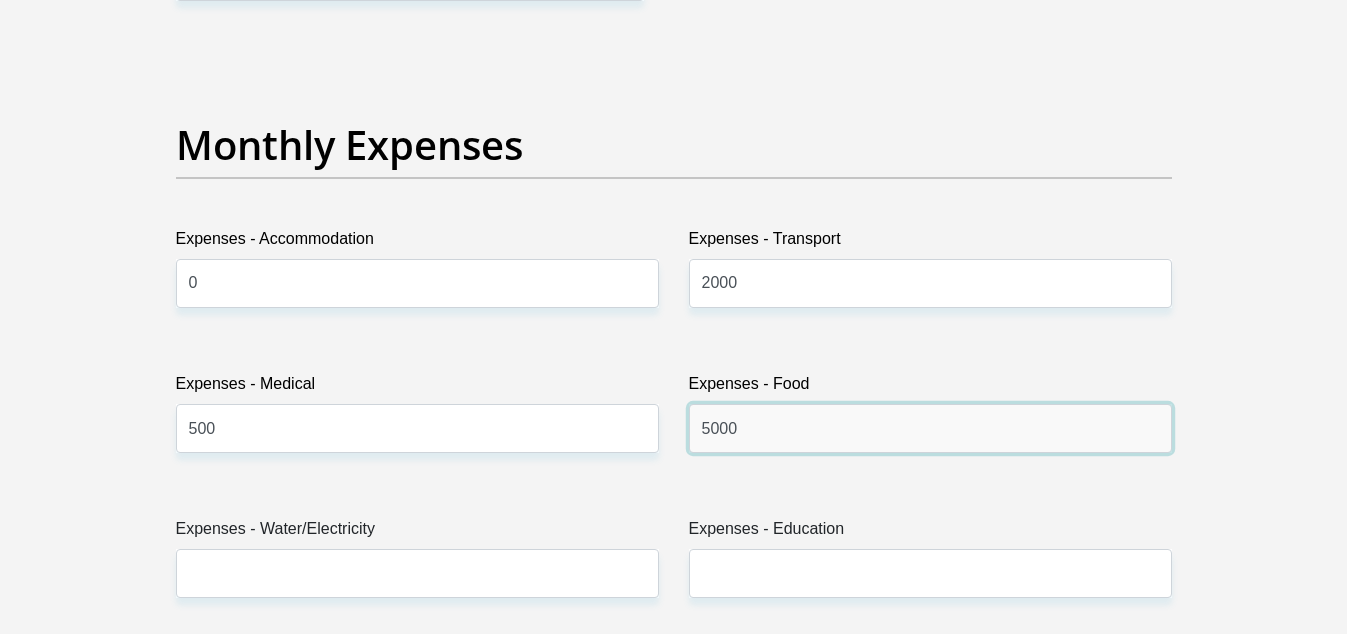 type on "5000" 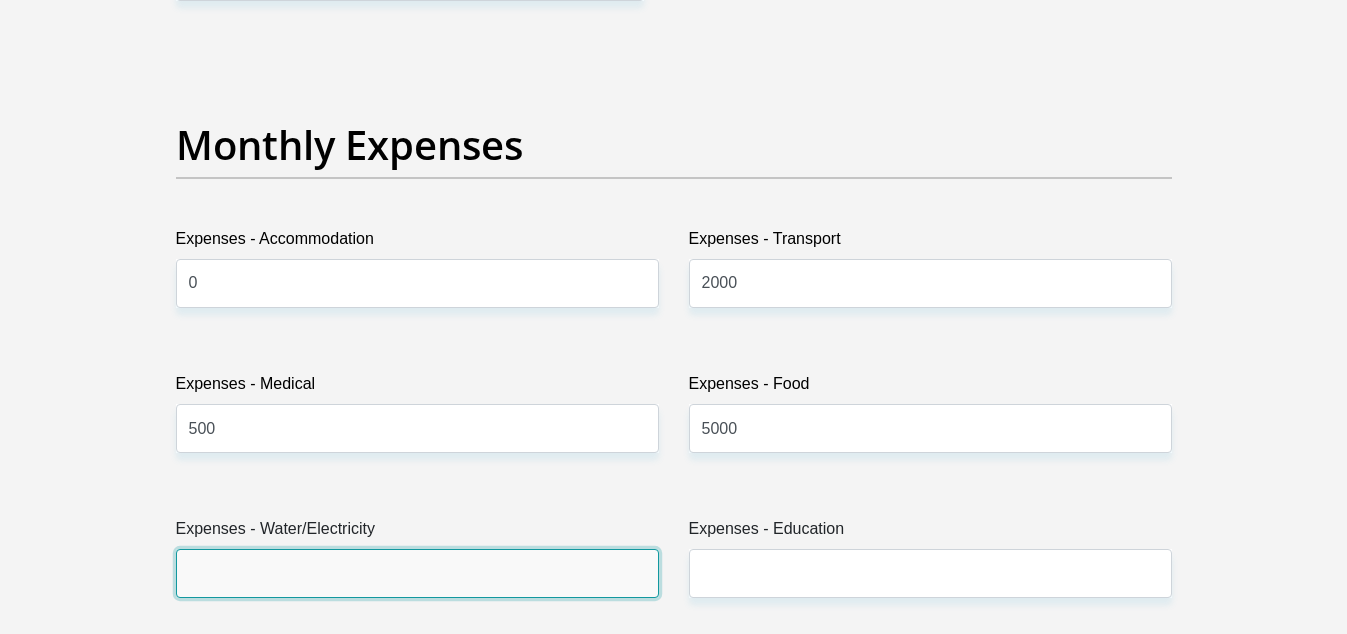 click on "Expenses - Water/Electricity" at bounding box center (417, 573) 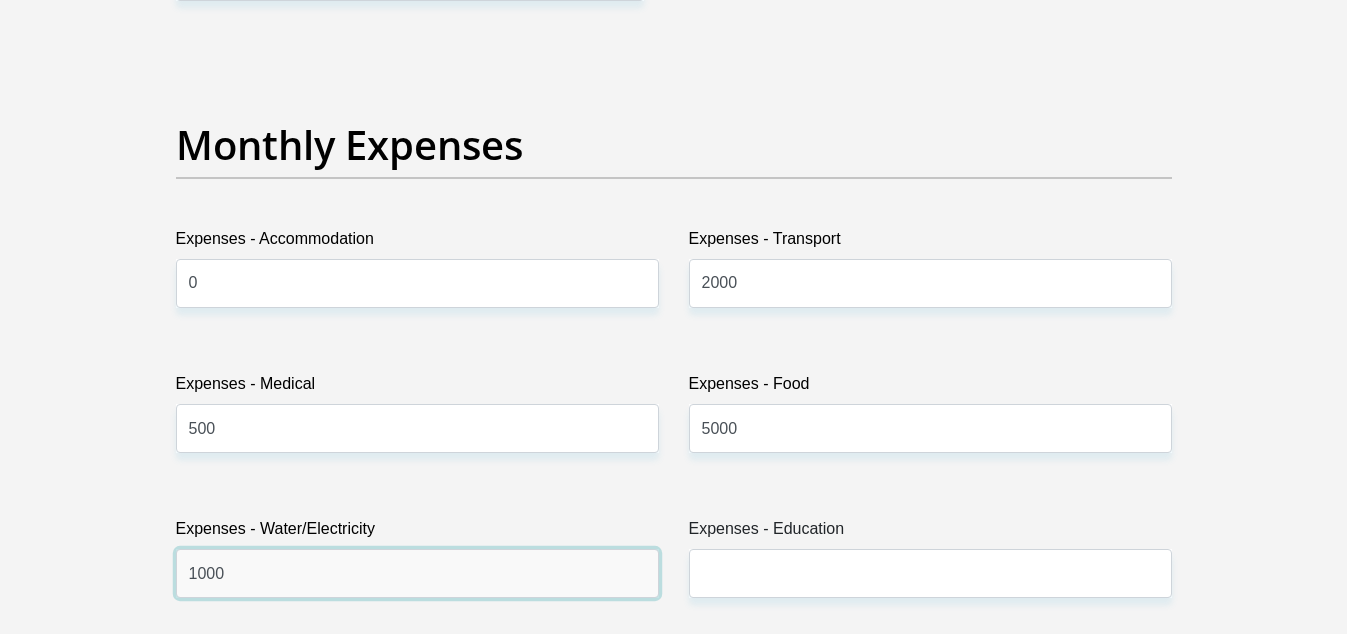 type on "1000" 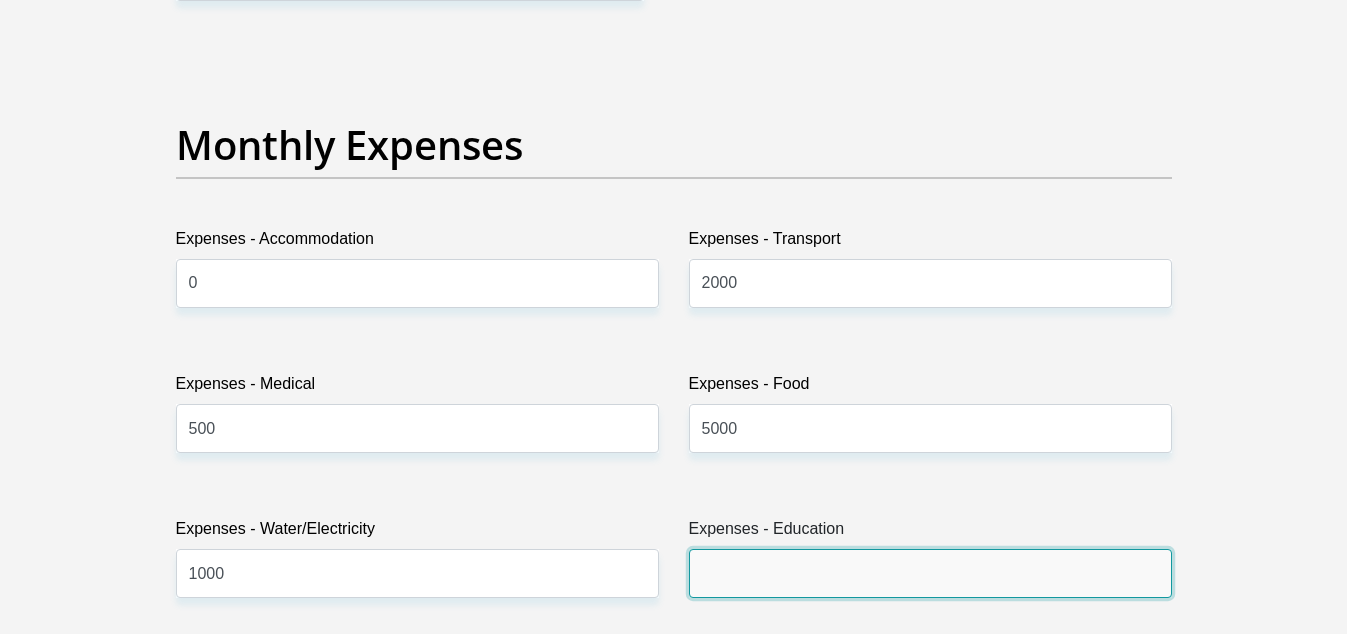 click on "Expenses - Education" at bounding box center [930, 573] 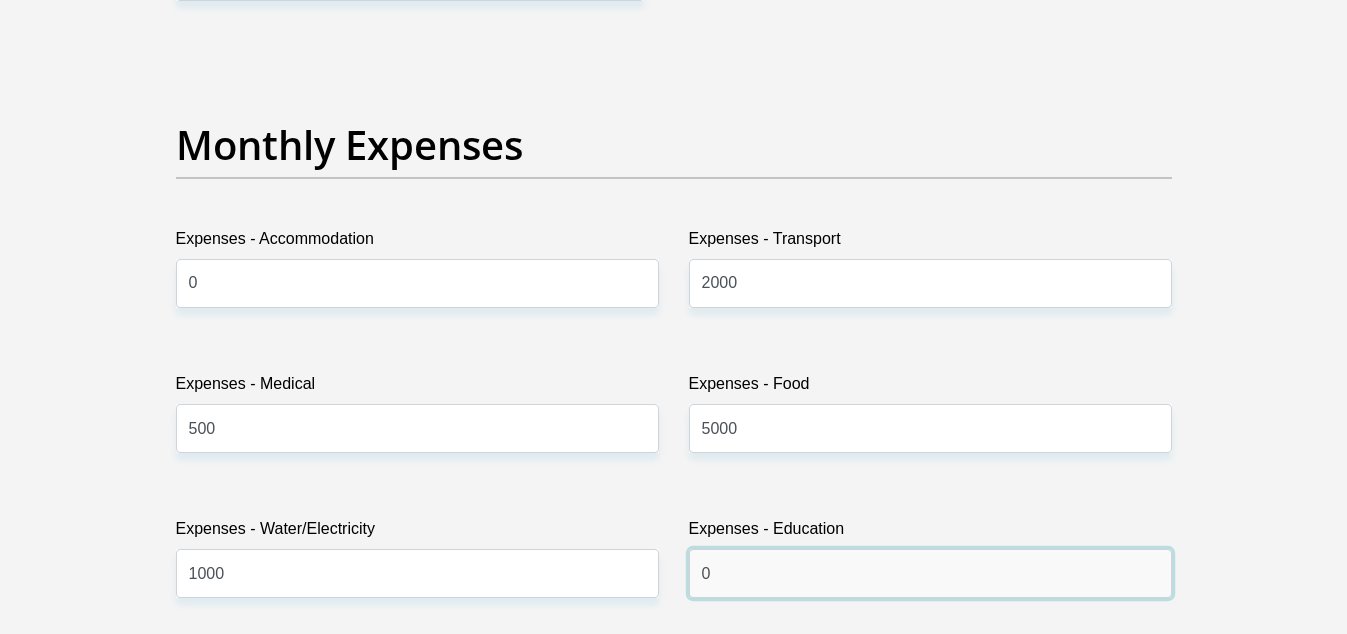 type on "0" 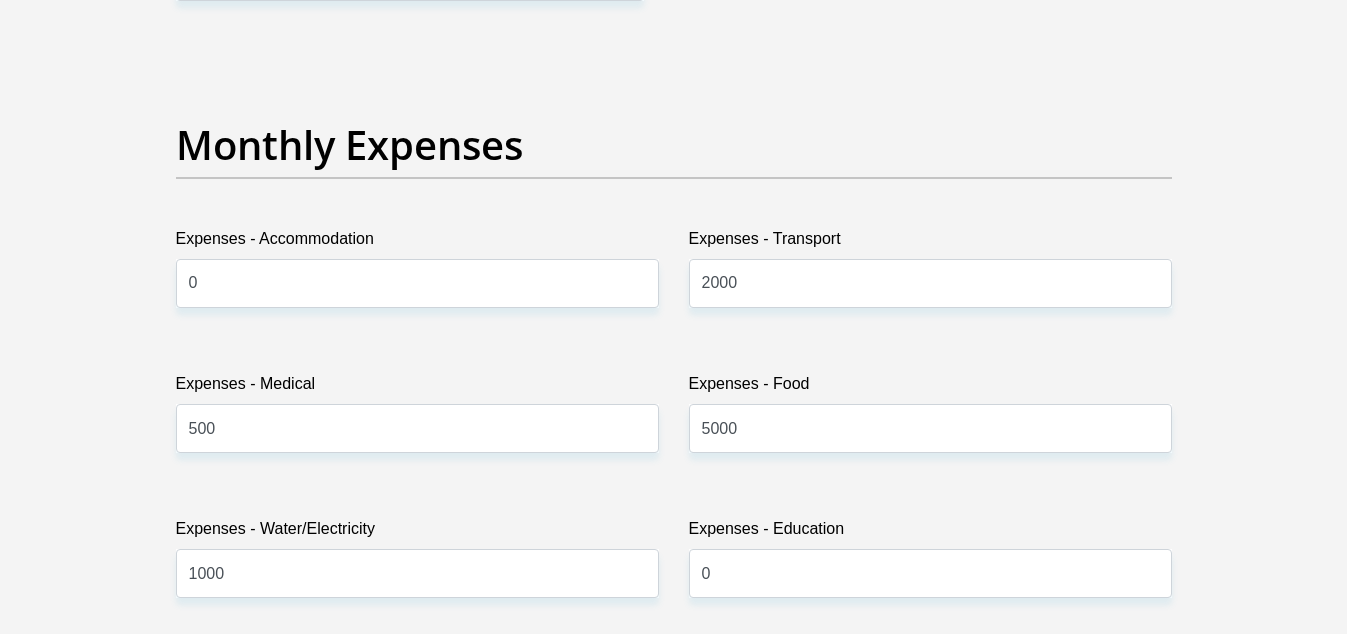 click on "Personal Details
Title
Mr
Ms
Mrs
Dr
[PERSON_NAME]
First Name
[PERSON_NAME]
Surname
[PERSON_NAME]
ID Number
[CREDIT_CARD_NUMBER]
Please input valid ID number
Race
Black
Coloured
Indian
White
Other
Contact Number
0823013305
Please input valid contact number
Nationality" at bounding box center (674, 741) 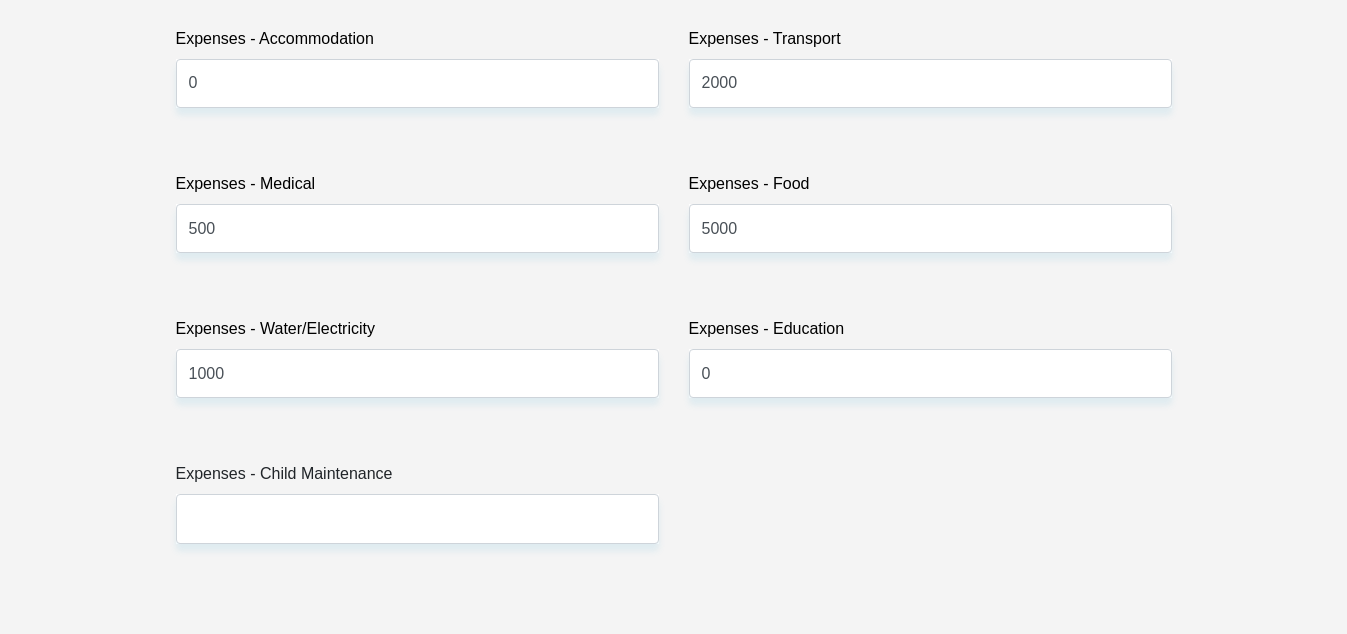 scroll, scrollTop: 3120, scrollLeft: 0, axis: vertical 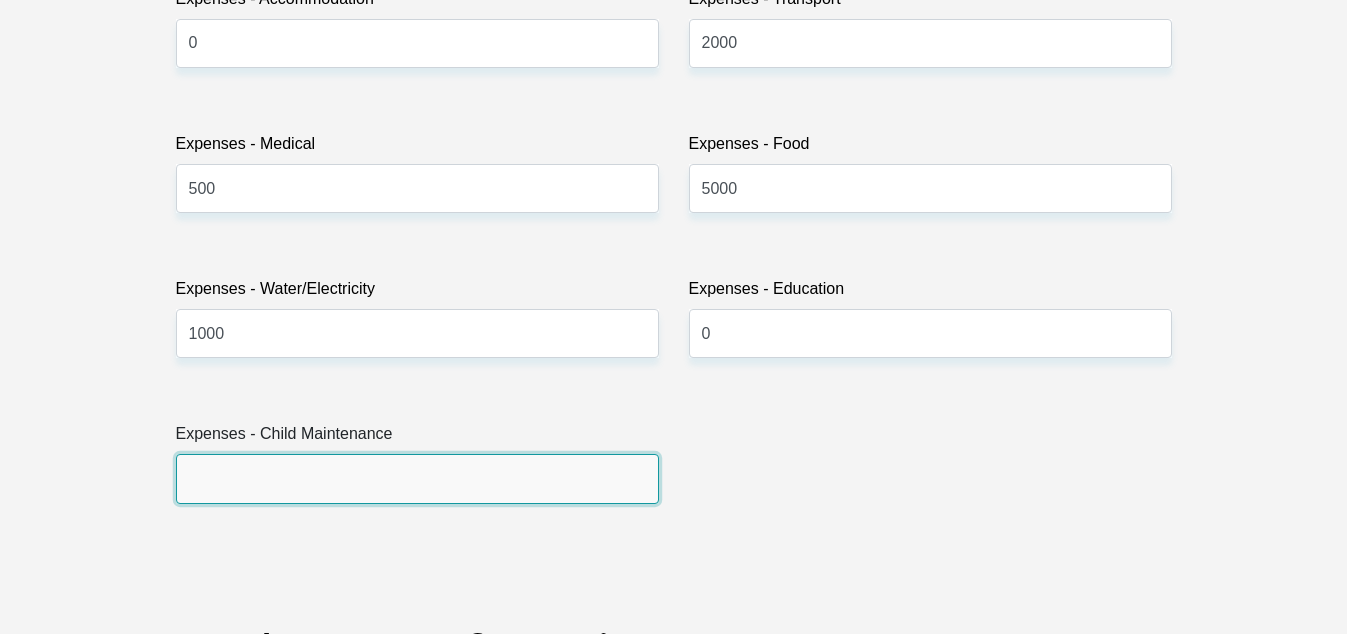 click on "Expenses - Child Maintenance" at bounding box center (417, 478) 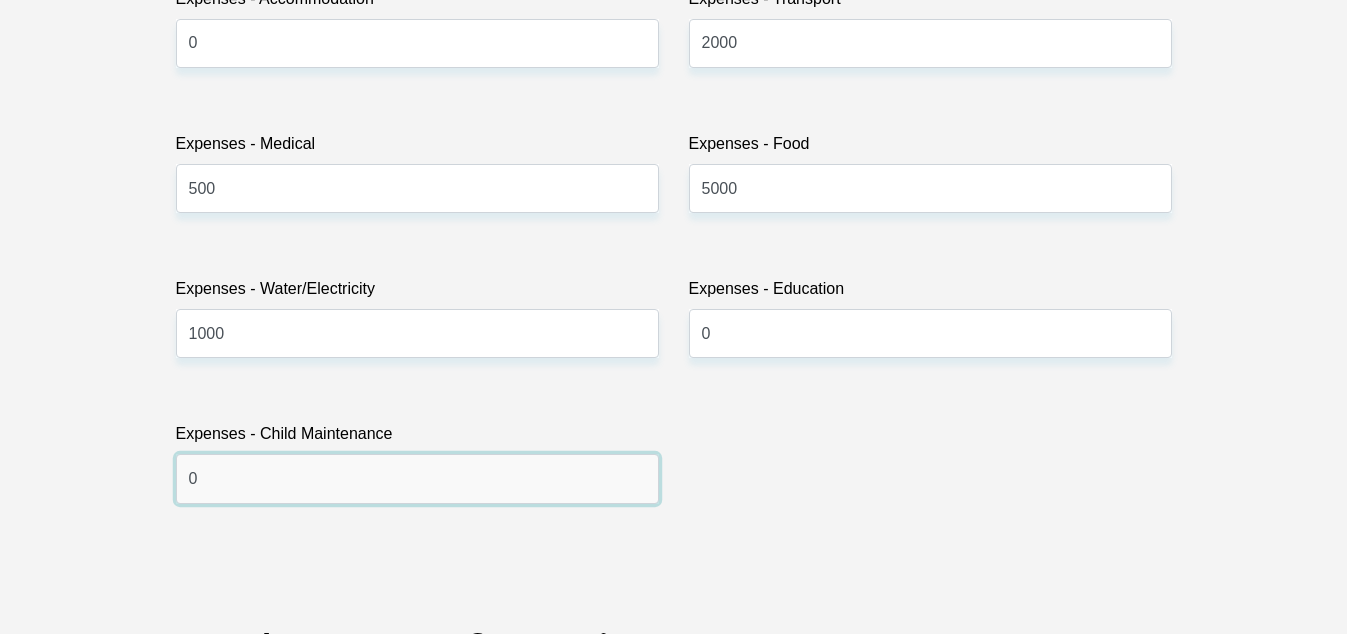 type on "0" 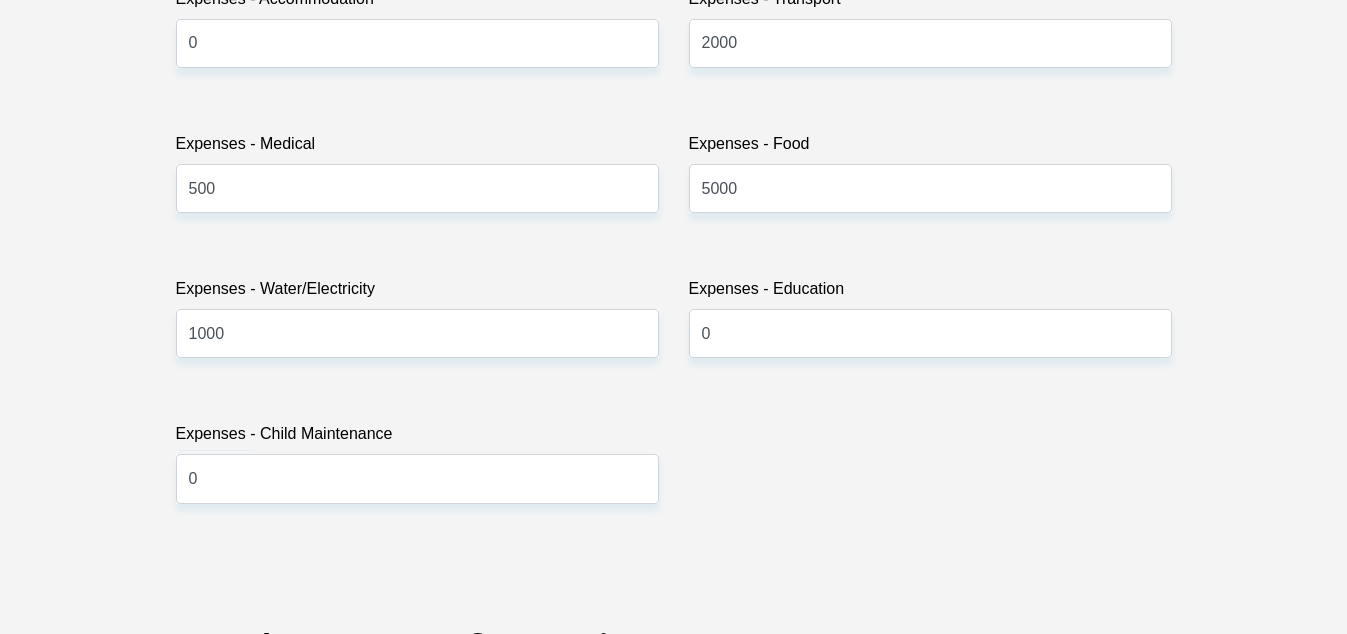 click on "Title
Mr
Ms
Mrs
Dr
[PERSON_NAME]
First Name
[PERSON_NAME]
Surname
[PERSON_NAME]
ID Number
[CREDIT_CARD_NUMBER]
Please input valid ID number
Race
Black
Coloured
Indian
White
Other
Contact Number
0823013305
Please input valid contact number
Nationality
[GEOGRAPHIC_DATA]
[GEOGRAPHIC_DATA]
[GEOGRAPHIC_DATA]  [GEOGRAPHIC_DATA]  [GEOGRAPHIC_DATA]" at bounding box center (674, 495) 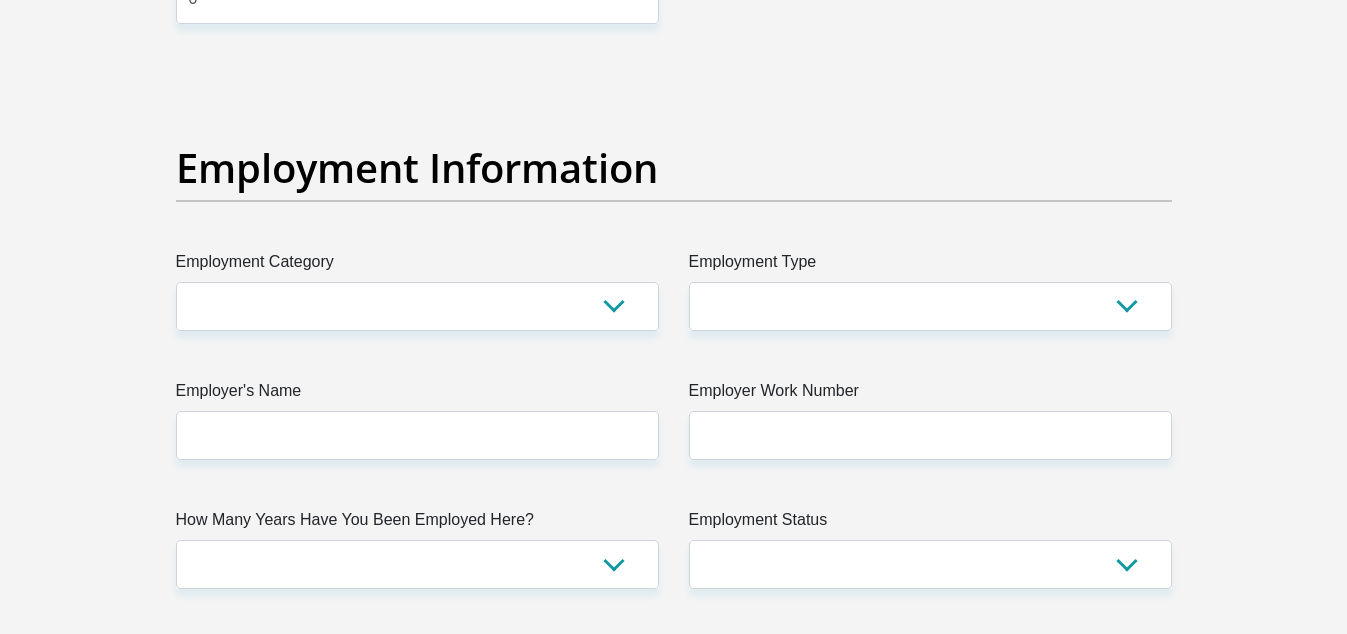 scroll, scrollTop: 3640, scrollLeft: 0, axis: vertical 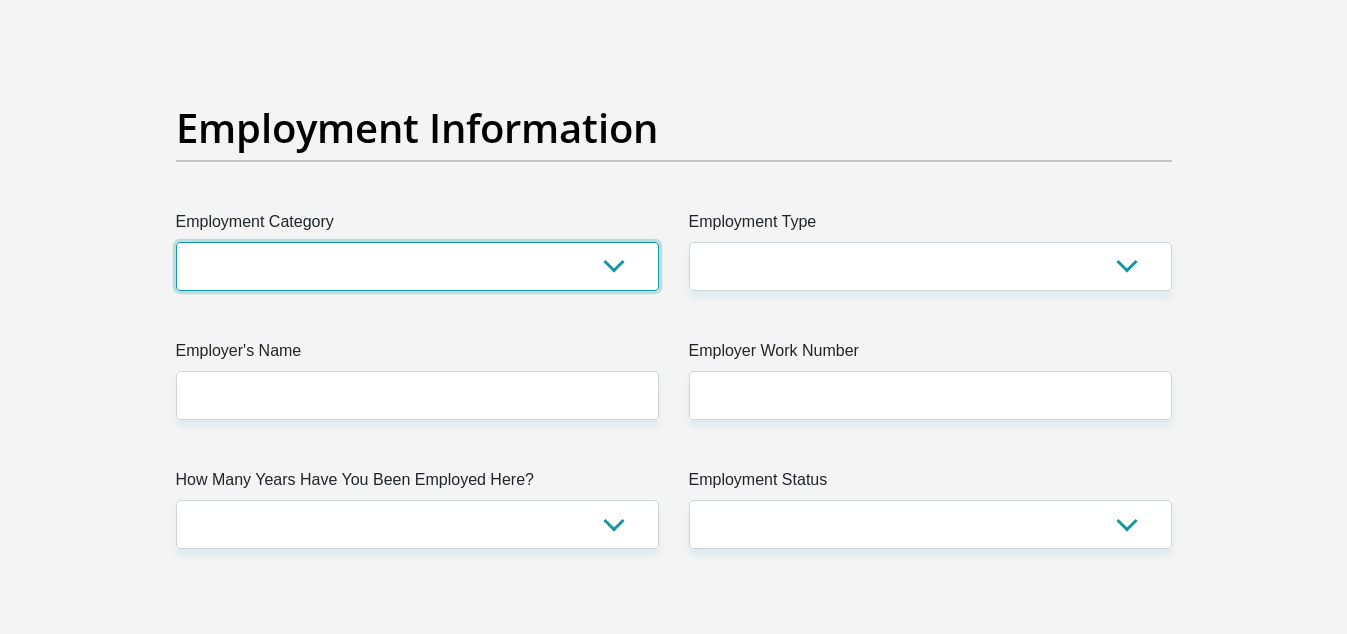 click on "AGRICULTURE
ALCOHOL & TOBACCO
CONSTRUCTION MATERIALS
METALLURGY
EQUIPMENT FOR RENEWABLE ENERGY
SPECIALIZED CONTRACTORS
CAR
GAMING (INCL. INTERNET
OTHER WHOLESALE
UNLICENSED PHARMACEUTICALS
CURRENCY EXCHANGE HOUSES
OTHER FINANCIAL INSTITUTIONS & INSURANCE
REAL ESTATE AGENTS
OIL & GAS
OTHER MATERIALS (E.G. IRON ORE)
PRECIOUS STONES & PRECIOUS METALS
POLITICAL ORGANIZATIONS
RELIGIOUS ORGANIZATIONS(NOT SECTS)
ACTI. HAVING BUSINESS DEAL WITH PUBLIC ADMINISTRATION
LAUNDROMATS" at bounding box center [417, 266] 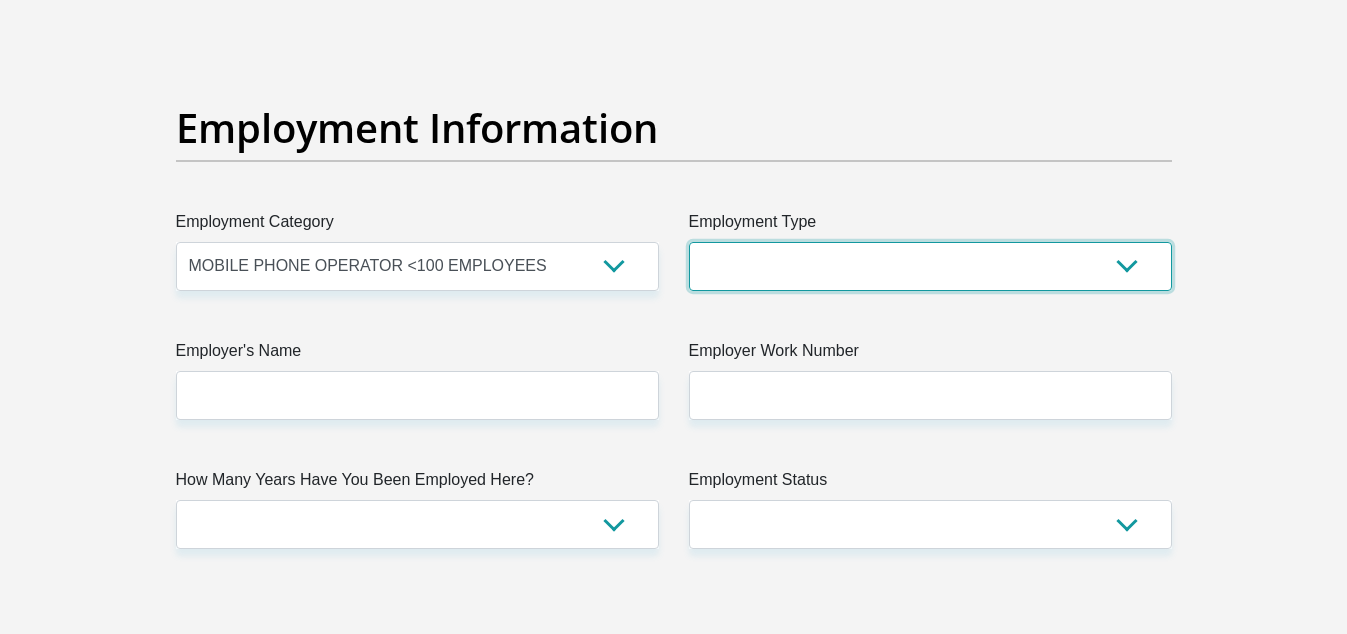 click on "College/Lecturer
Craft Seller
Creative
Driver
Executive
Farmer
Forces - Non Commissioned
Forces - Officer
Hawker
Housewife
Labourer
Licenced Professional
Manager
Miner
Non Licenced Professional
Office Staff/Clerk
Outside Worker
Pensioner
Permanent Teacher
Production/Manufacturing
Sales
Self-Employed
Semi-Professional Worker
Service Industry  Social Worker  Student" at bounding box center (930, 266) 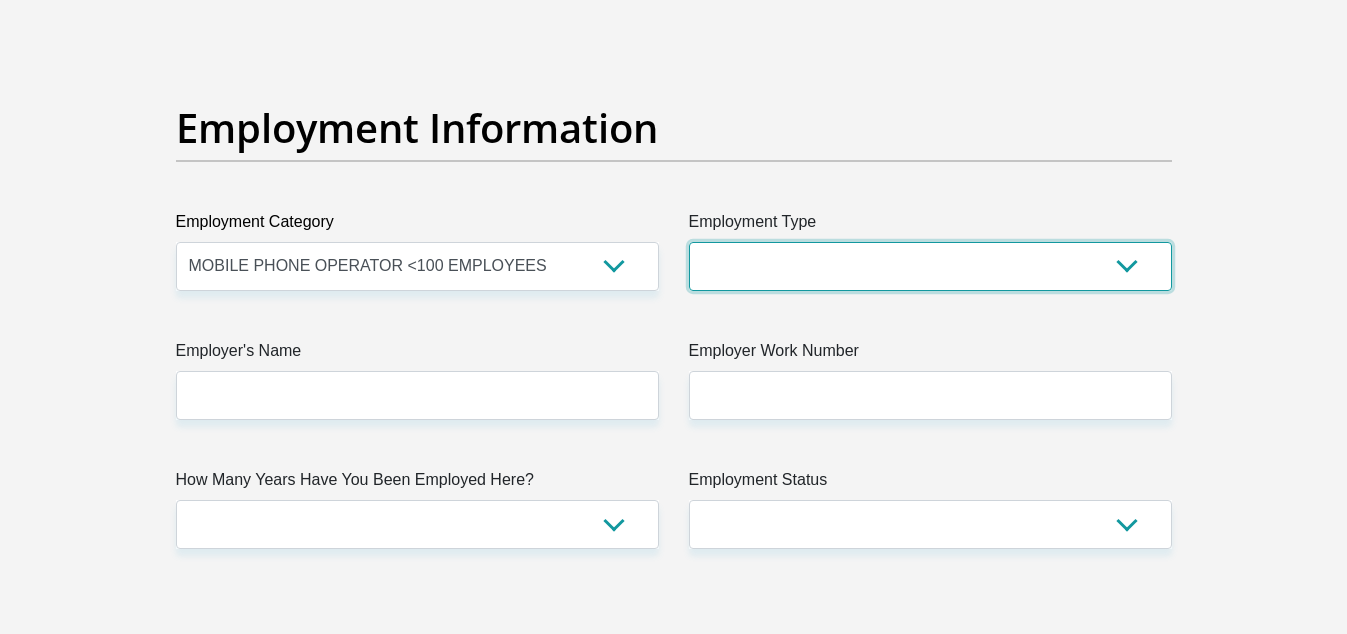select on "Teacher" 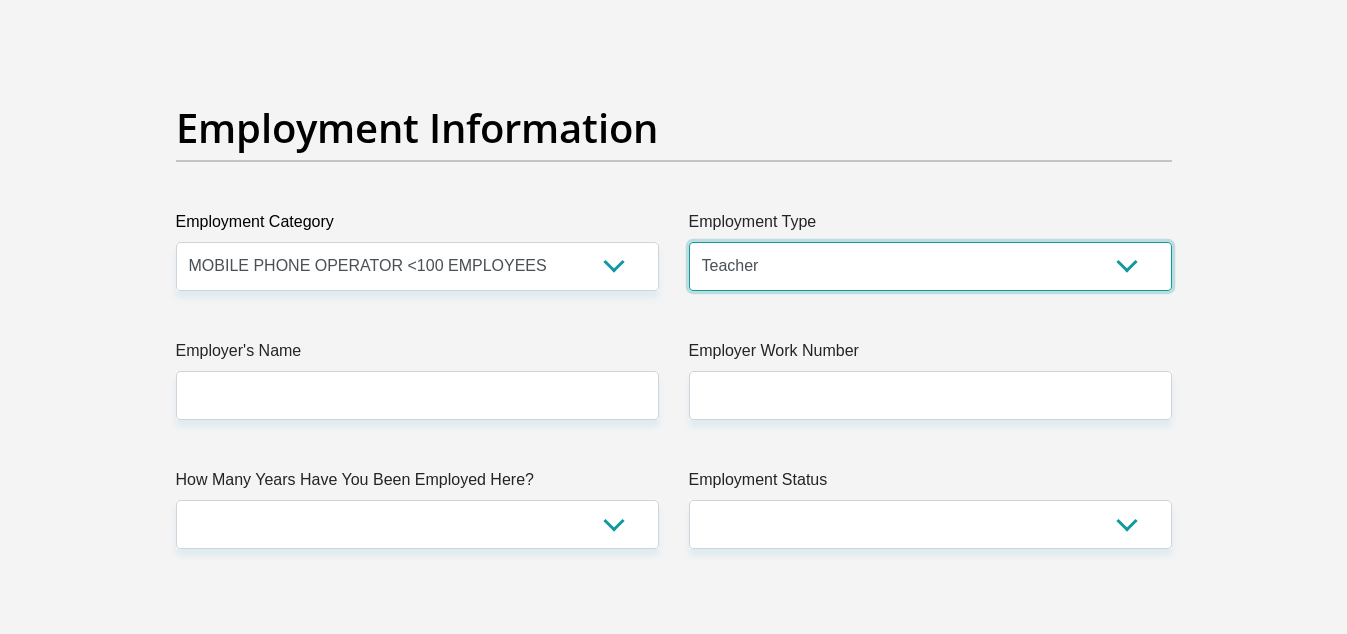 click on "College/Lecturer
Craft Seller
Creative
Driver
Executive
Farmer
Forces - Non Commissioned
Forces - Officer
Hawker
Housewife
Labourer
Licenced Professional
Manager
Miner
Non Licenced Professional
Office Staff/Clerk
Outside Worker
Pensioner
Permanent Teacher
Production/Manufacturing
Sales
Self-Employed
Semi-Professional Worker
Service Industry  Social Worker  Student" at bounding box center [930, 266] 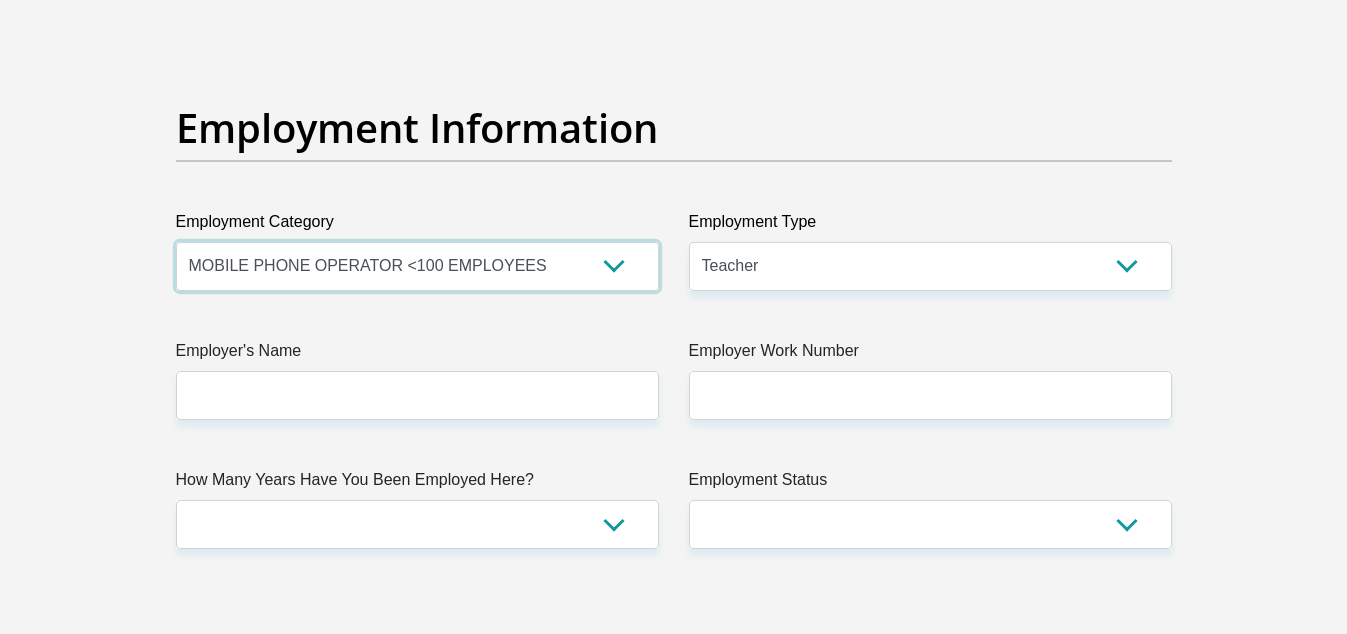 click on "AGRICULTURE
ALCOHOL & TOBACCO
CONSTRUCTION MATERIALS
METALLURGY
EQUIPMENT FOR RENEWABLE ENERGY
SPECIALIZED CONTRACTORS
CAR
GAMING (INCL. INTERNET
OTHER WHOLESALE
UNLICENSED PHARMACEUTICALS
CURRENCY EXCHANGE HOUSES
OTHER FINANCIAL INSTITUTIONS & INSURANCE
REAL ESTATE AGENTS
OIL & GAS
OTHER MATERIALS (E.G. IRON ORE)
PRECIOUS STONES & PRECIOUS METALS
POLITICAL ORGANIZATIONS
RELIGIOUS ORGANIZATIONS(NOT SECTS)
ACTI. HAVING BUSINESS DEAL WITH PUBLIC ADMINISTRATION
LAUNDROMATS" at bounding box center [417, 266] 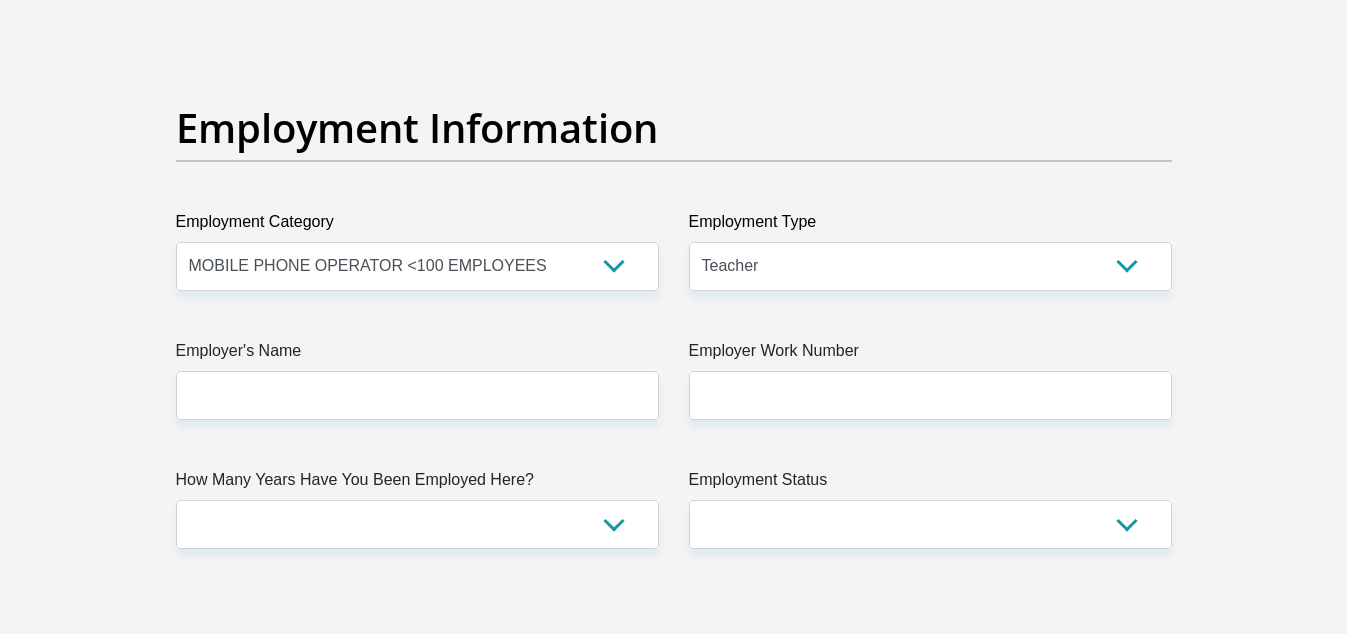 click on "Employment Status" at bounding box center [930, 484] 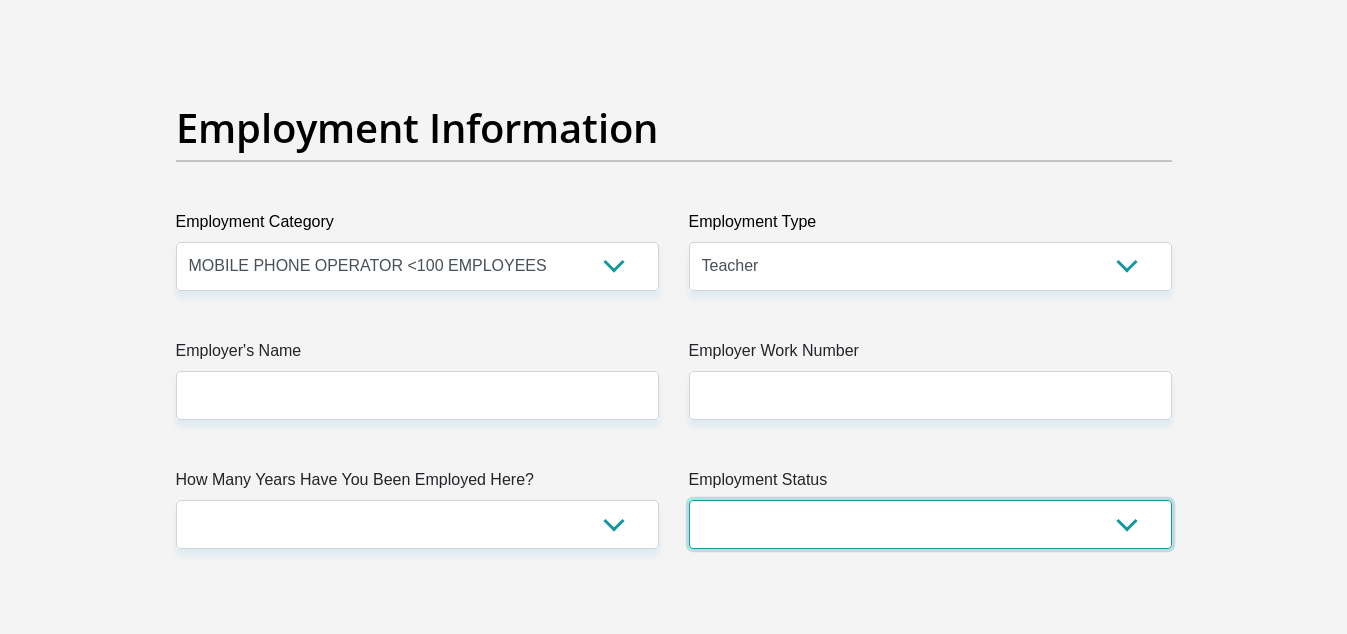 click on "Permanent/Full-time
Part-time/Casual
[DEMOGRAPHIC_DATA] Worker
Self-Employed
Housewife
Retired
Student
Medically Boarded
Disability
Unemployed" at bounding box center (930, 524) 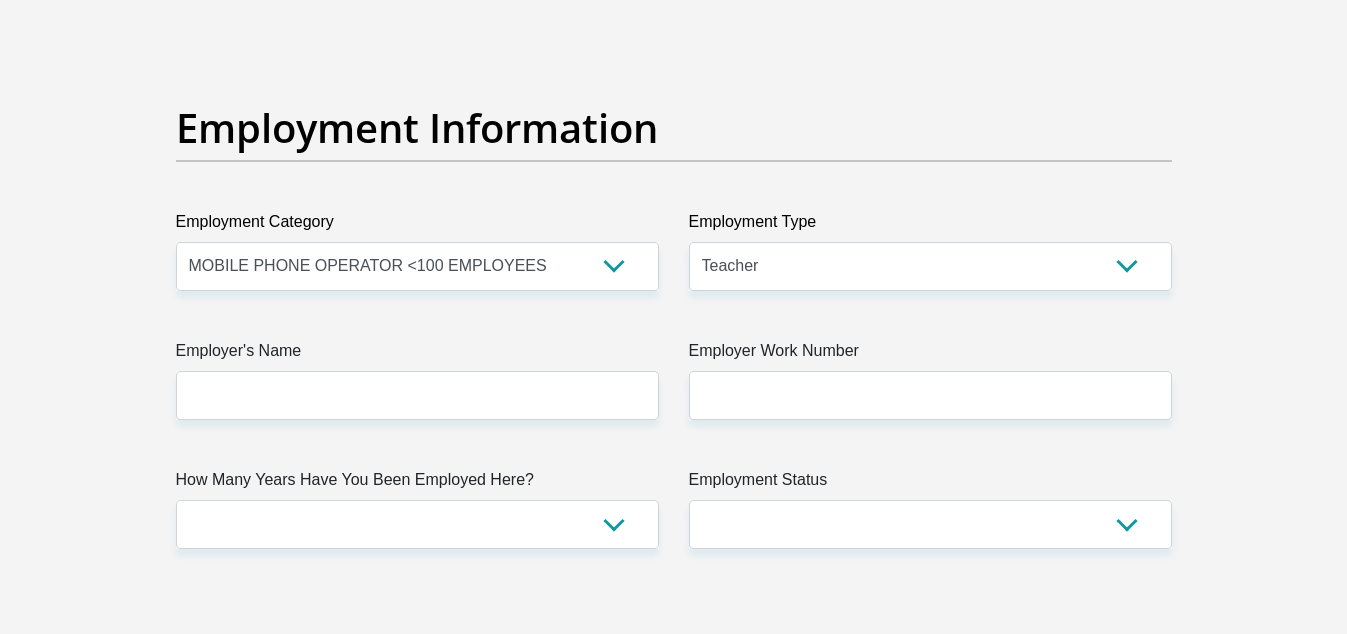 click on "Title
Mr
Ms
Mrs
Dr
[PERSON_NAME]
First Name
[PERSON_NAME]
Surname
[PERSON_NAME]
ID Number
[CREDIT_CARD_NUMBER]
Please input valid ID number
Race
Black
Coloured
Indian
White
Other
Contact Number
0823013305
Please input valid contact number
Nationality
[GEOGRAPHIC_DATA]
[GEOGRAPHIC_DATA]
[GEOGRAPHIC_DATA]  [GEOGRAPHIC_DATA]  [GEOGRAPHIC_DATA]" at bounding box center [674, -25] 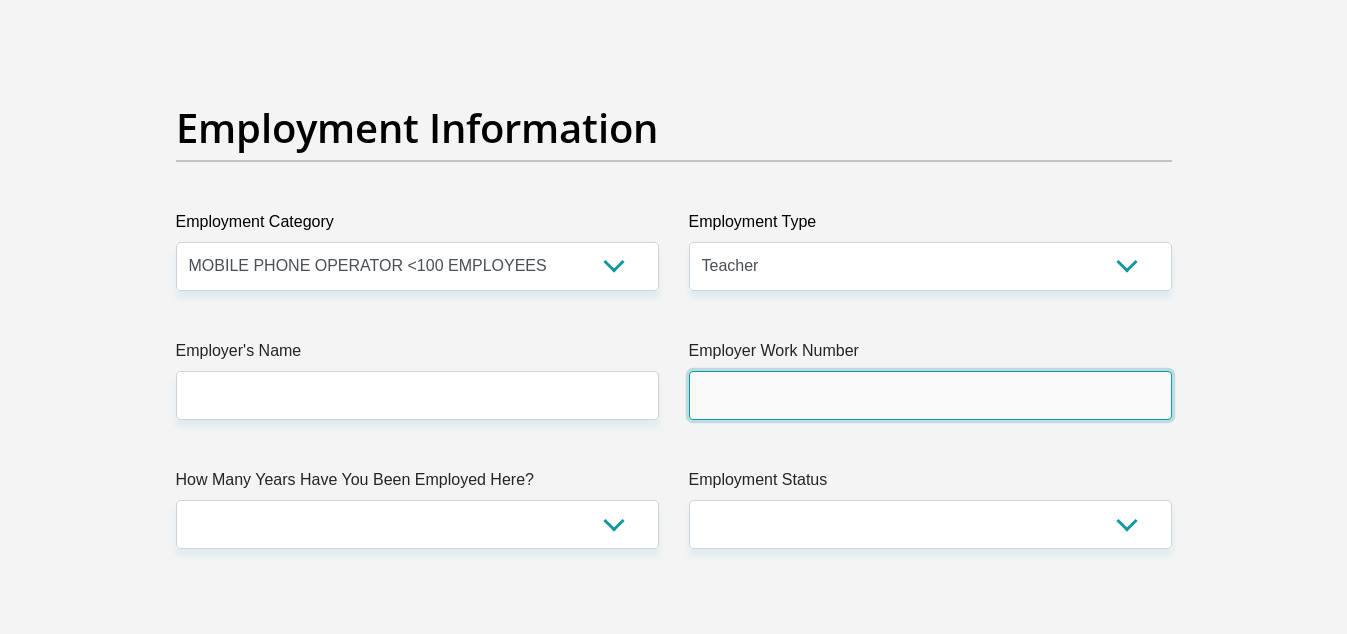 click on "Employer Work Number" at bounding box center (930, 395) 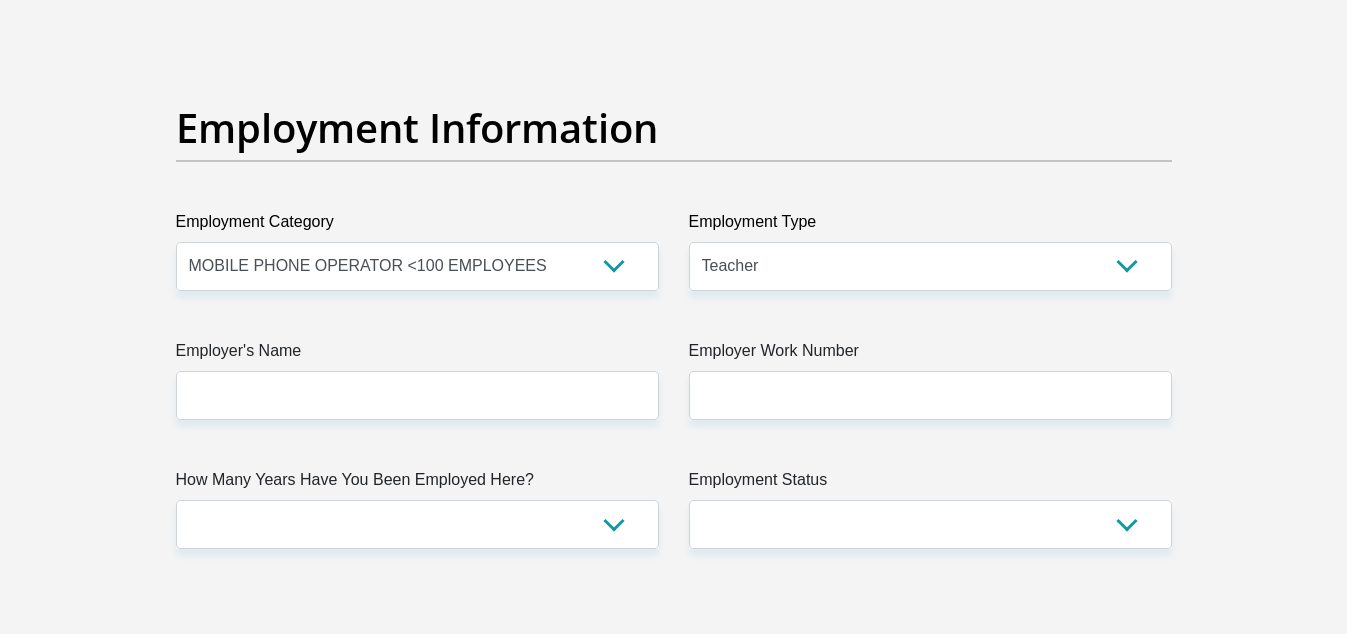 click on "Employer Work Number" at bounding box center [930, 355] 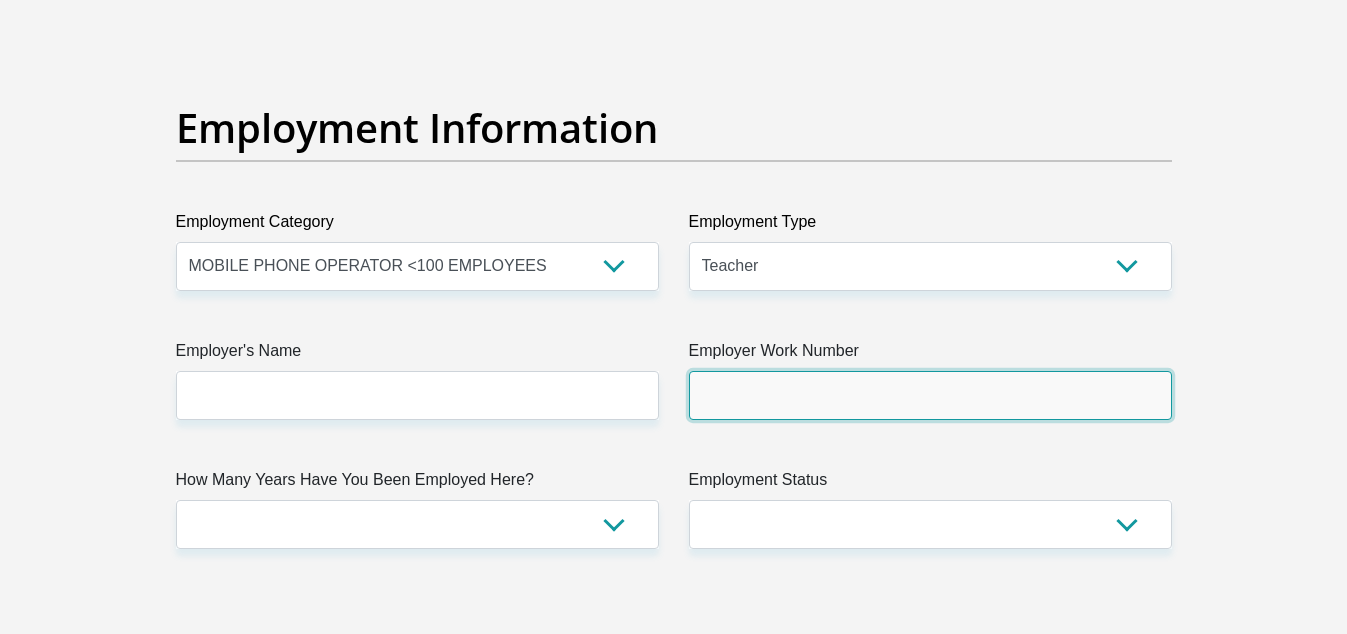 click on "Employer Work Number" at bounding box center [930, 395] 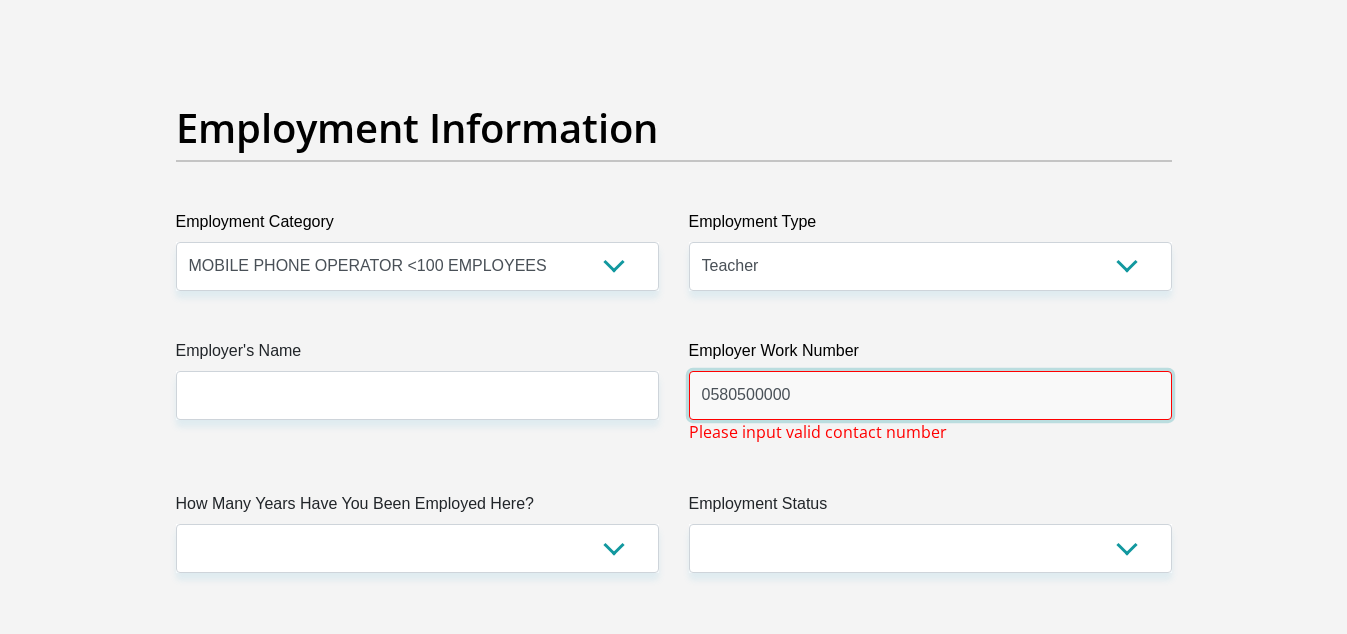 click on "0580500000" at bounding box center (930, 395) 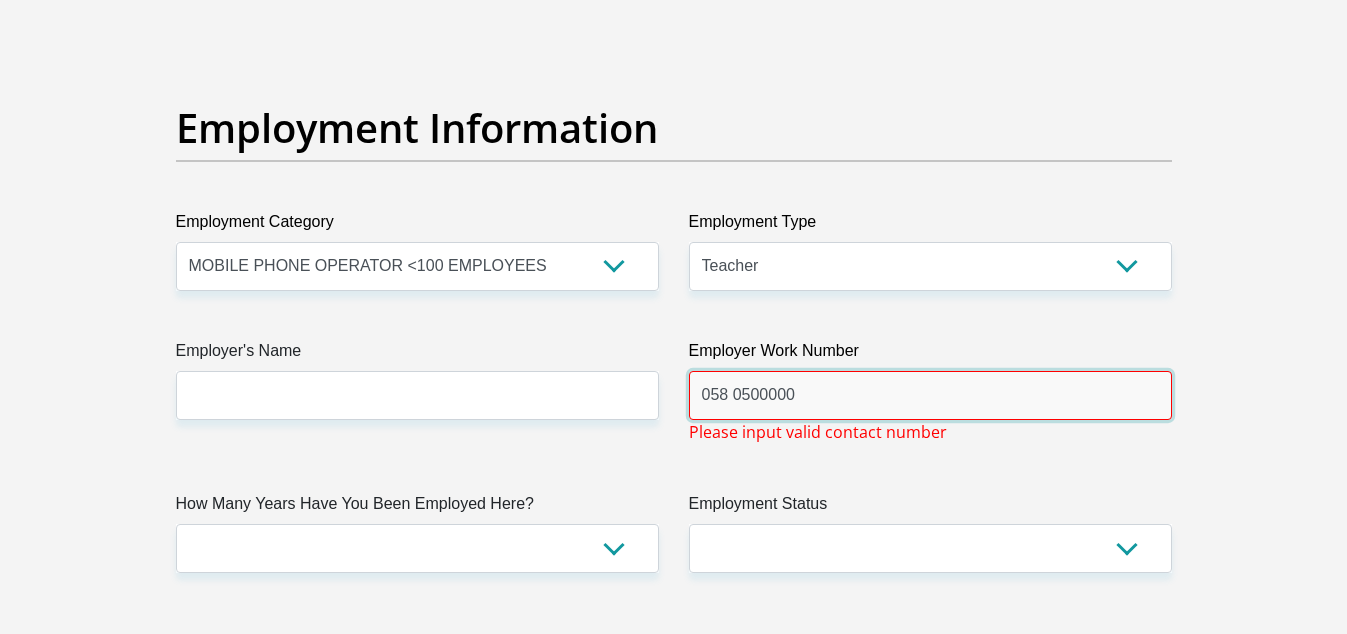 click on "058 0500000" at bounding box center (930, 395) 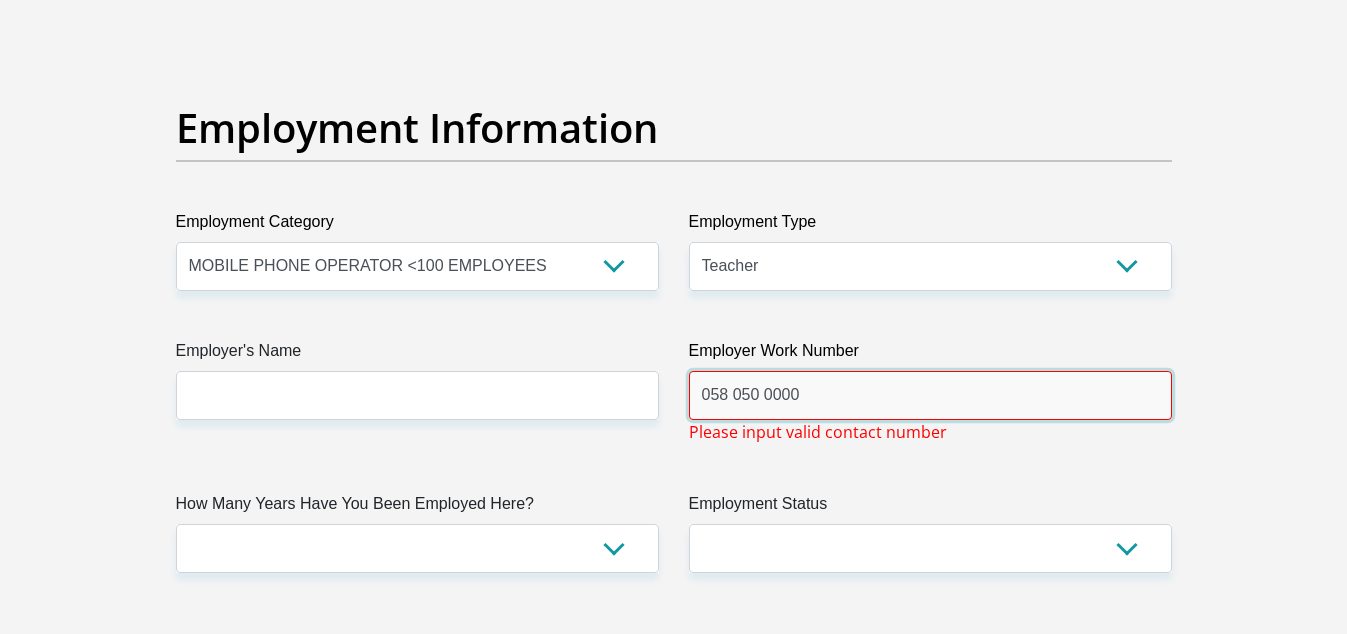 click on "058 050 0000" at bounding box center (930, 395) 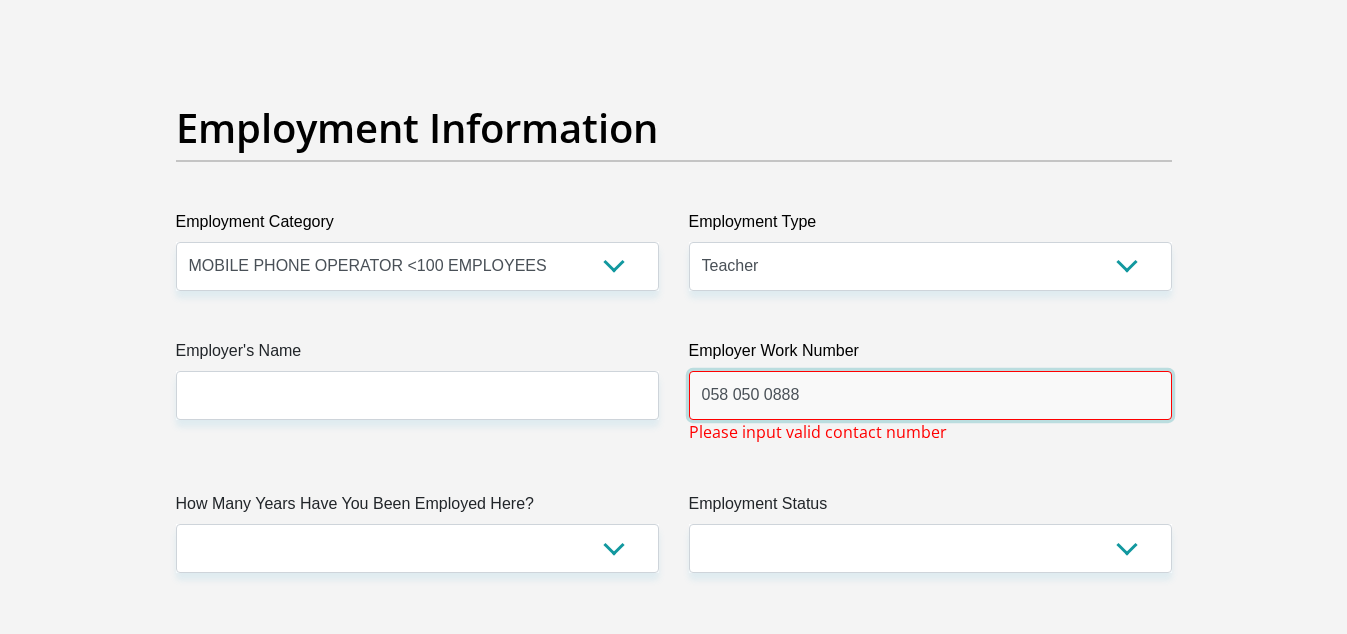 click on "058 050 0888" at bounding box center [930, 395] 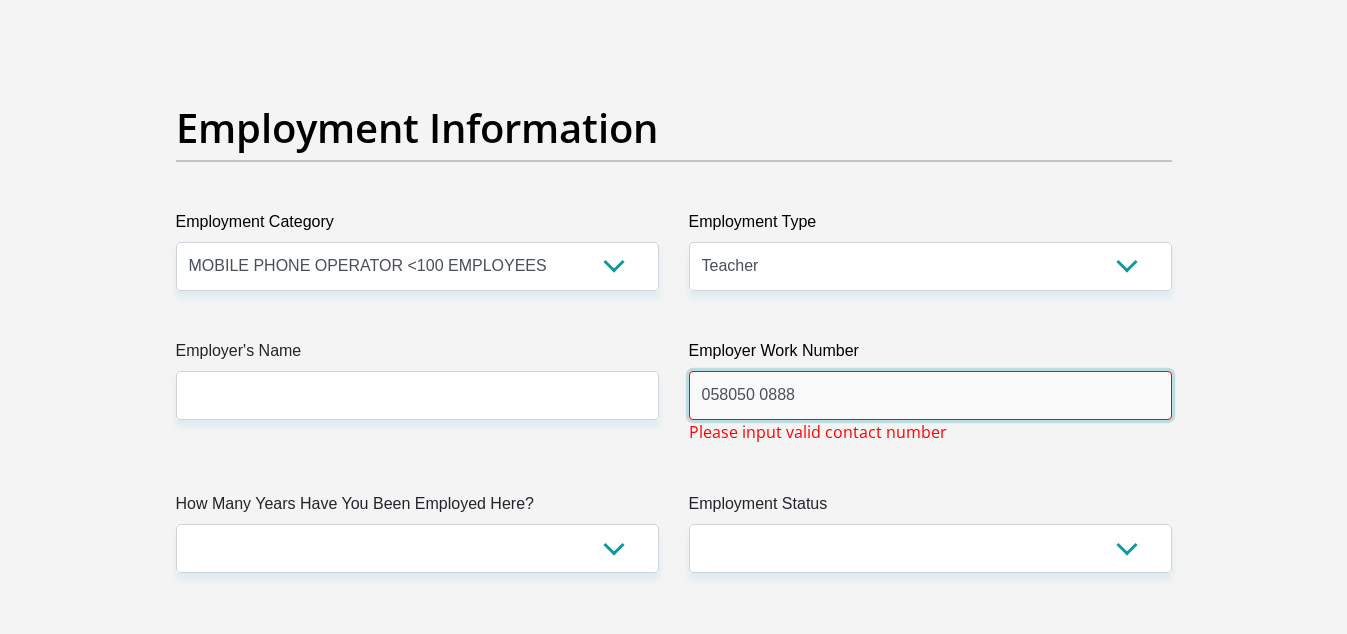 click on "058050 0888" at bounding box center [930, 395] 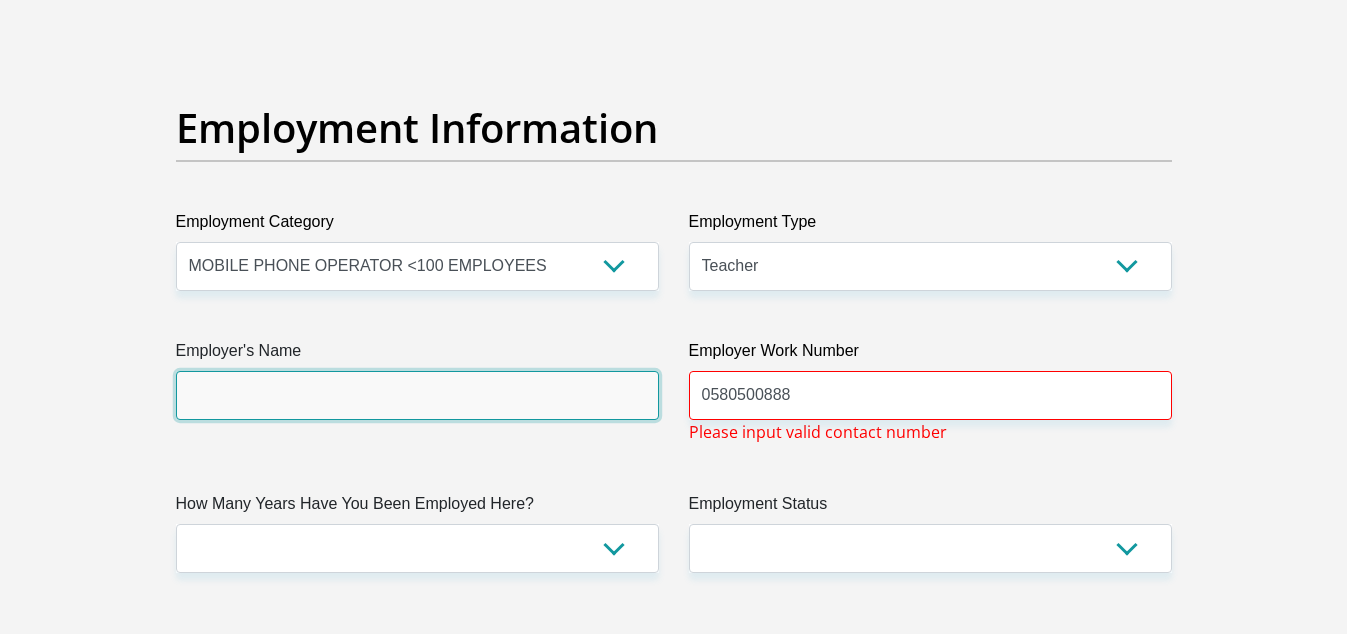 click on "Employer's Name" at bounding box center [417, 395] 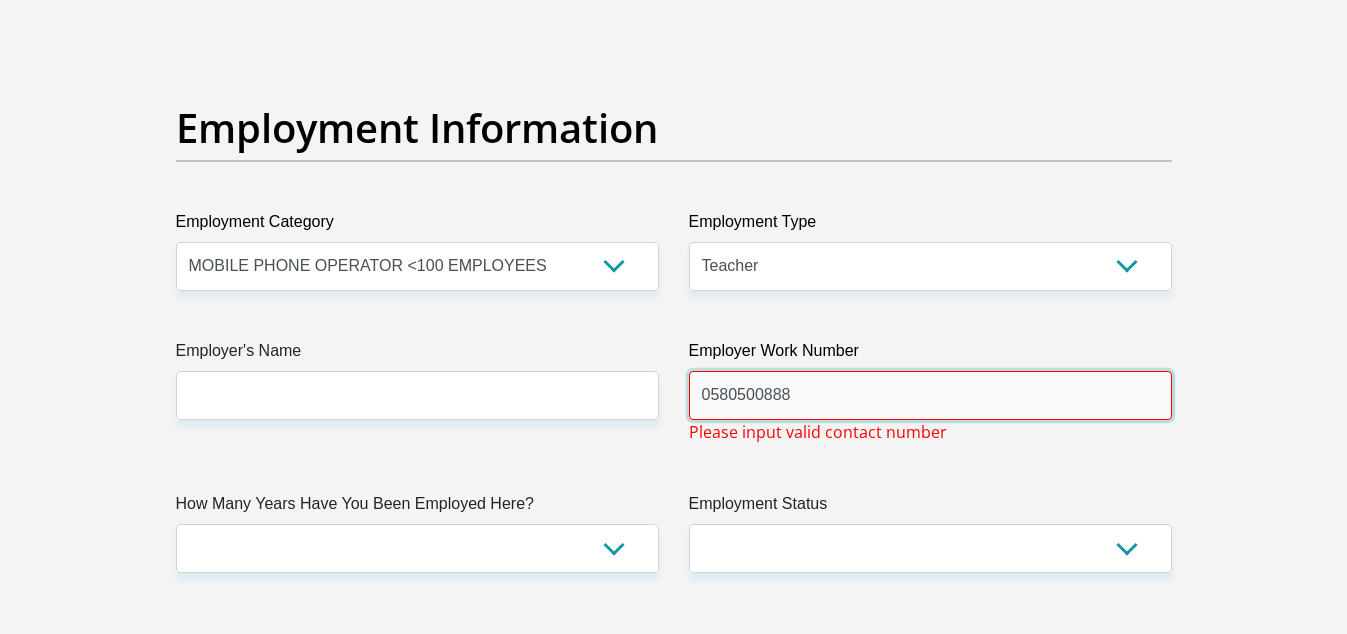 click on "0580500888" at bounding box center [930, 395] 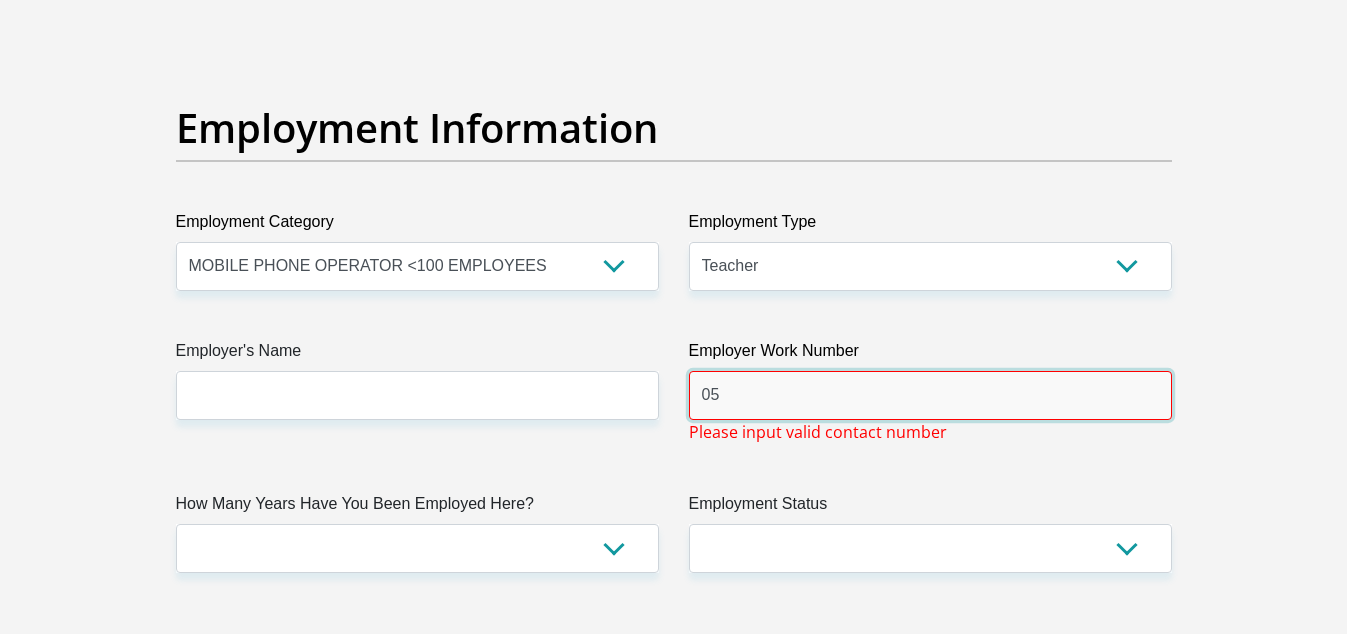 type on "0" 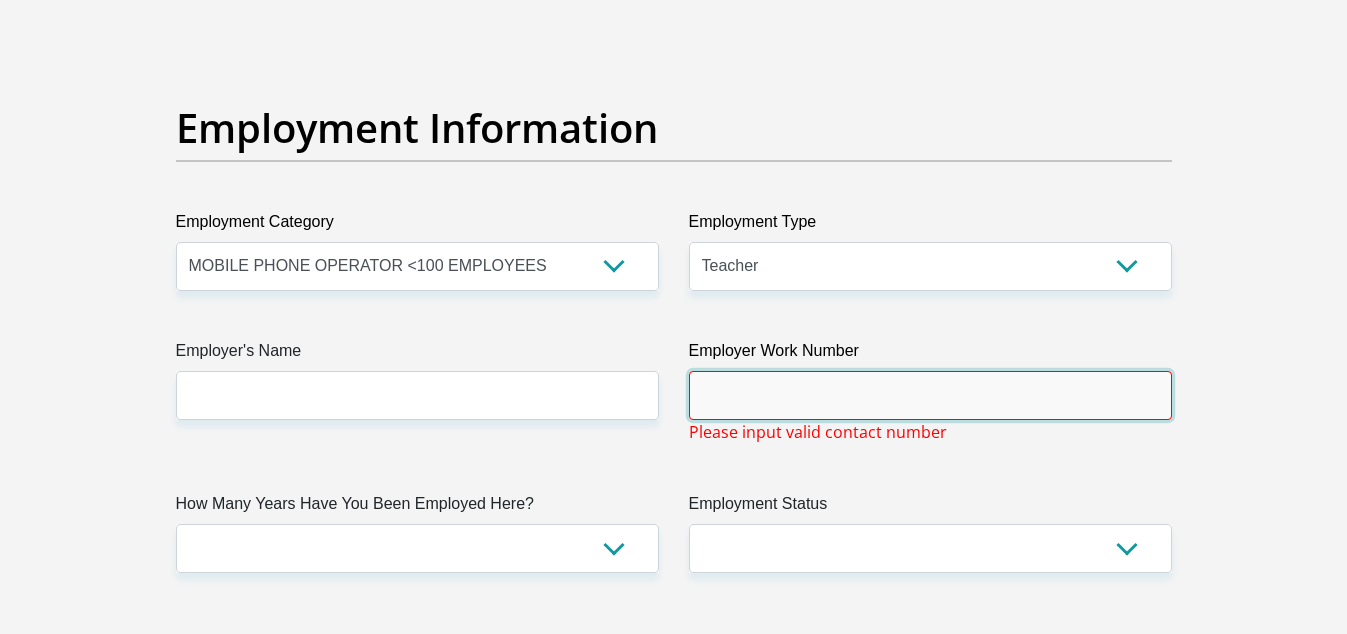 type 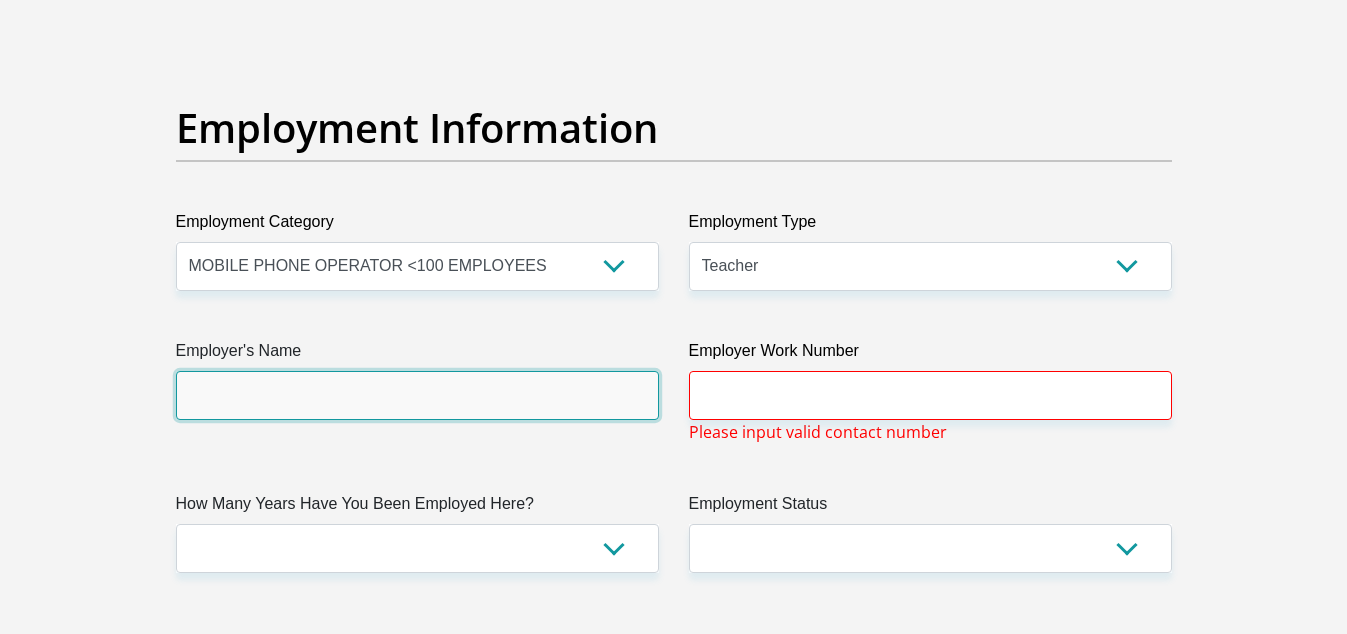 click on "Employer's Name" at bounding box center [417, 395] 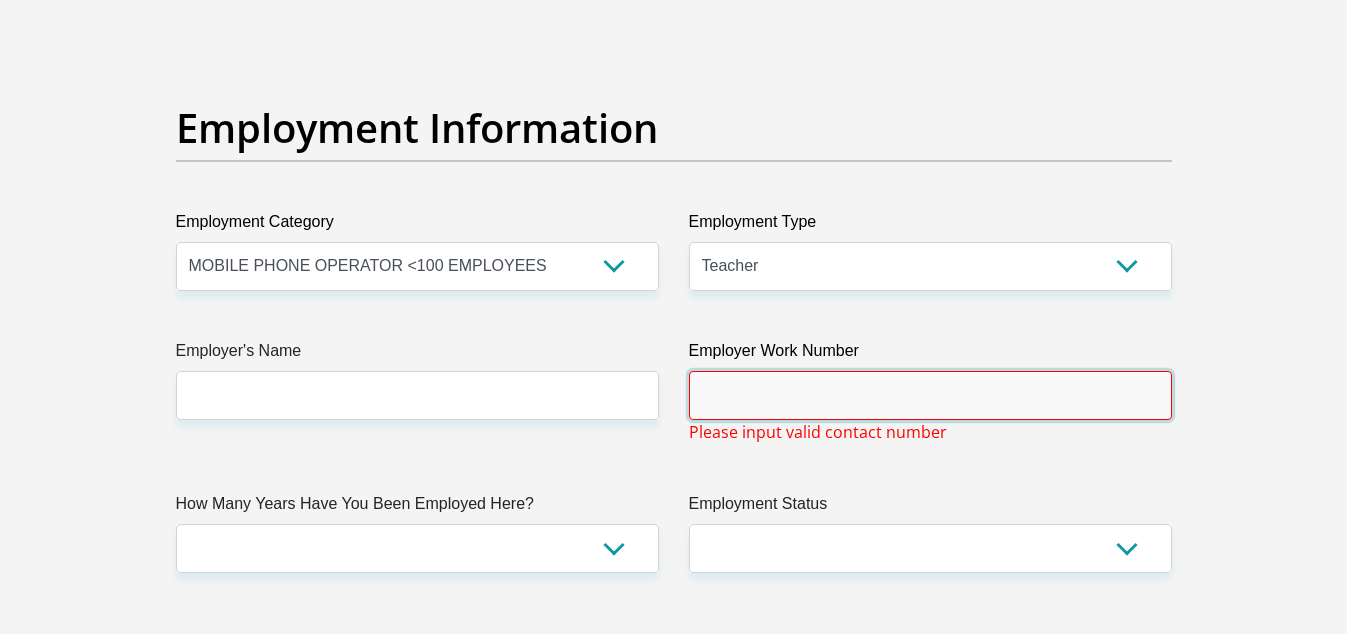 click on "Employer Work Number" at bounding box center (930, 395) 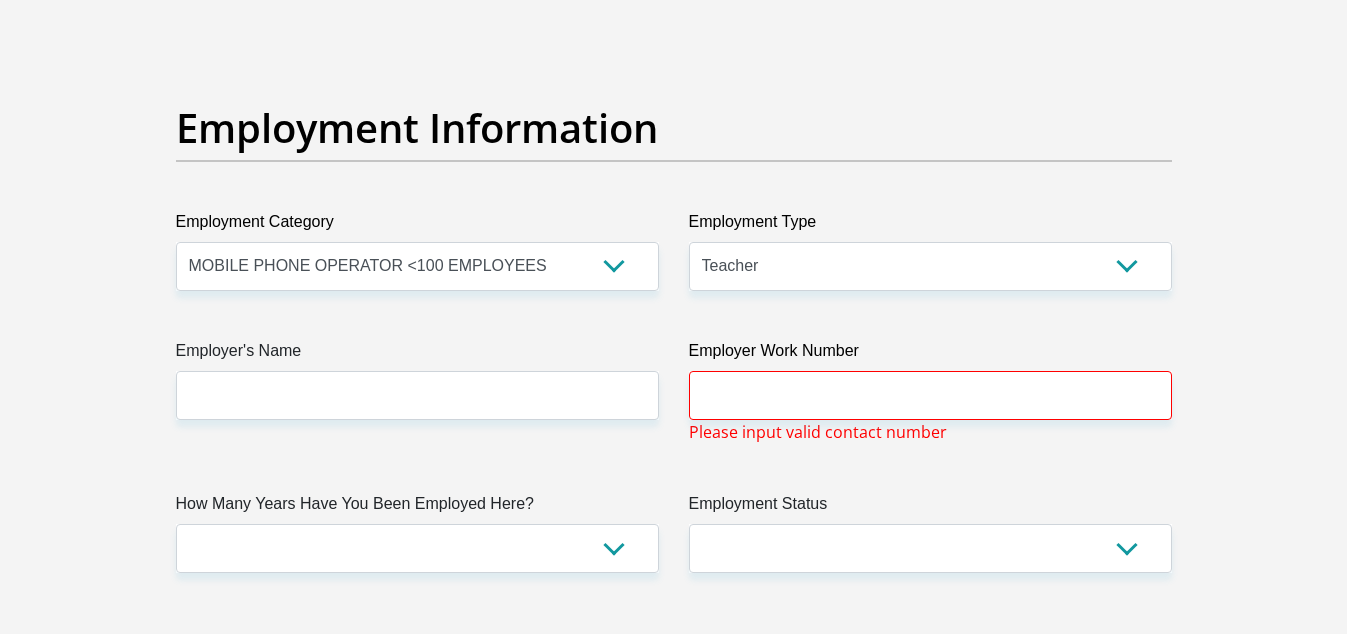 click on "Employer's Name" at bounding box center (417, 355) 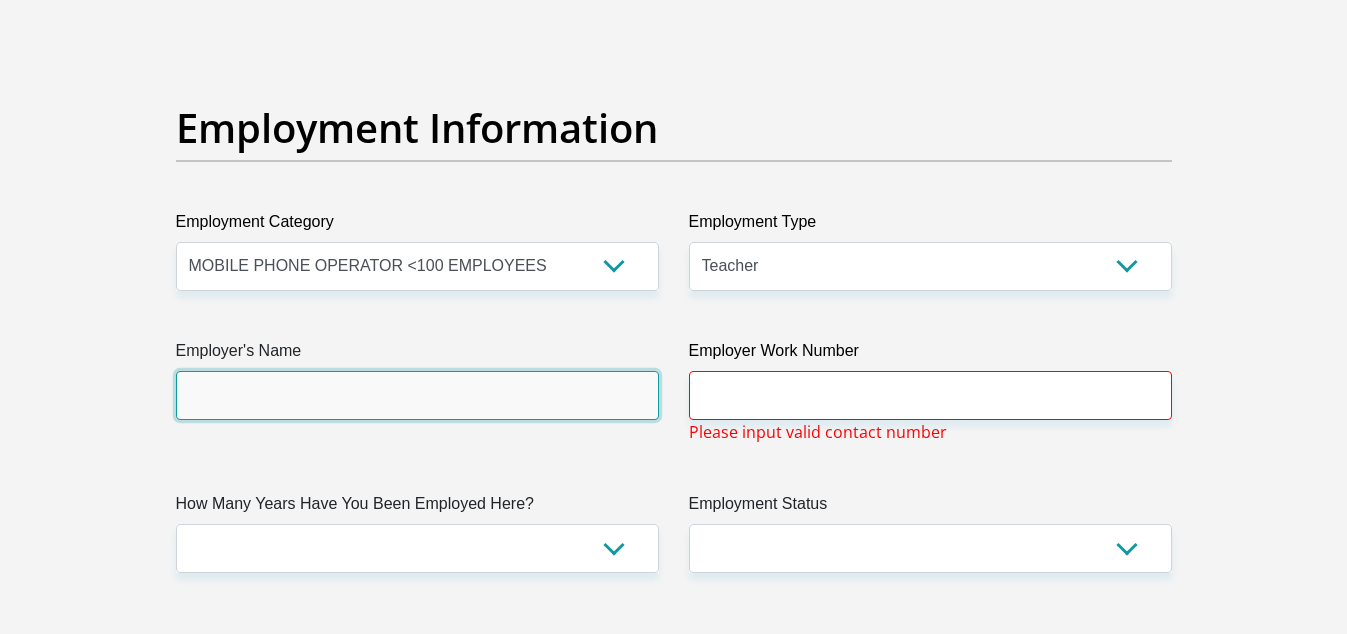 click on "Employer's Name" at bounding box center (417, 395) 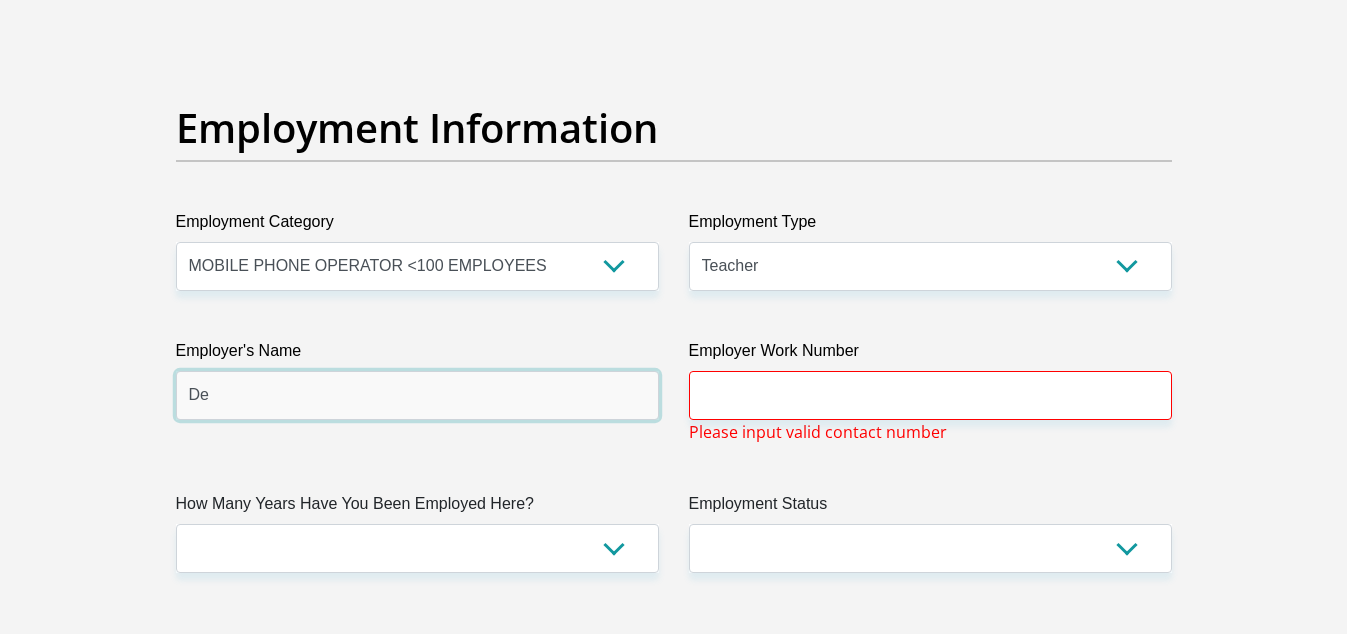 type on "D" 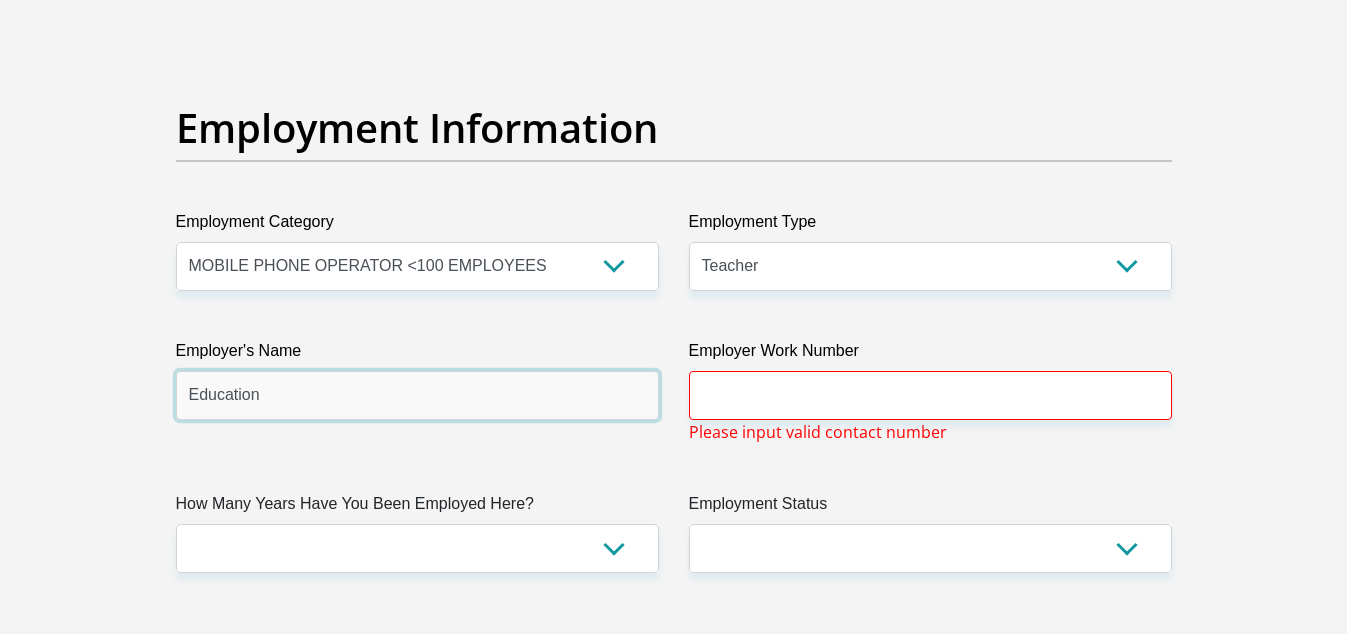 click on "Education" at bounding box center (417, 395) 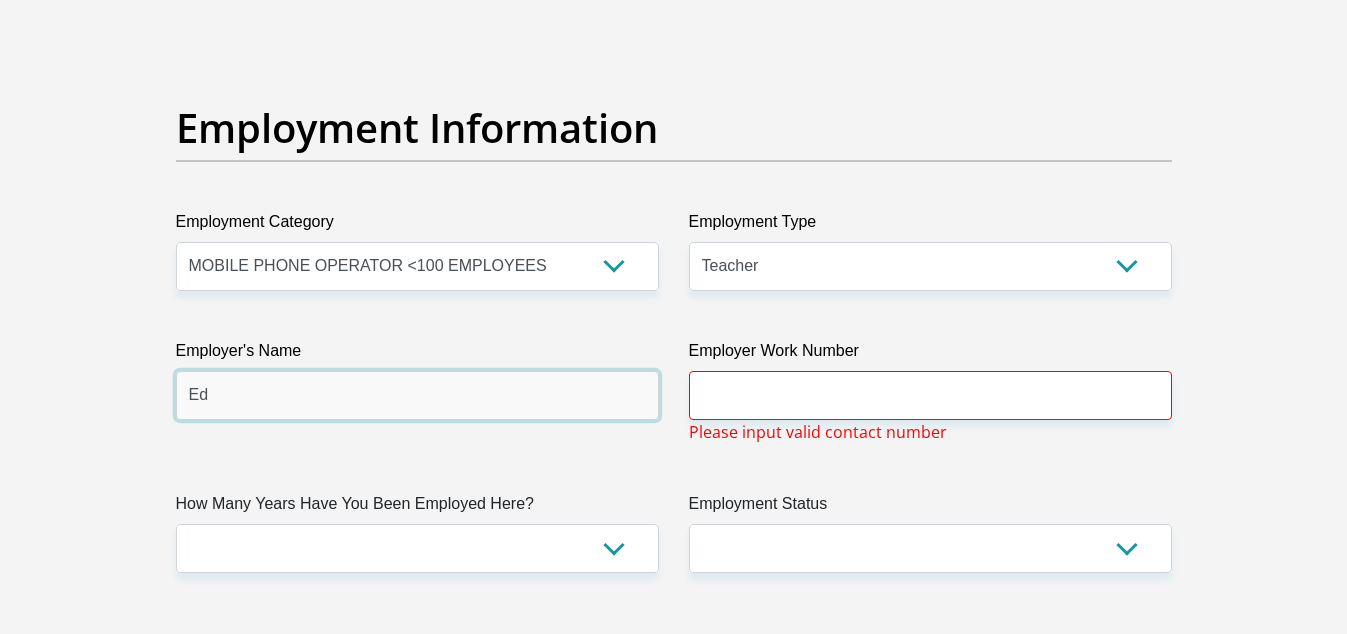 type on "E" 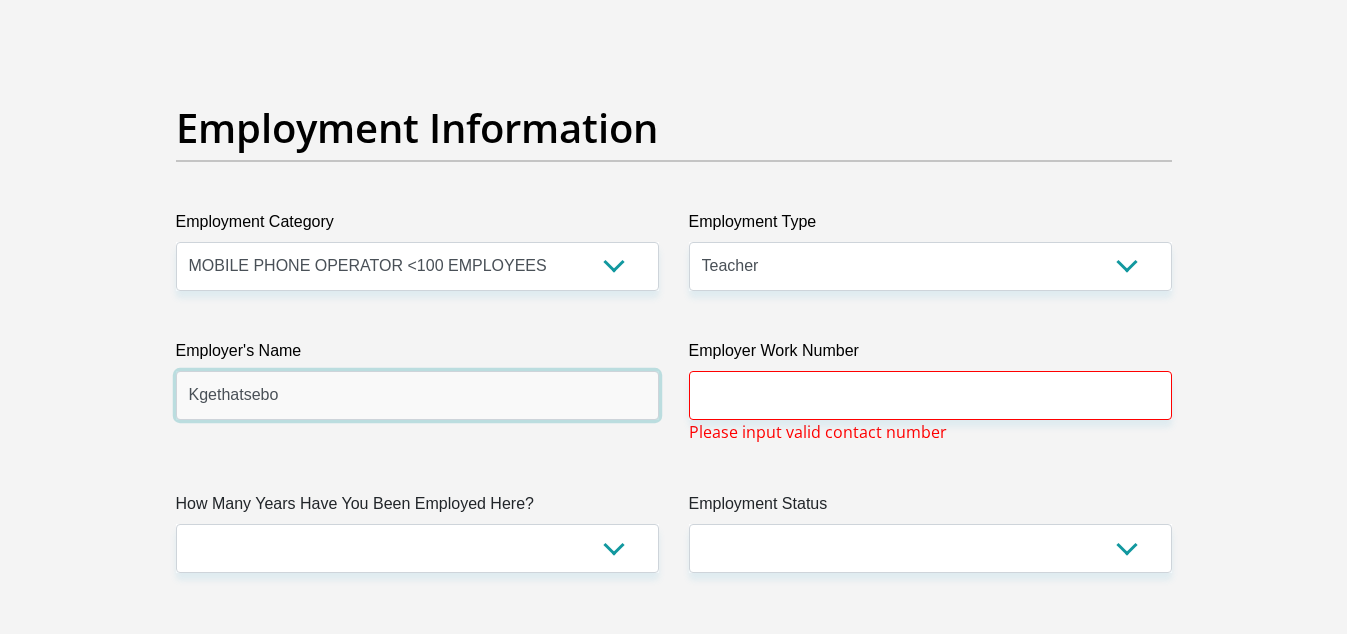 type on "Kgethatsebo" 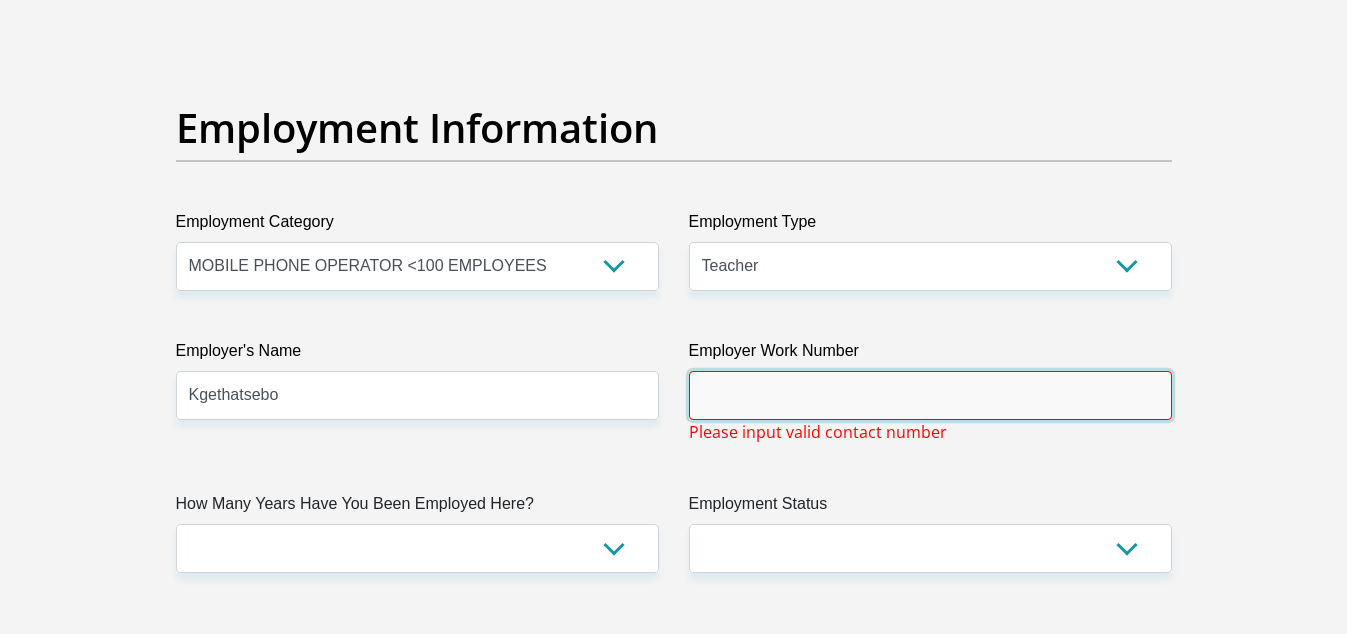 click on "Employer Work Number" at bounding box center (930, 395) 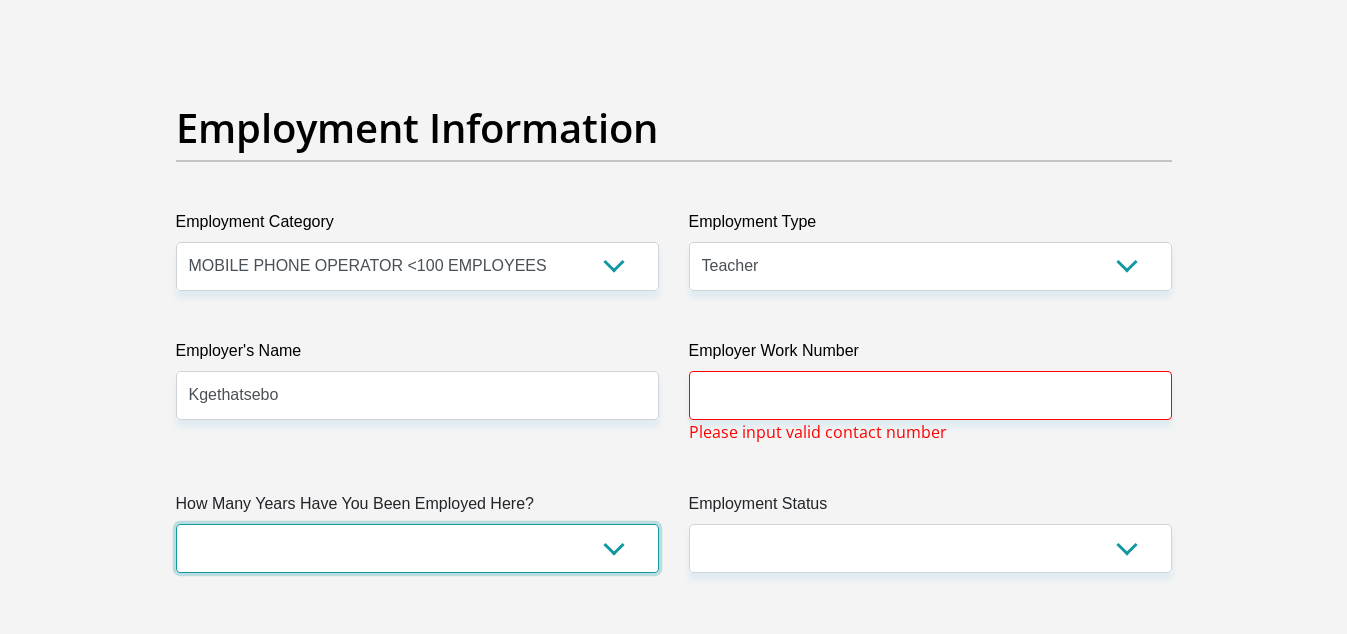 click on "less than 1 year
1-3 years
3-5 years
5+ years" at bounding box center (417, 548) 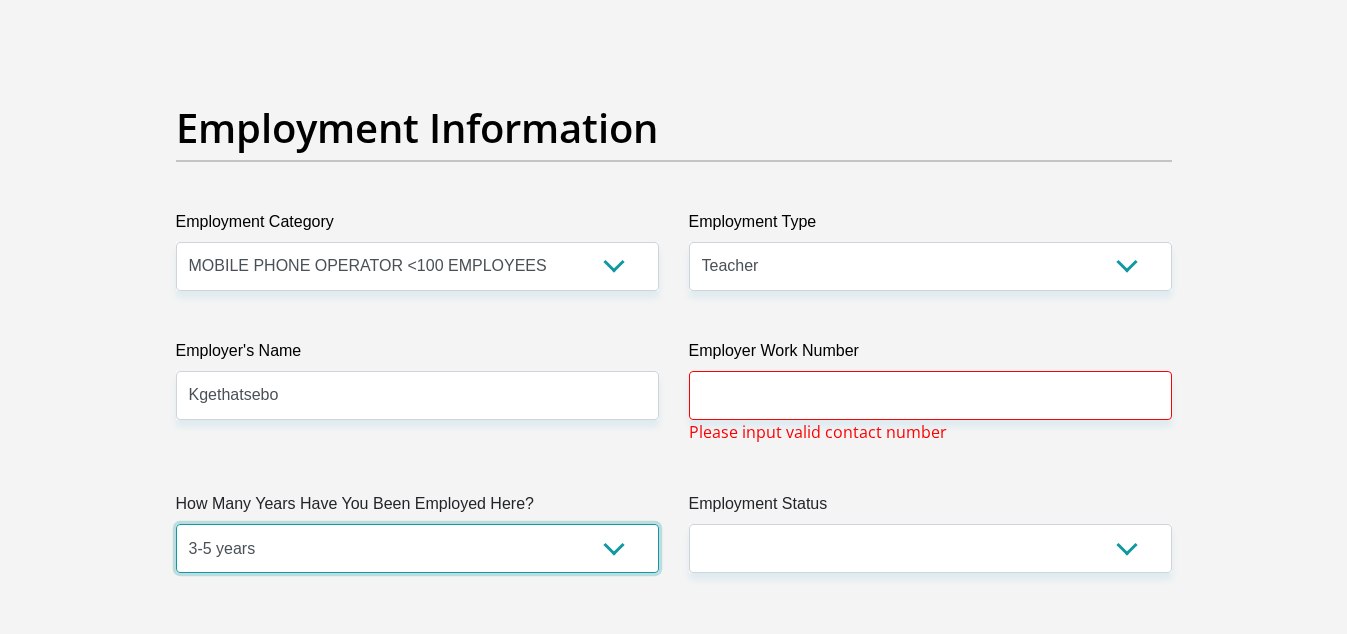 click on "less than 1 year
1-3 years
3-5 years
5+ years" at bounding box center (417, 548) 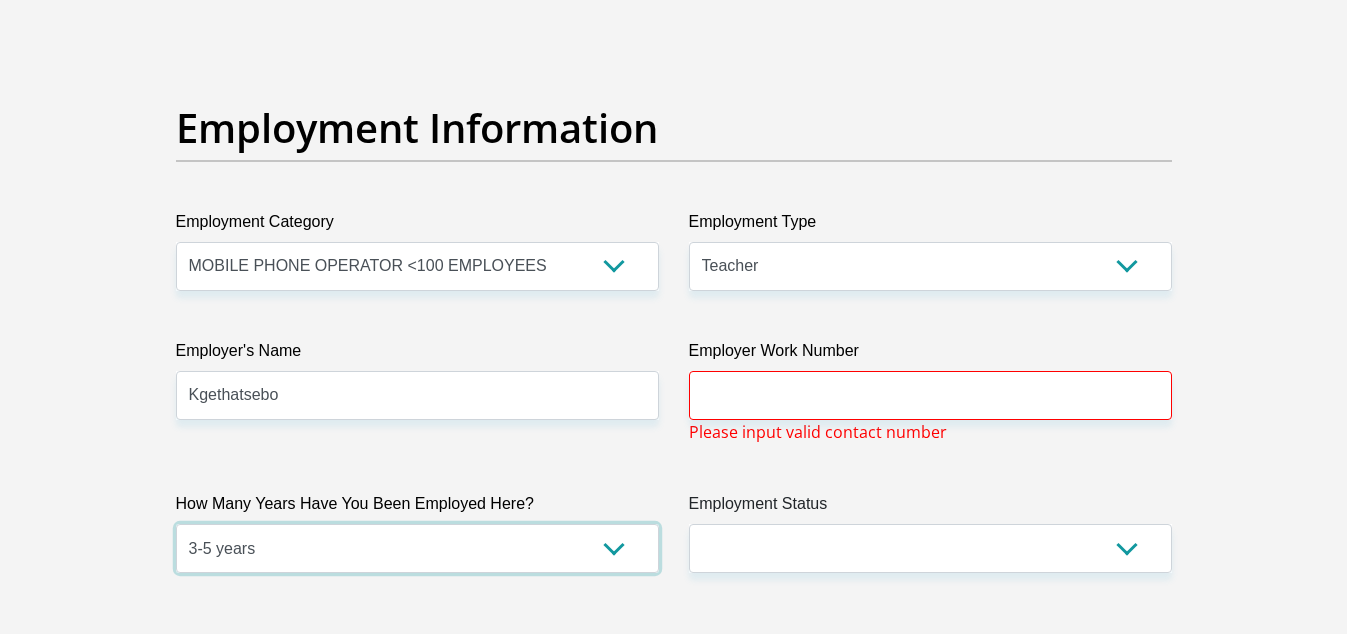 click on "less than 1 year
1-3 years
3-5 years
5+ years" at bounding box center [417, 548] 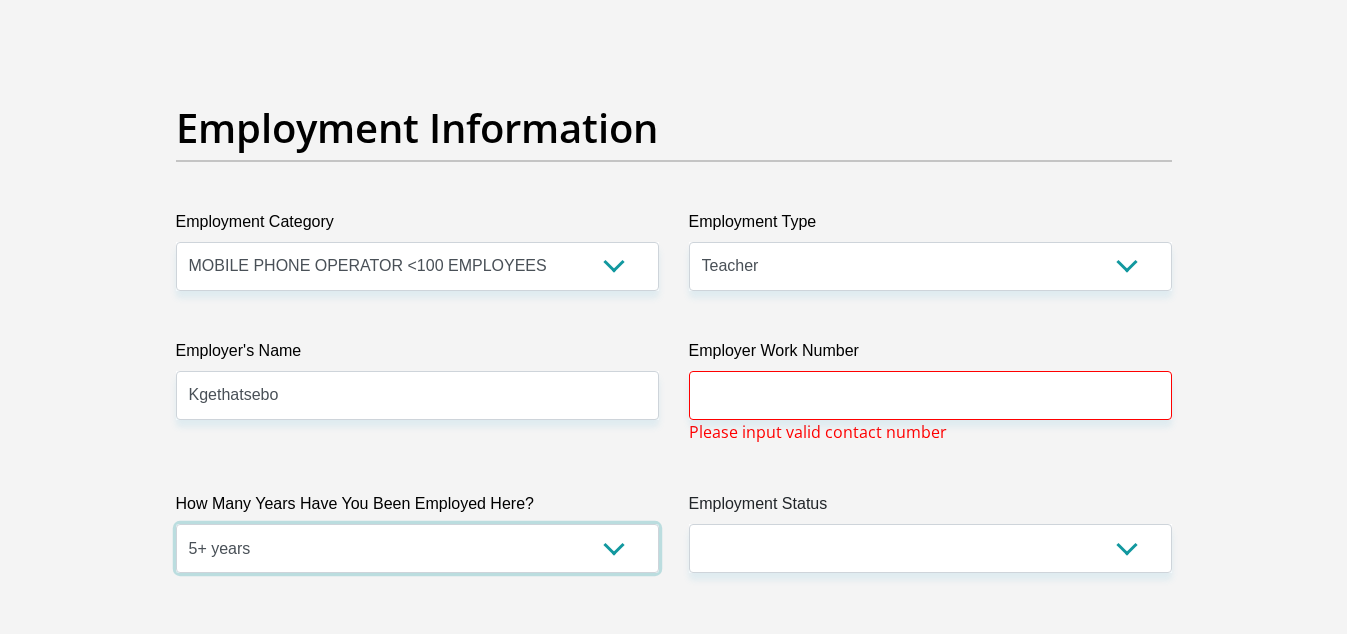 click on "less than 1 year
1-3 years
3-5 years
5+ years" at bounding box center (417, 548) 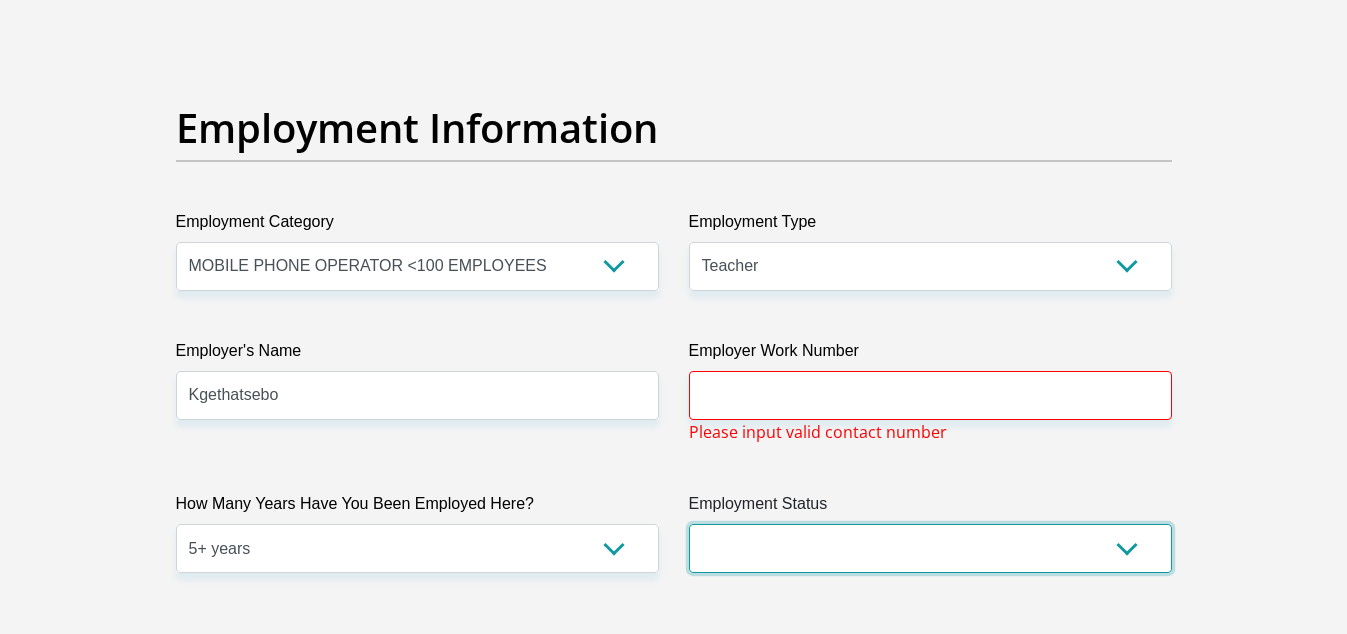 click on "Permanent/Full-time
Part-time/Casual
[DEMOGRAPHIC_DATA] Worker
Self-Employed
Housewife
Retired
Student
Medically Boarded
Disability
Unemployed" at bounding box center (930, 548) 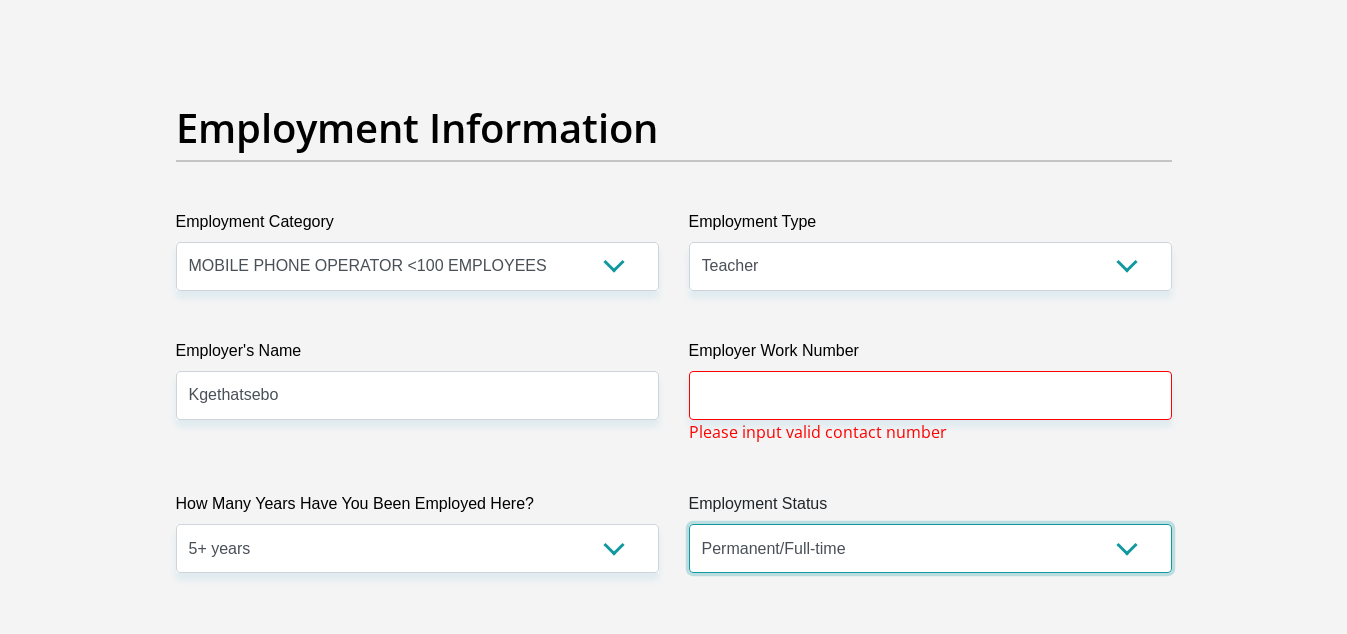 click on "Permanent/Full-time
Part-time/Casual
[DEMOGRAPHIC_DATA] Worker
Self-Employed
Housewife
Retired
Student
Medically Boarded
Disability
Unemployed" at bounding box center (930, 548) 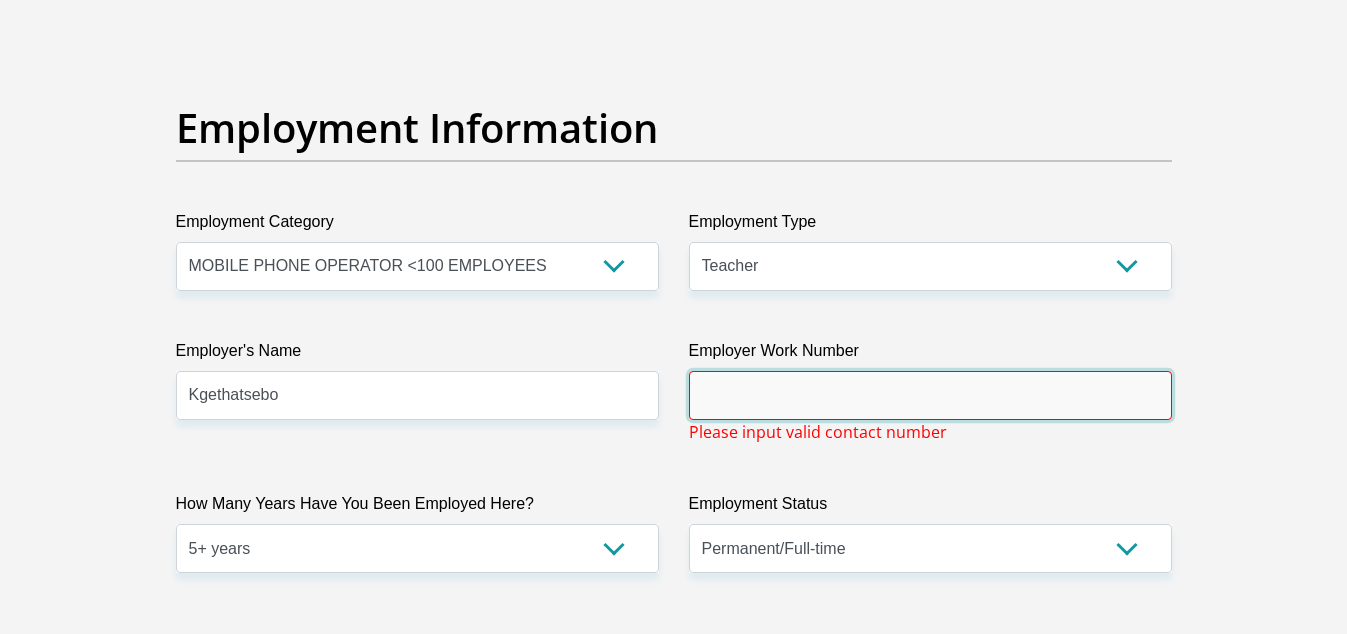 click on "Employer Work Number" at bounding box center [930, 395] 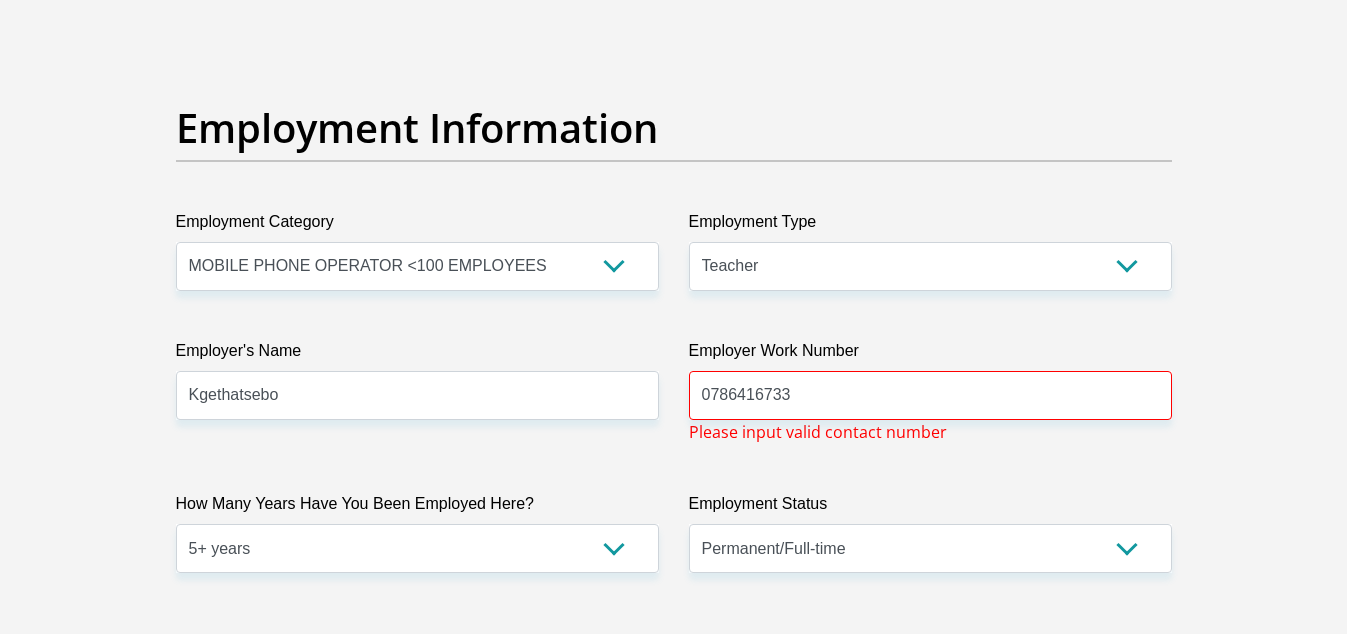 type on "snenhlanhla precious" 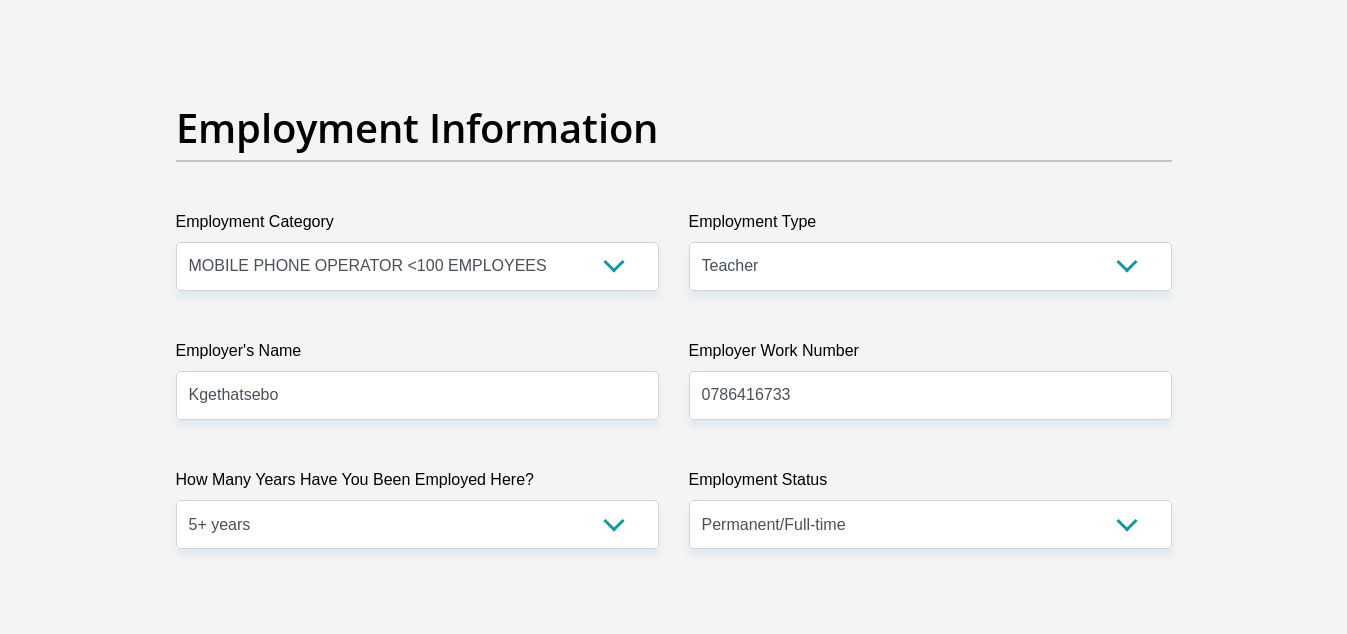 click on "Personal Details
Title
Mr
Ms
Mrs
Dr
[PERSON_NAME]
First Name
[PERSON_NAME]
Surname
[PERSON_NAME]
ID Number
[CREDIT_CARD_NUMBER]
Please input valid ID number
Race
Black
Coloured
Indian
White
Other
Contact Number
0823013305
Please input valid contact number
Nationality" at bounding box center [674, -19] 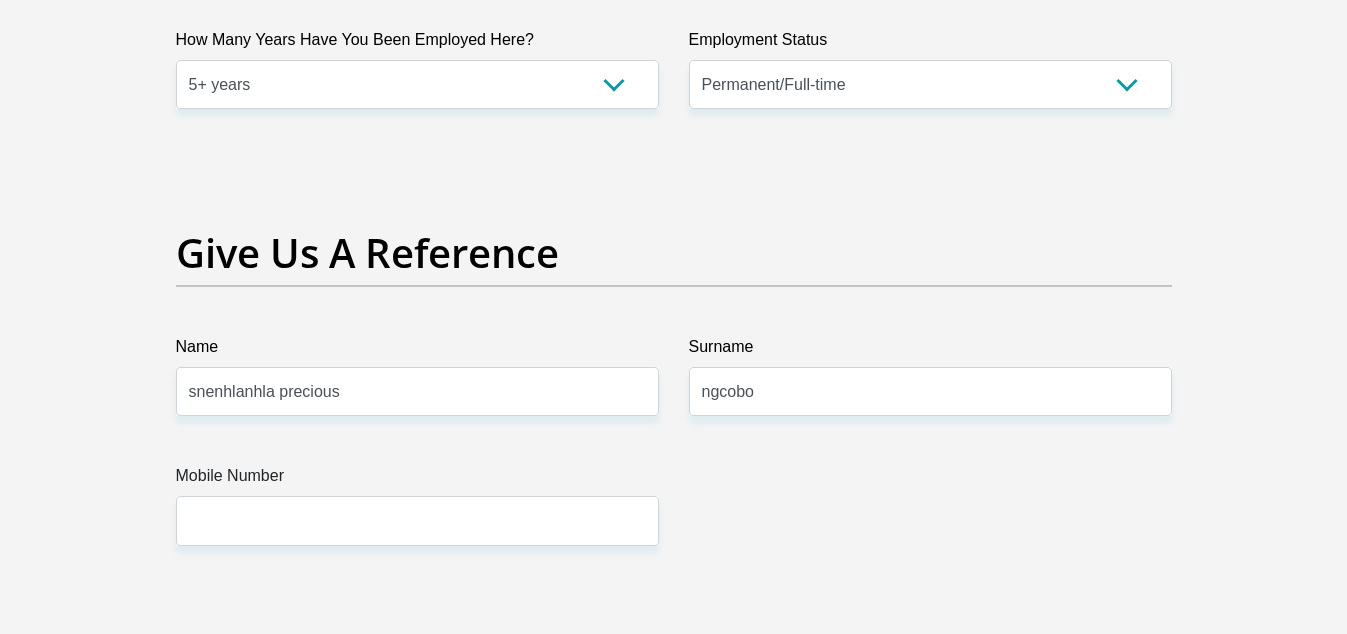 scroll, scrollTop: 4120, scrollLeft: 0, axis: vertical 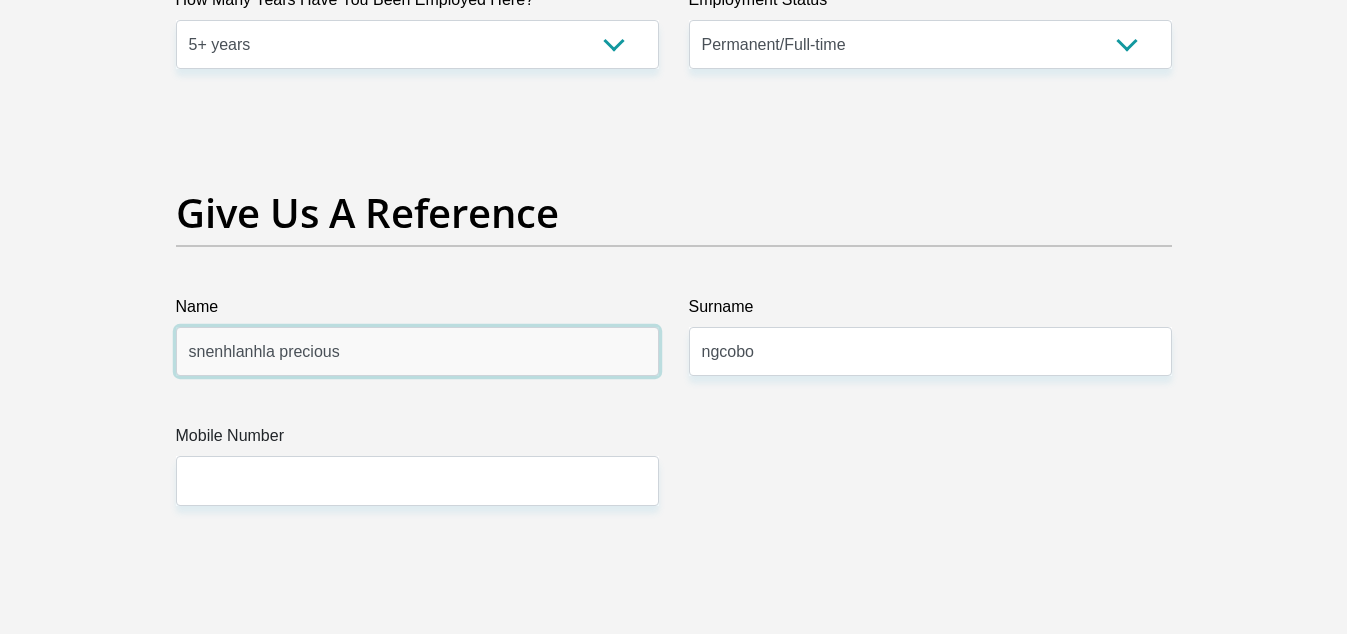 click on "snenhlanhla precious" at bounding box center (417, 351) 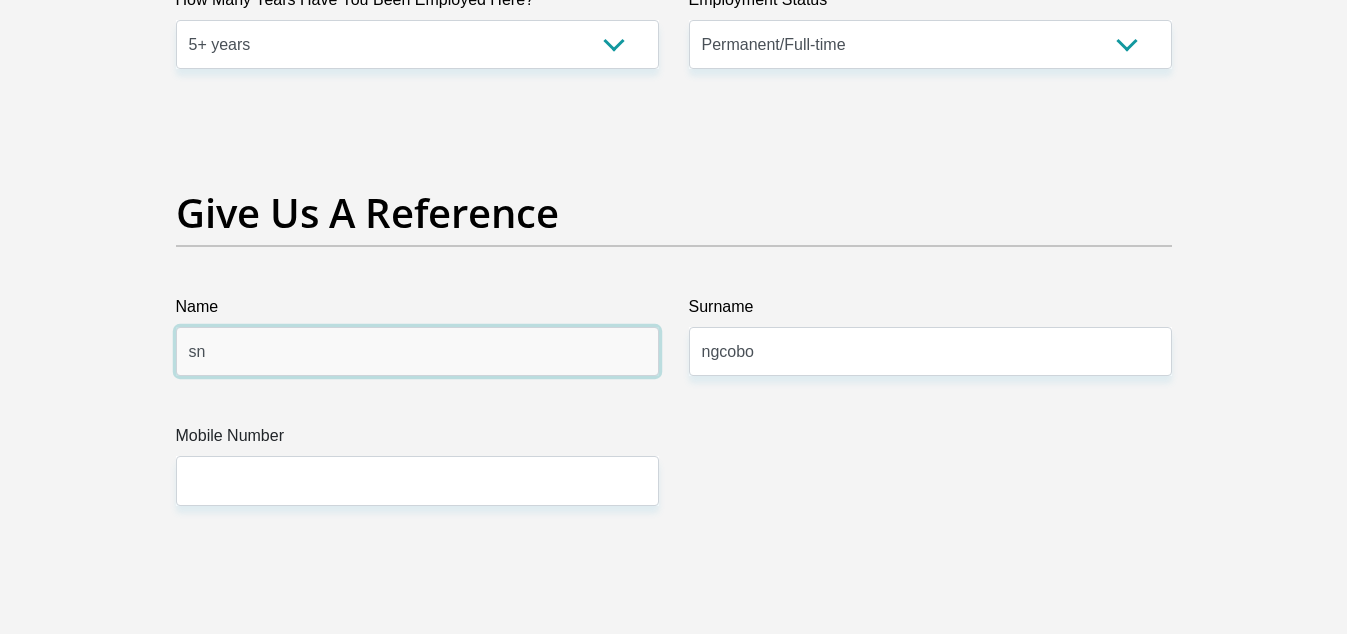 type on "s" 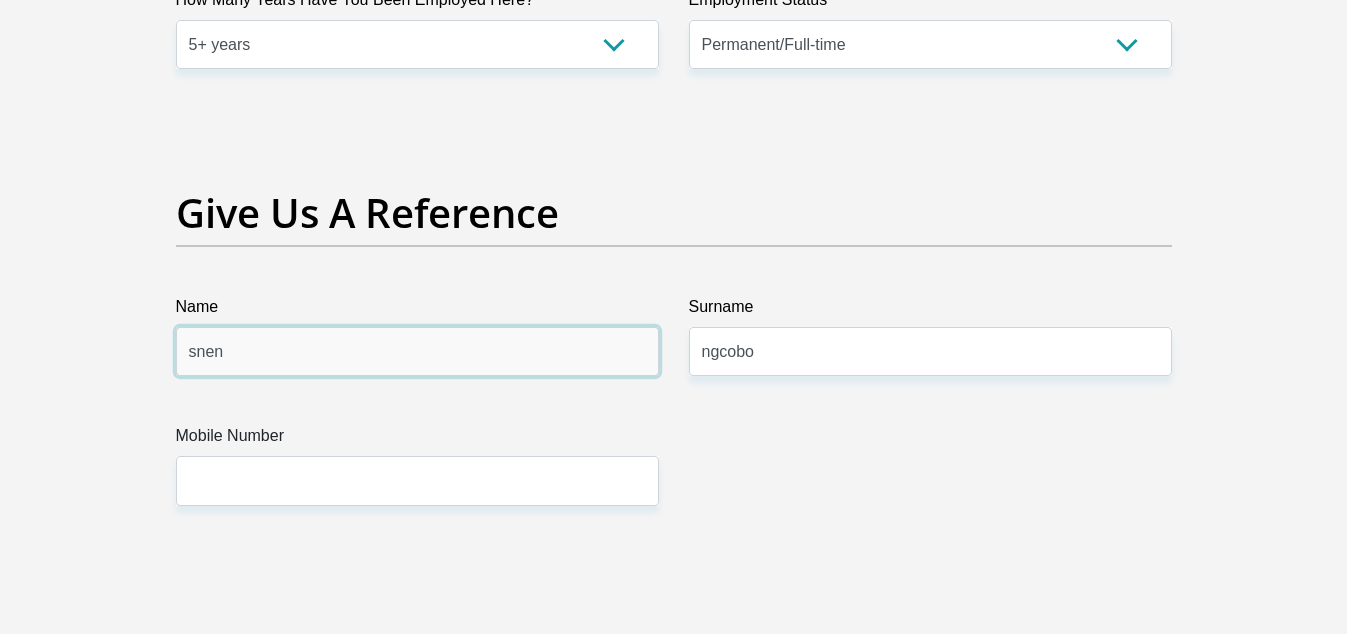 type on "snenhlanhla precious" 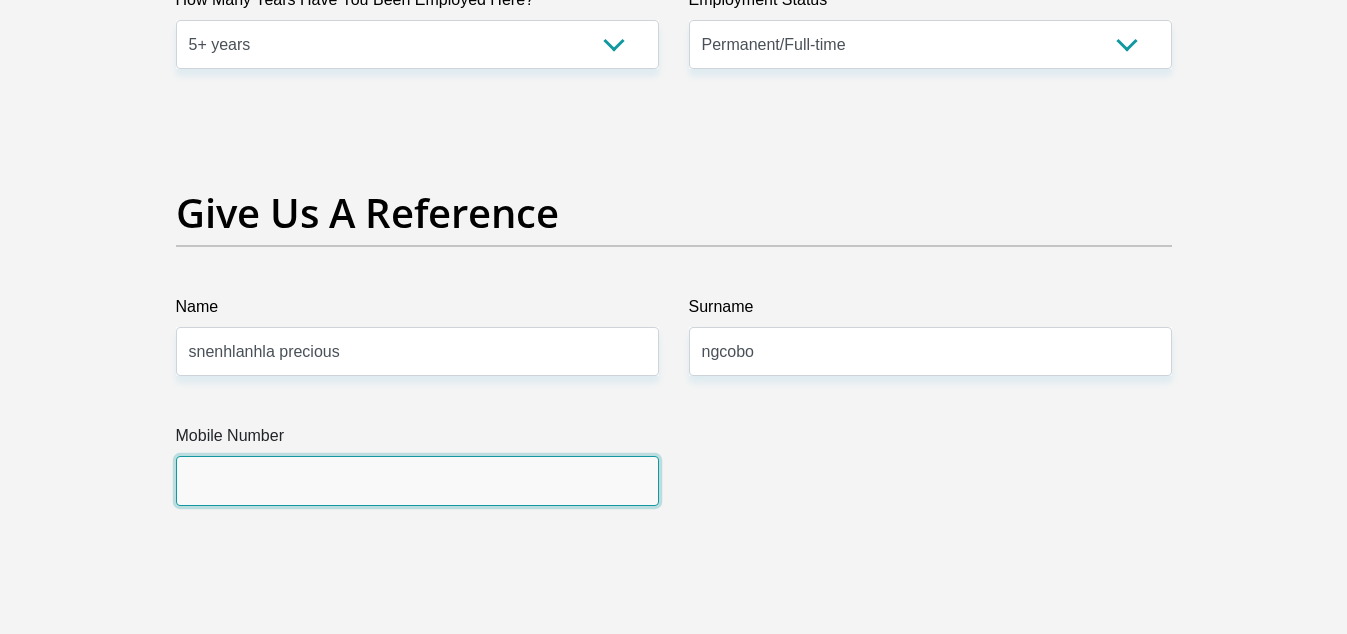click on "Mobile Number" at bounding box center (417, 480) 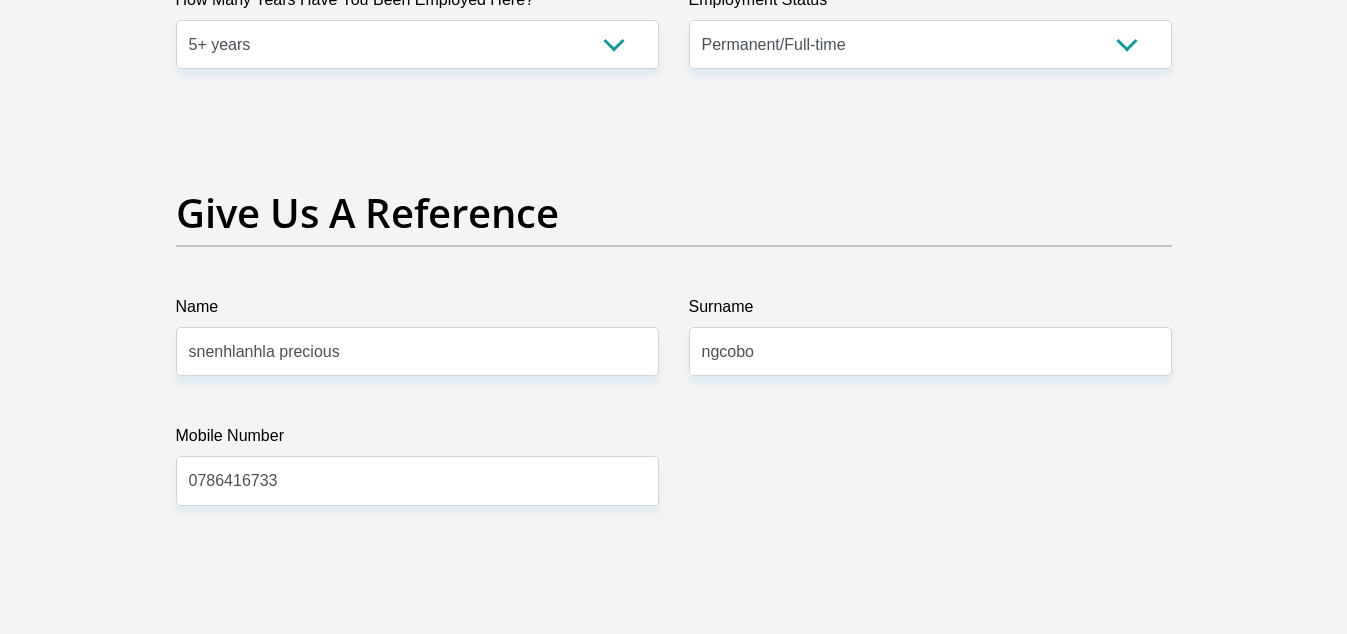 click on "Title
Mr
Ms
Mrs
Dr
[PERSON_NAME]
First Name
[PERSON_NAME]
Surname
[PERSON_NAME]
ID Number
[CREDIT_CARD_NUMBER]
Please input valid ID number
Race
Black
Coloured
Indian
White
Other
Contact Number
0823013305
Please input valid contact number
Nationality
[GEOGRAPHIC_DATA]
[GEOGRAPHIC_DATA]
[GEOGRAPHIC_DATA]  [GEOGRAPHIC_DATA]  [GEOGRAPHIC_DATA]" at bounding box center [674, -505] 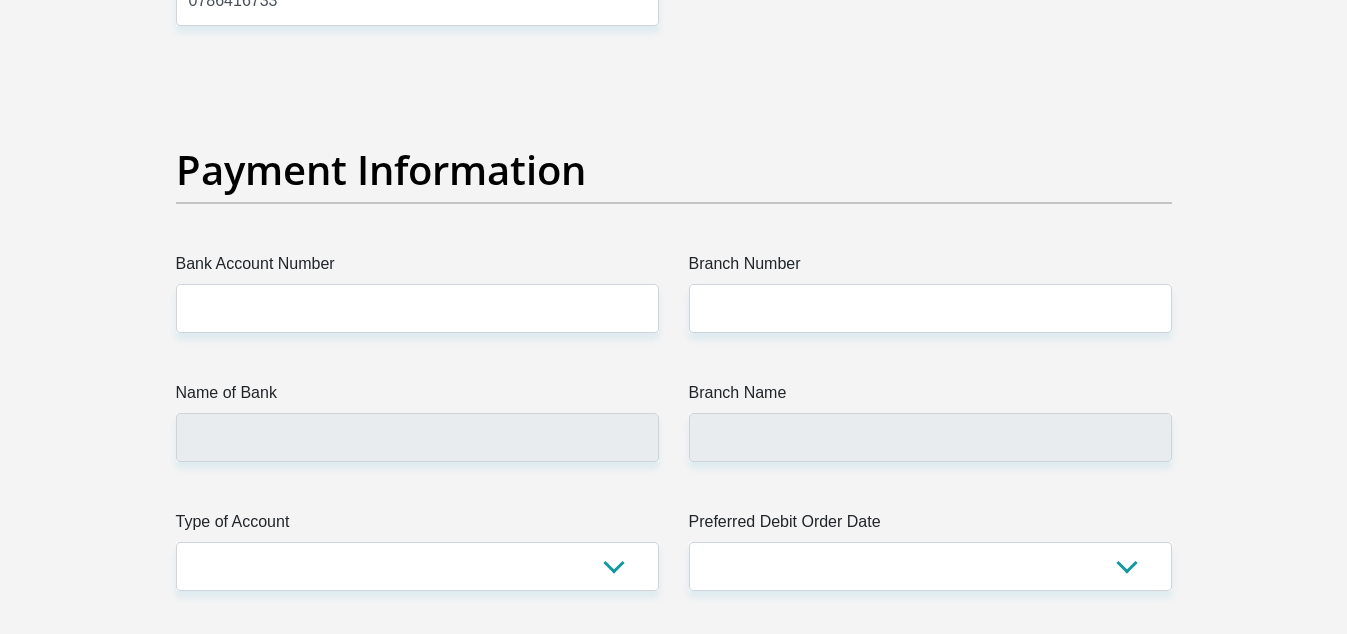 scroll, scrollTop: 4640, scrollLeft: 0, axis: vertical 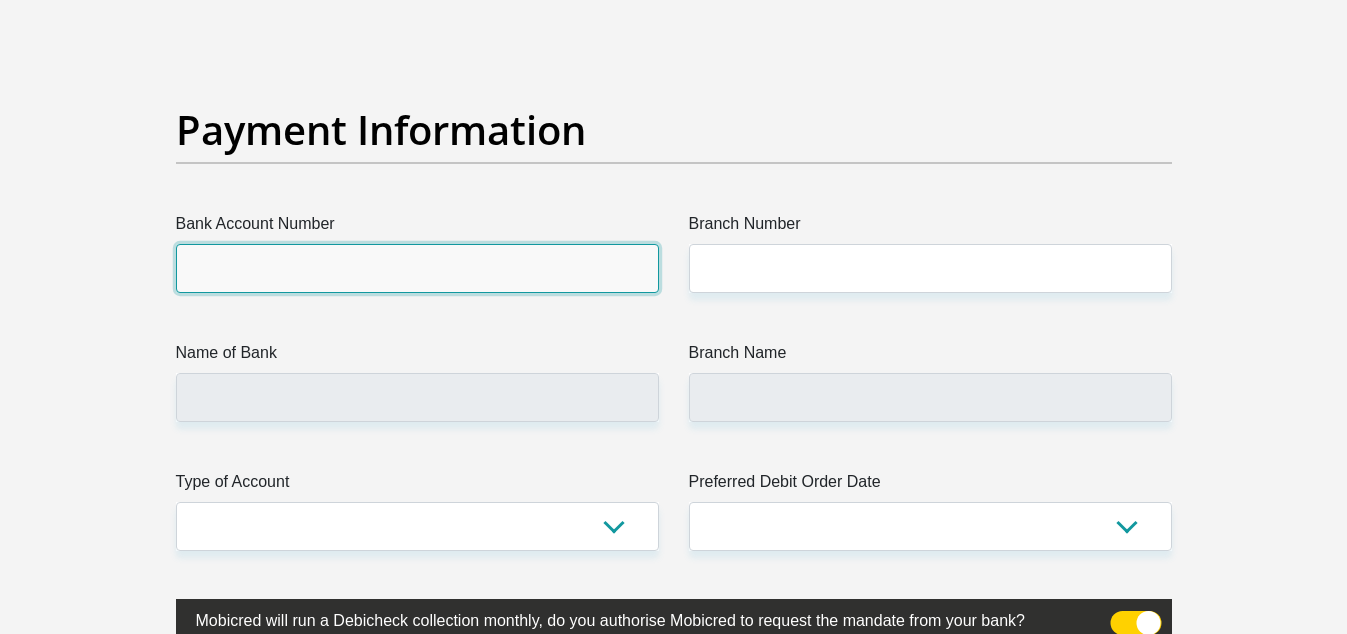 click on "Bank Account Number" at bounding box center (417, 268) 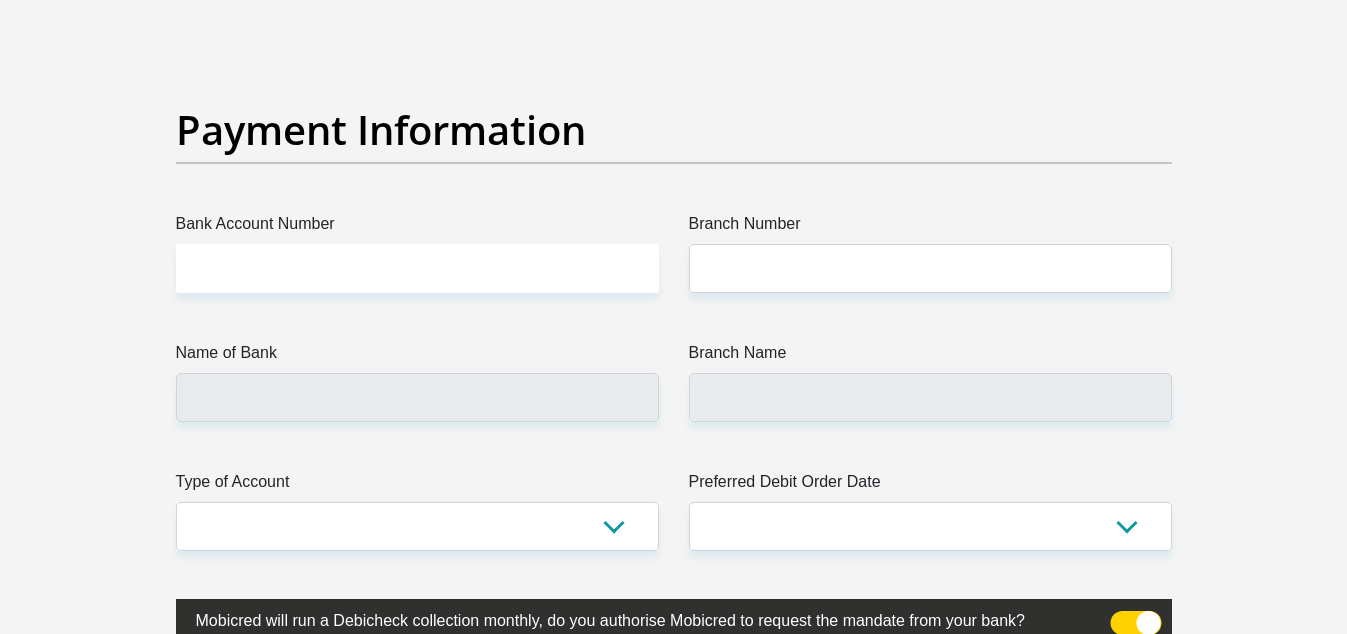 click on "Personal Details
Title
Mr
Ms
Mrs
Dr
[PERSON_NAME]
First Name
[PERSON_NAME]
Surname
[PERSON_NAME]
ID Number
[CREDIT_CARD_NUMBER]
Please input valid ID number
Race
Black
Coloured
Indian
White
Other
Contact Number
0823013305
Please input valid contact number" at bounding box center (673, -1019) 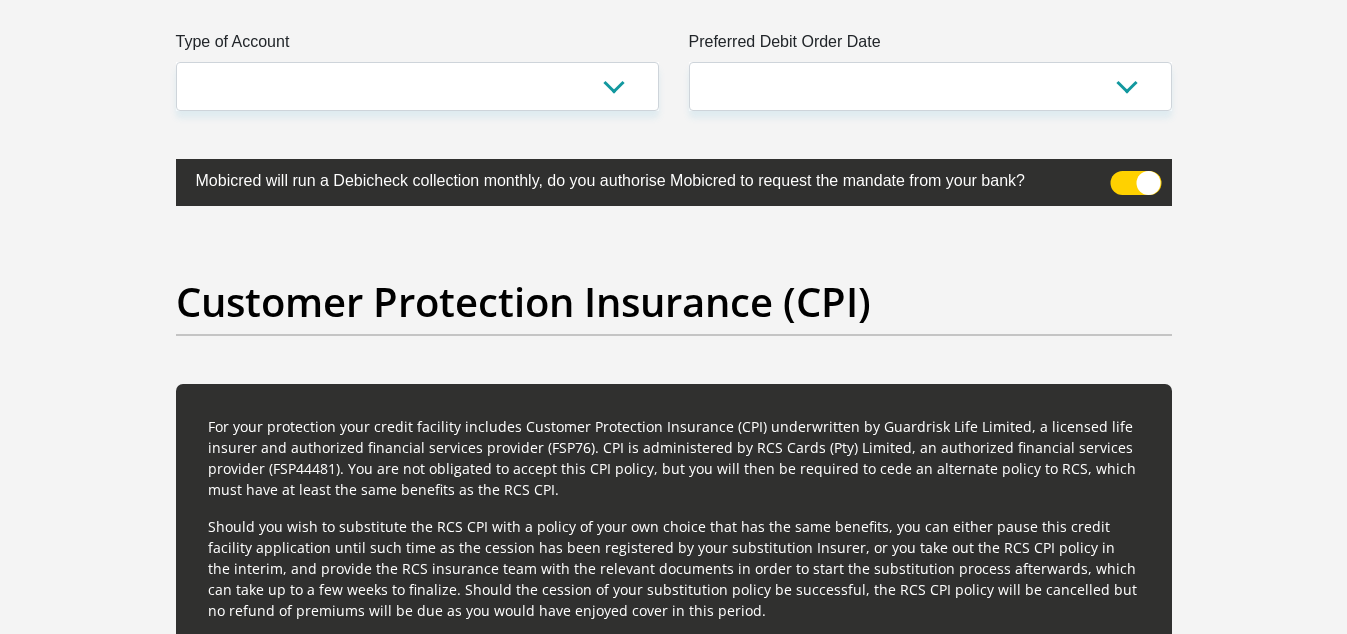 scroll, scrollTop: 5000, scrollLeft: 0, axis: vertical 